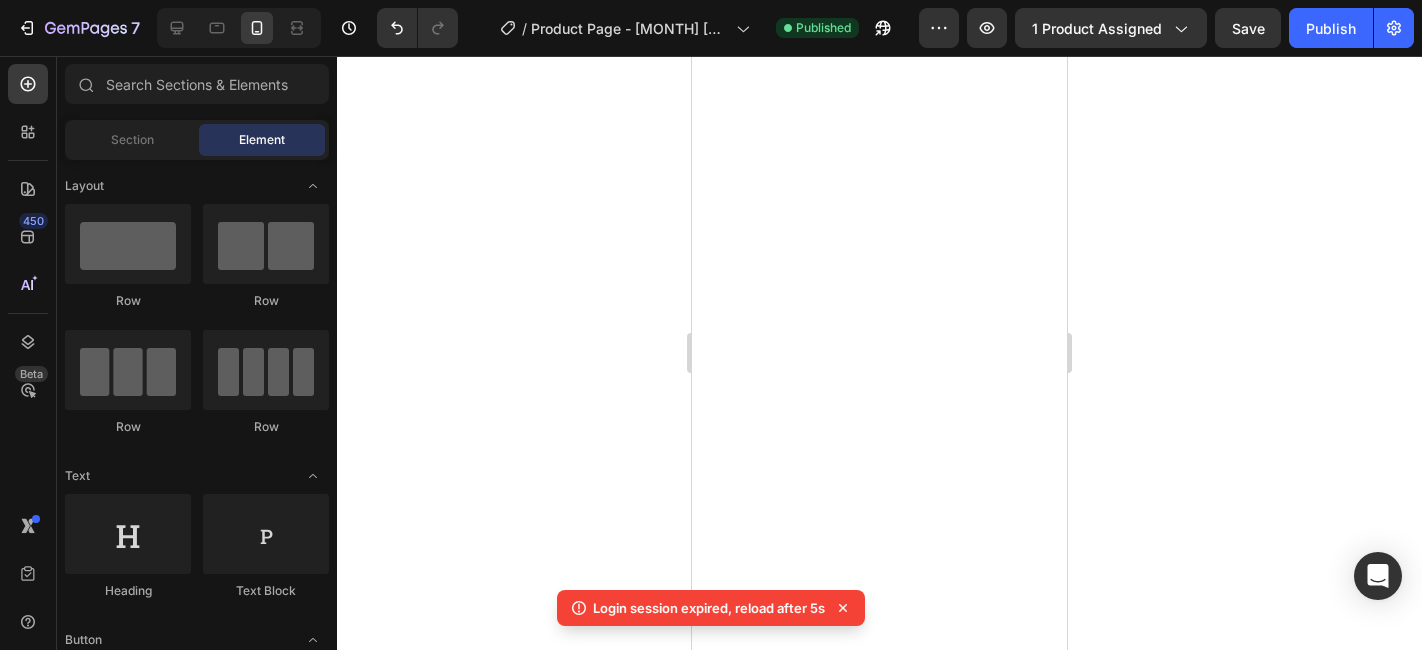 scroll, scrollTop: 0, scrollLeft: 0, axis: both 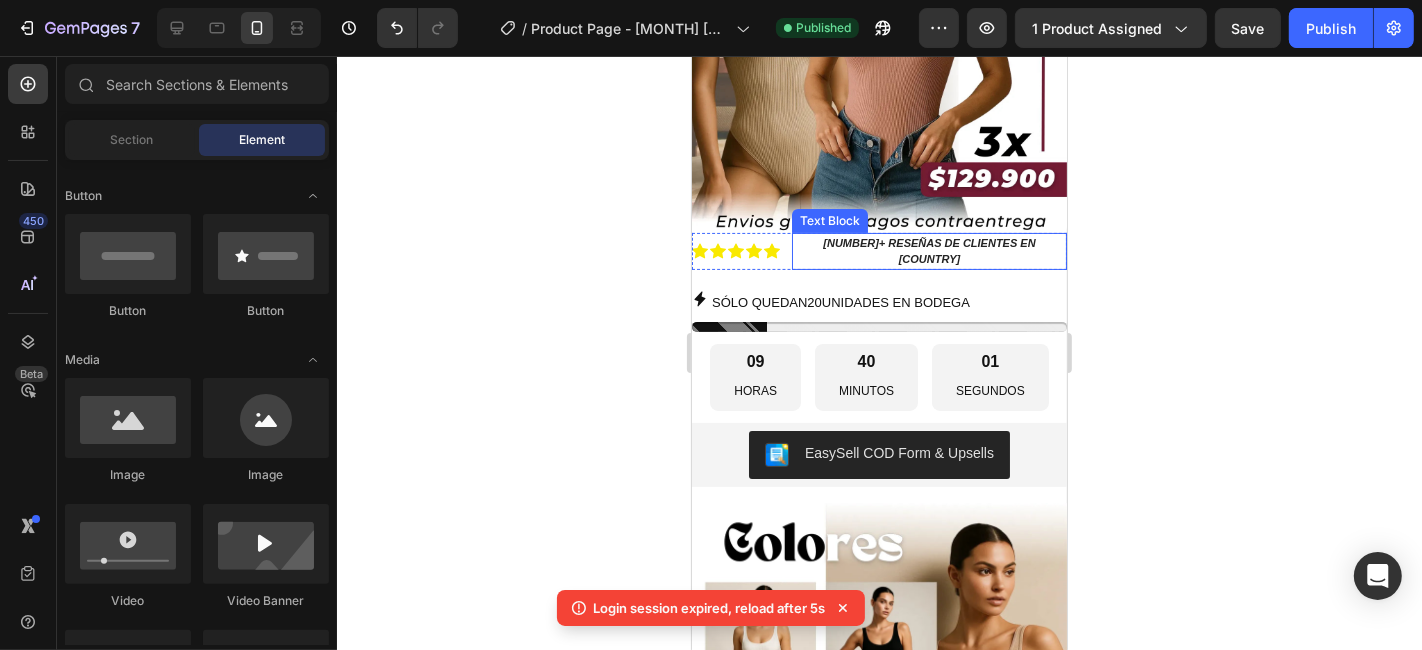 click on "2,500+ RESEÑAS DE CLIENTES EN [COUNTRY]" at bounding box center [928, 250] 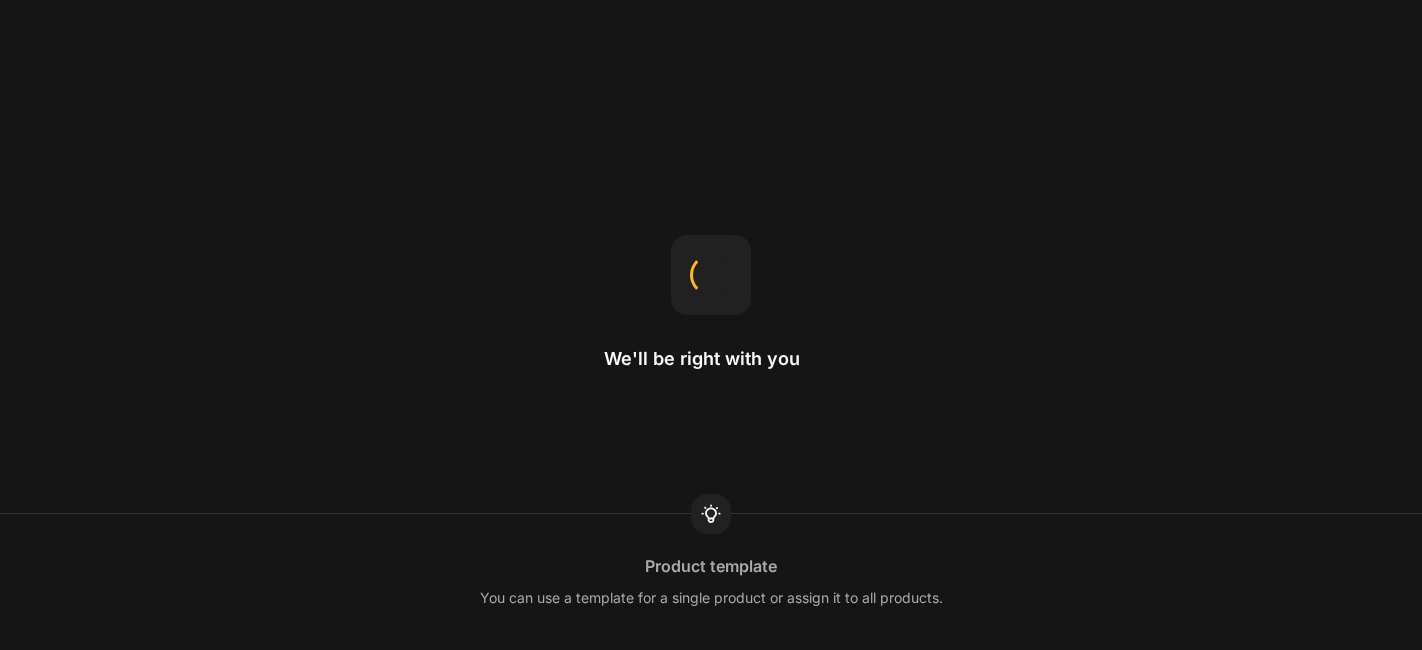 scroll, scrollTop: 0, scrollLeft: 0, axis: both 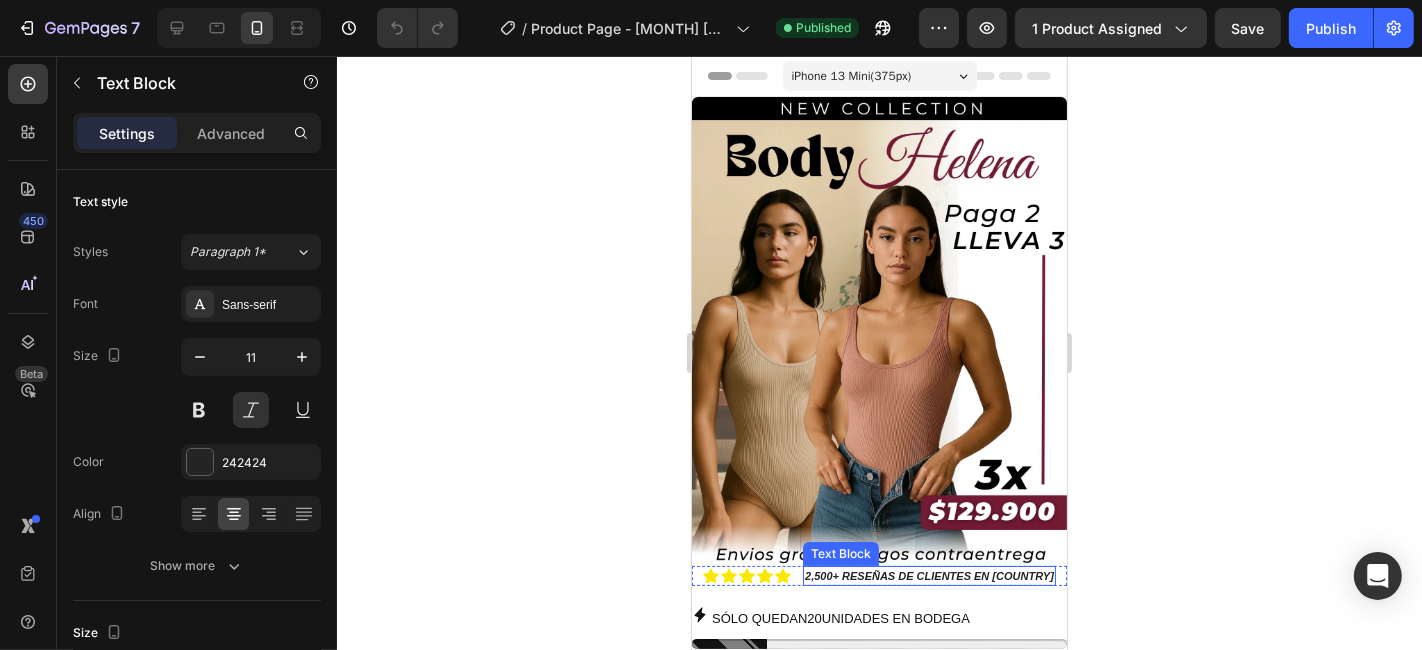 click on "2,500+ RESEÑAS DE CLIENTES EN [COUNTRY]" at bounding box center (928, 575) 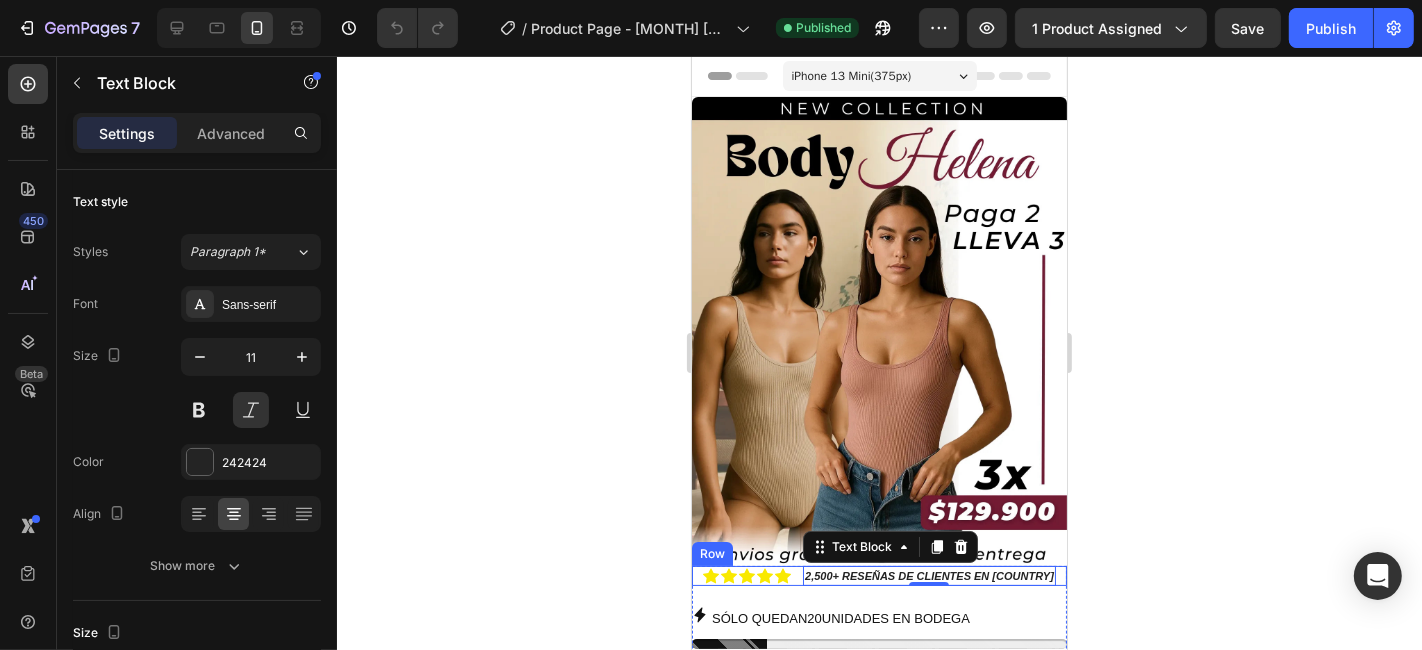click on "Icon Icon Icon Icon Icon Icon List" at bounding box center (746, 575) 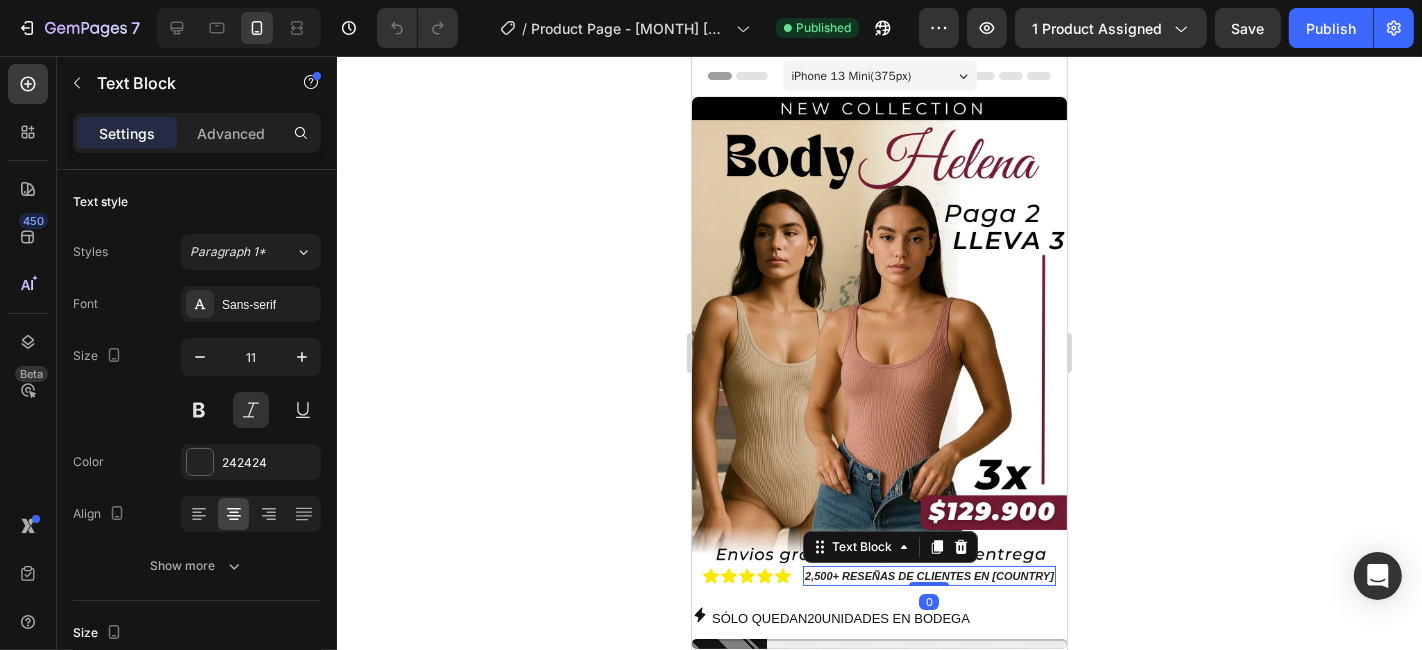 click on "2,500+ RESEÑAS DE CLIENTES EN [COUNTRY]" at bounding box center [928, 575] 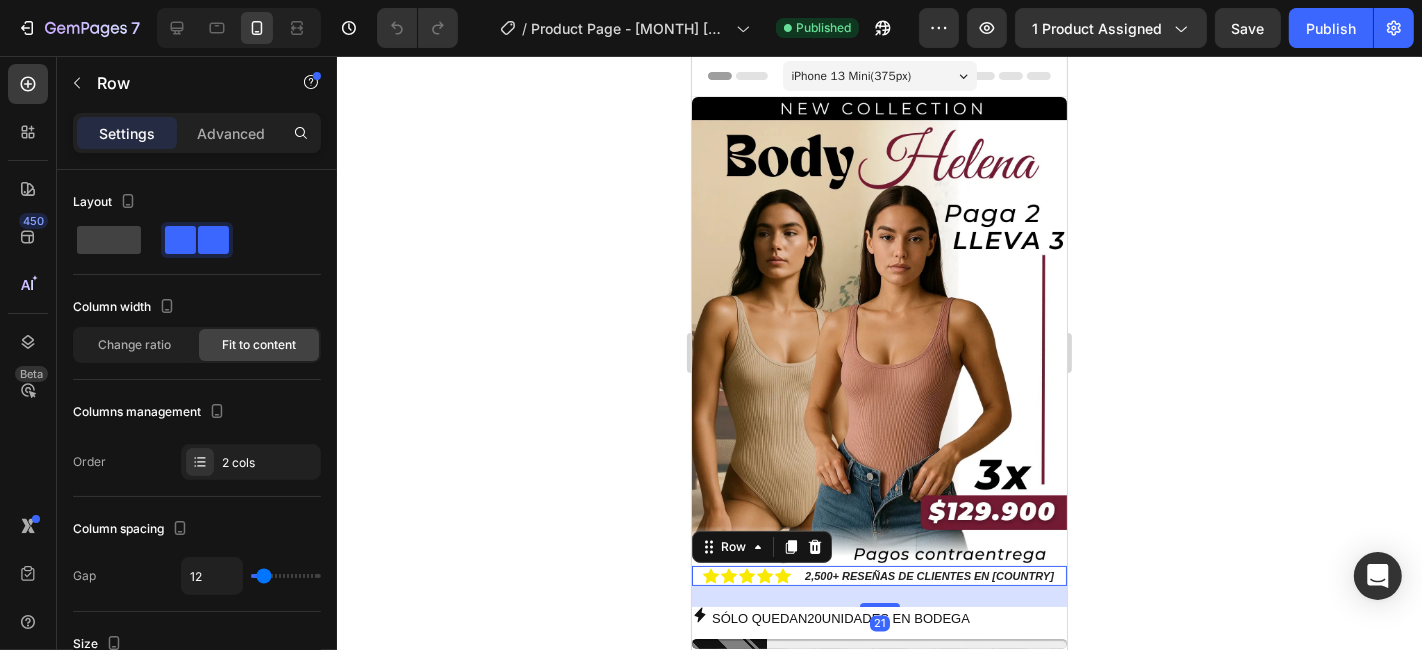 click on "Icon Icon Icon Icon Icon Icon List 2,500+ RESEÑAS DE CLIENTES EN [COUNTRY]  Text Block Row   21" at bounding box center (878, 575) 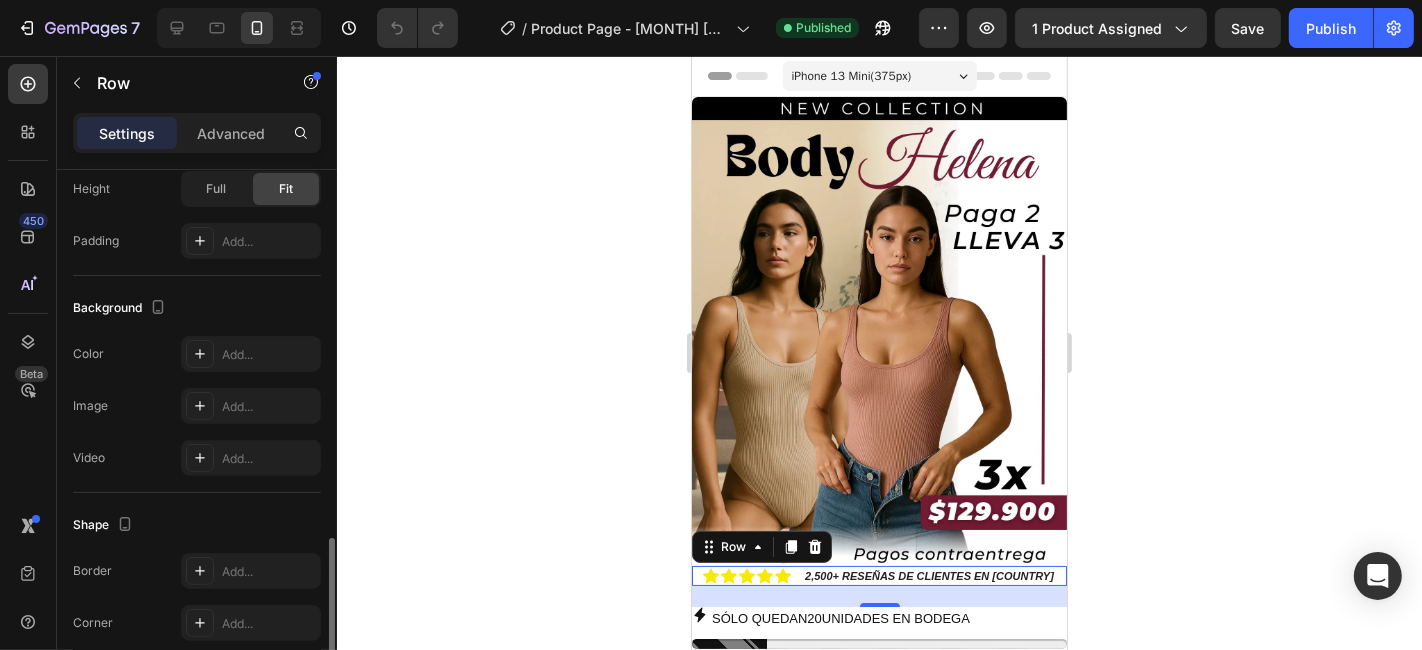 scroll, scrollTop: 666, scrollLeft: 0, axis: vertical 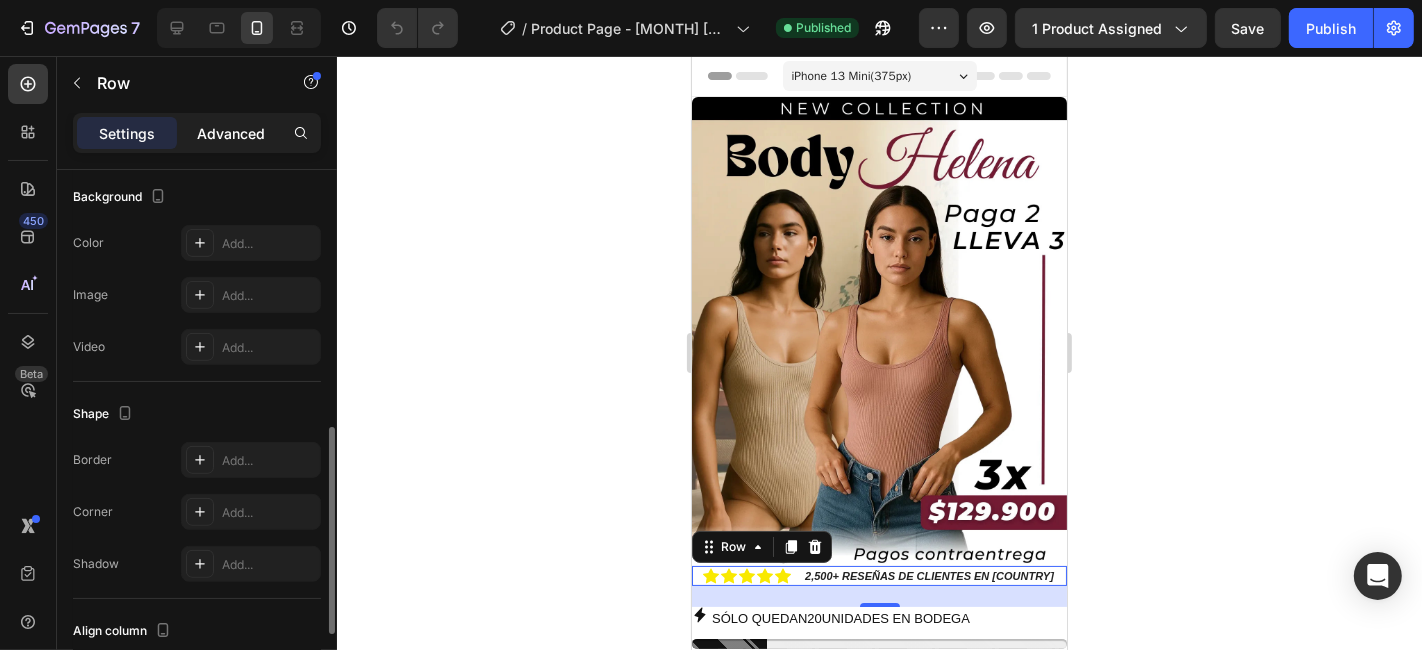 click on "Advanced" at bounding box center (231, 133) 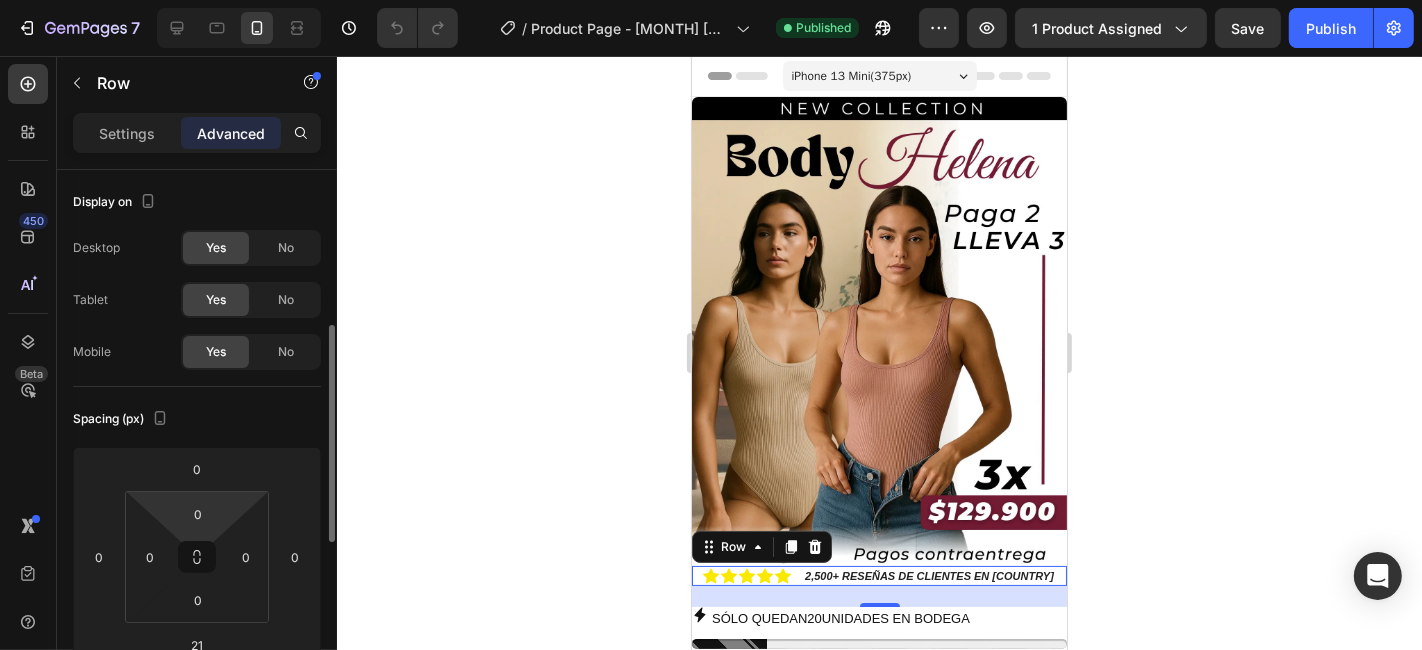 scroll, scrollTop: 222, scrollLeft: 0, axis: vertical 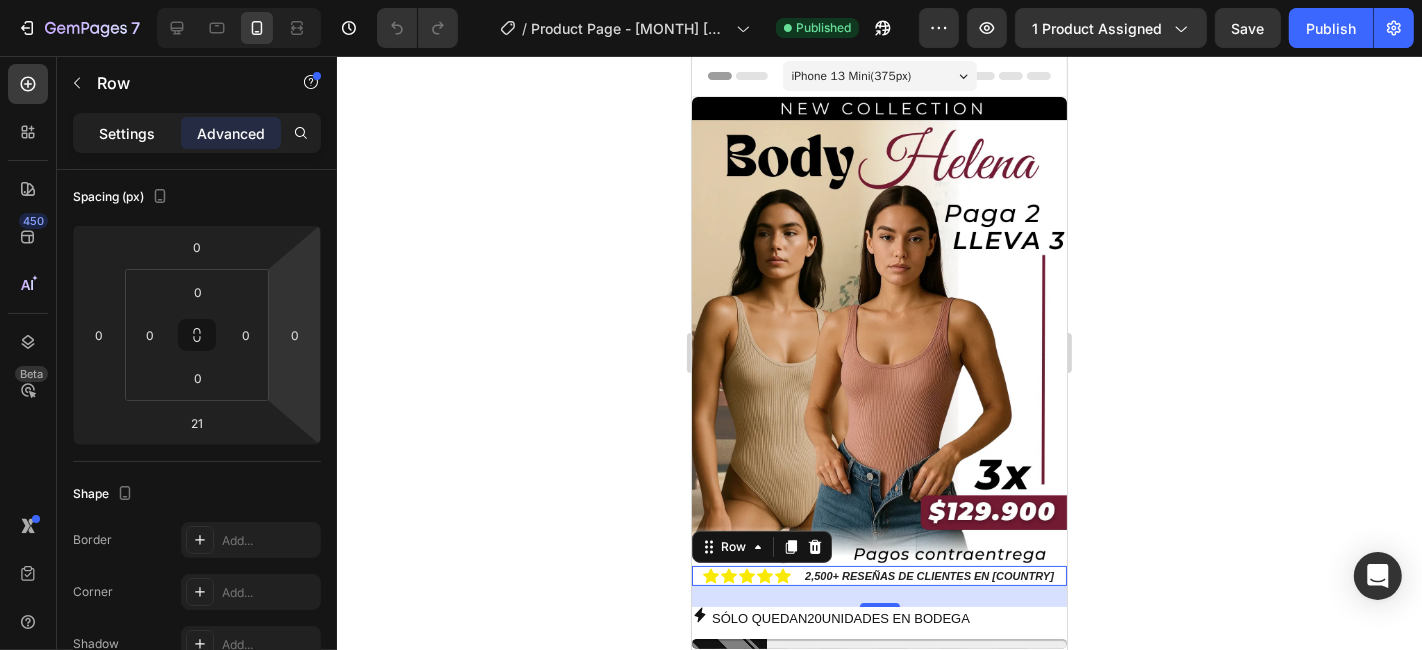click on "Settings" 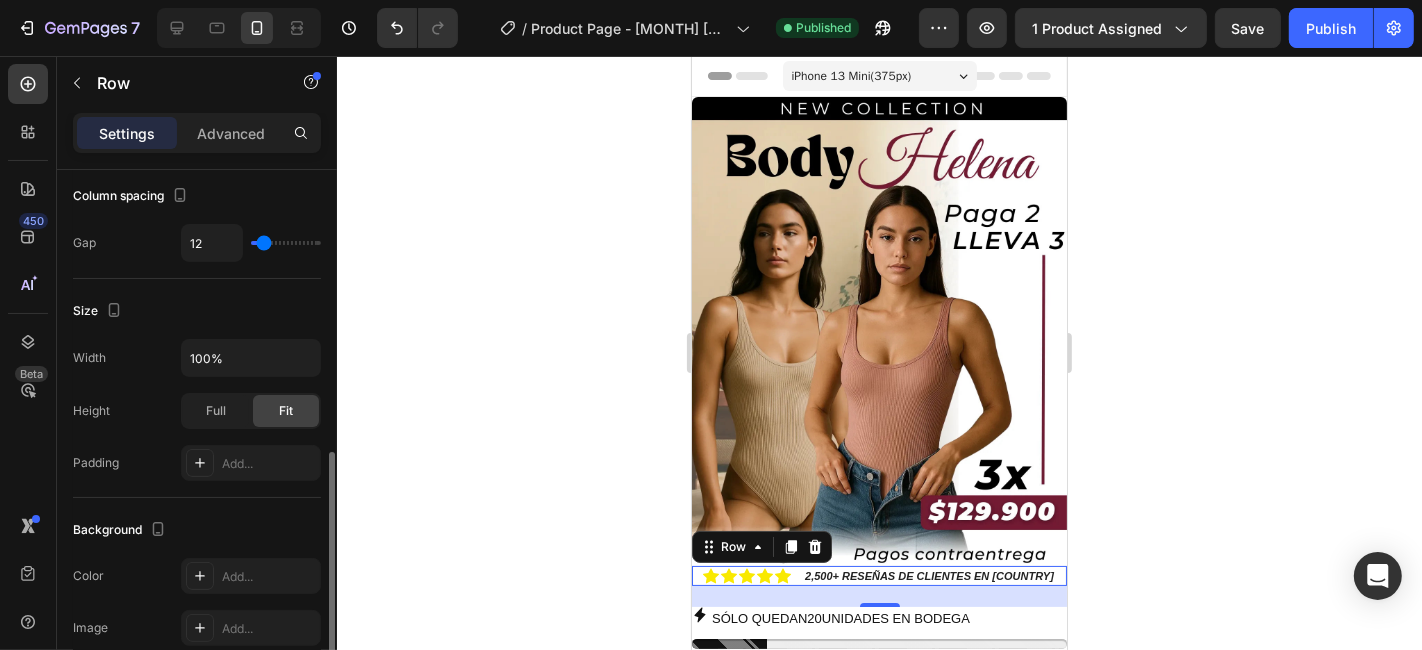 scroll, scrollTop: 444, scrollLeft: 0, axis: vertical 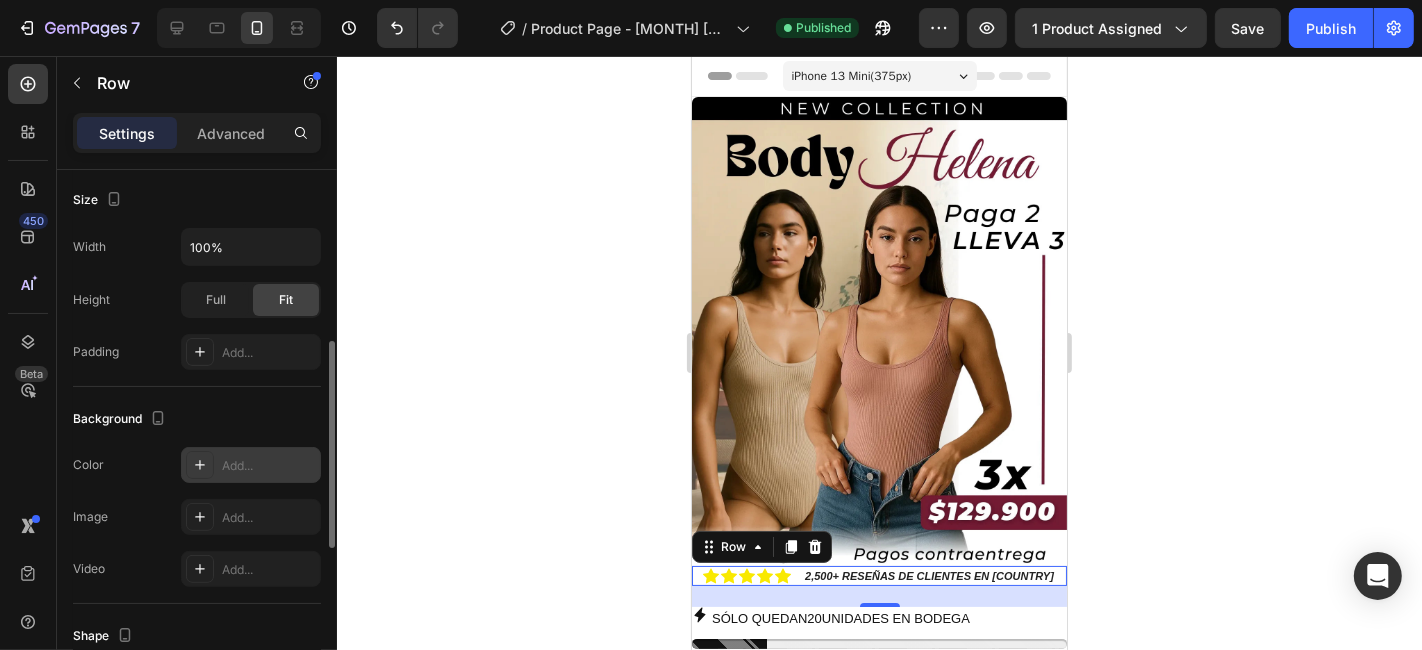 click 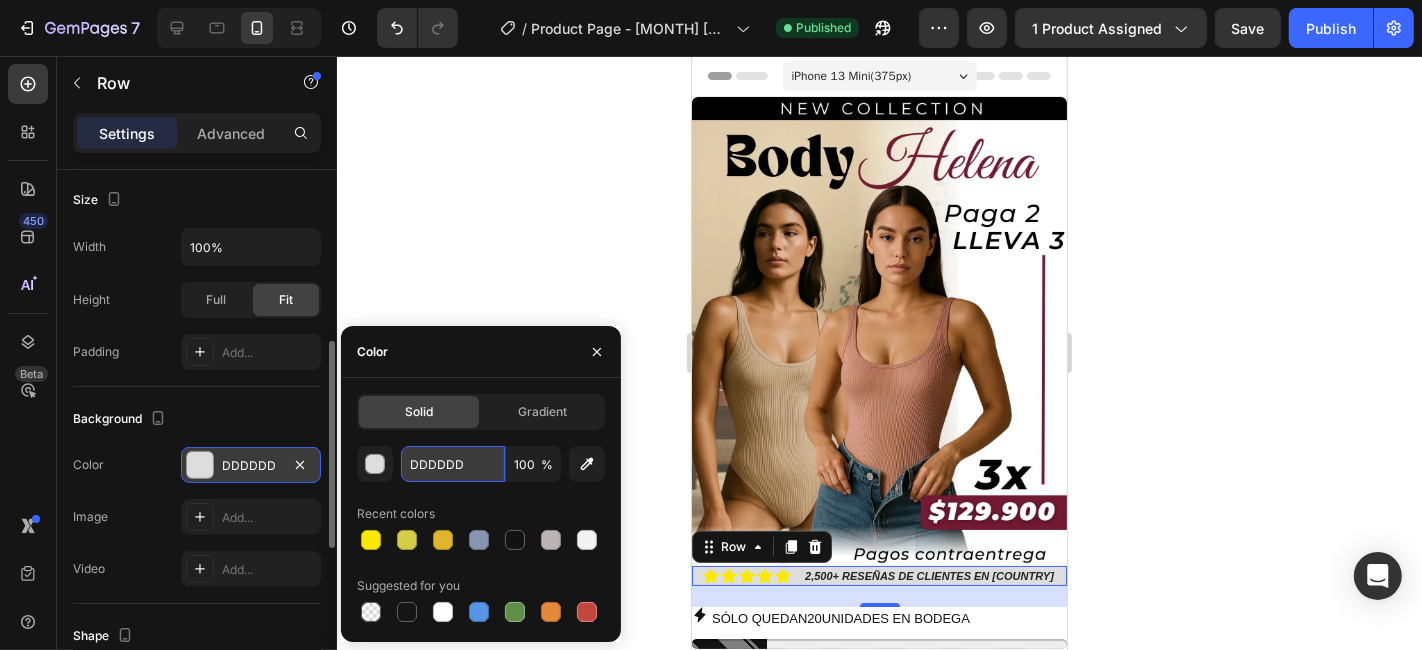 click on "DDDDDD" at bounding box center [453, 464] 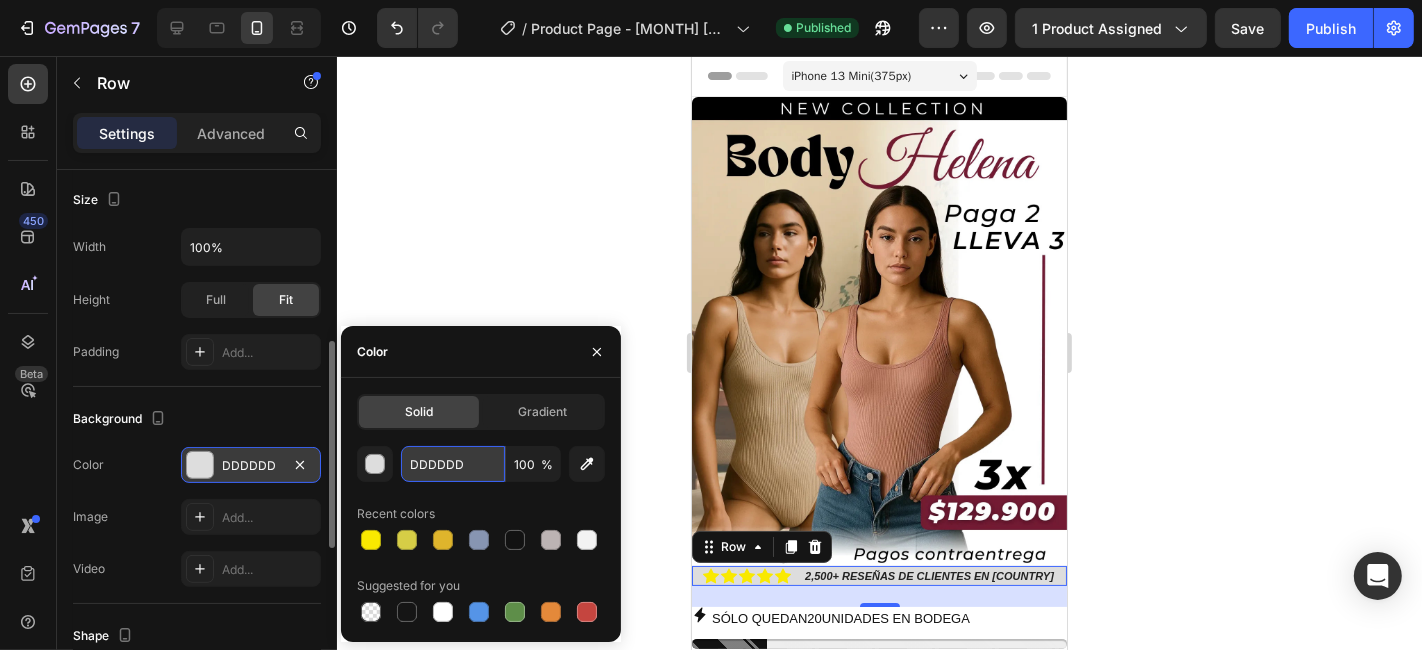 paste on "#731b33" 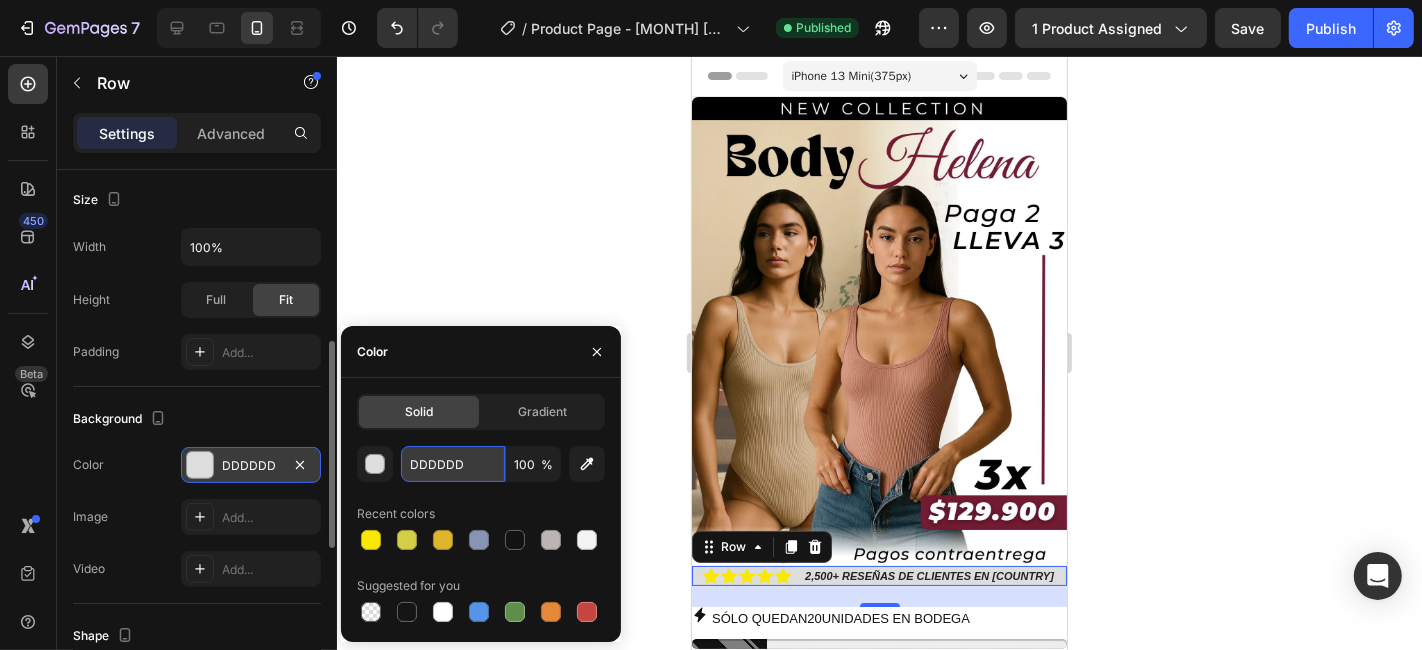 type on "#731b33" 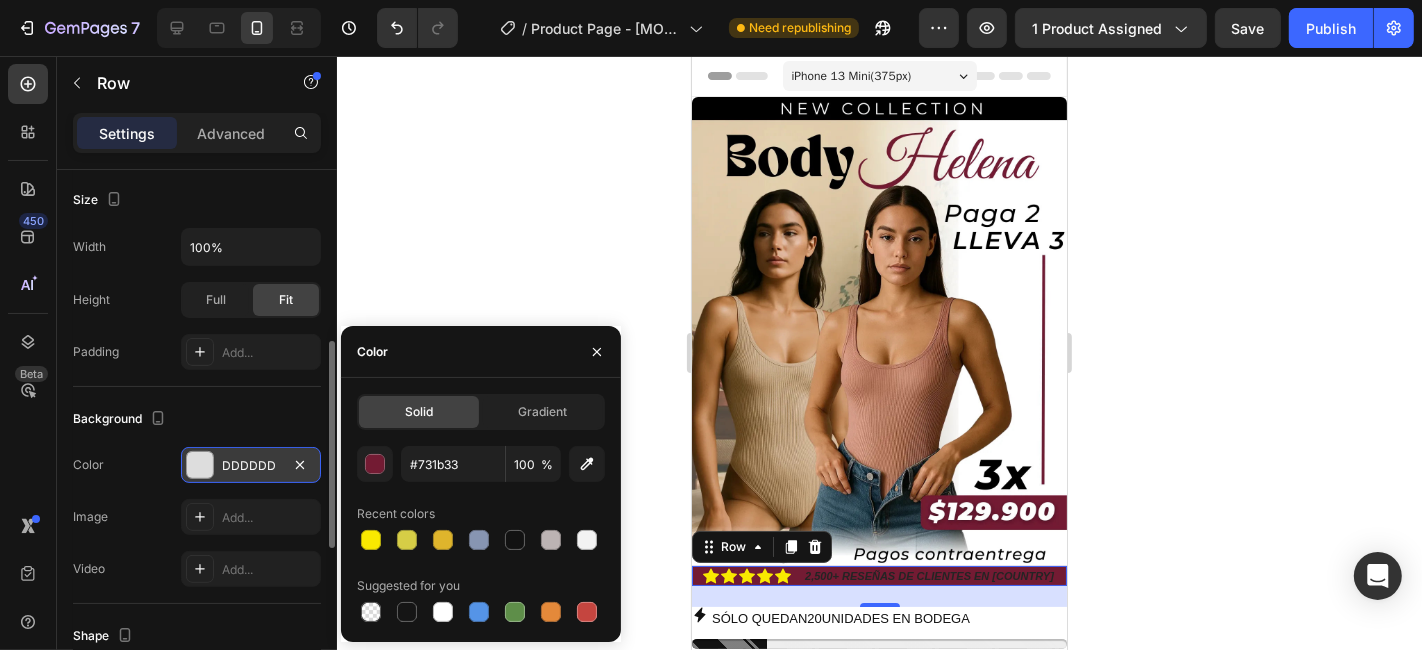click on "Image Add..." at bounding box center [197, 517] 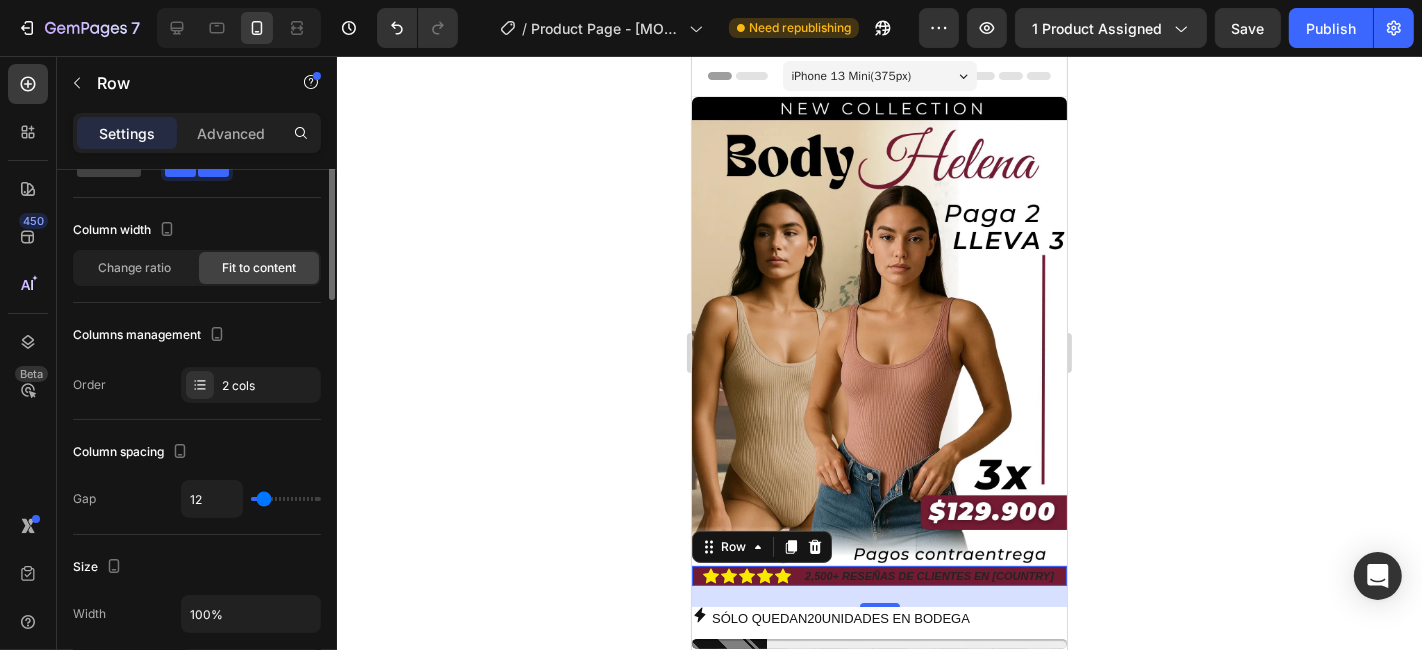 scroll, scrollTop: 0, scrollLeft: 0, axis: both 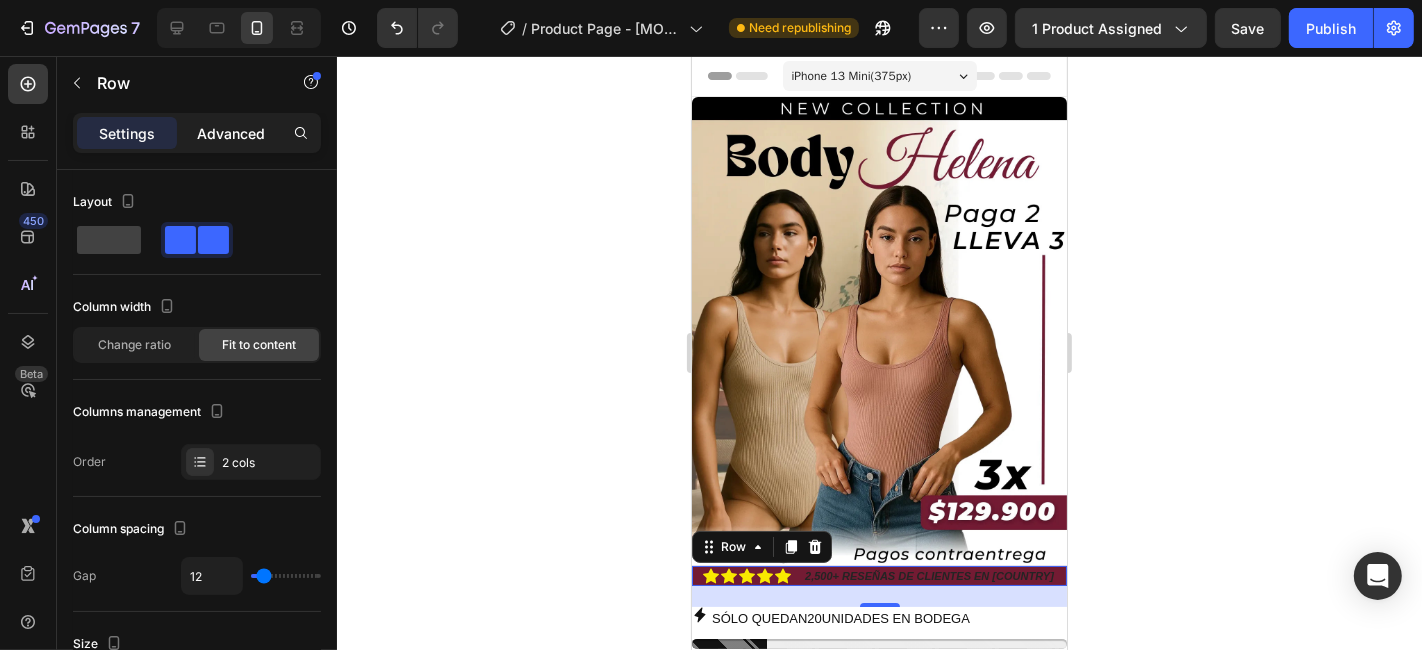 click on "Advanced" at bounding box center (231, 133) 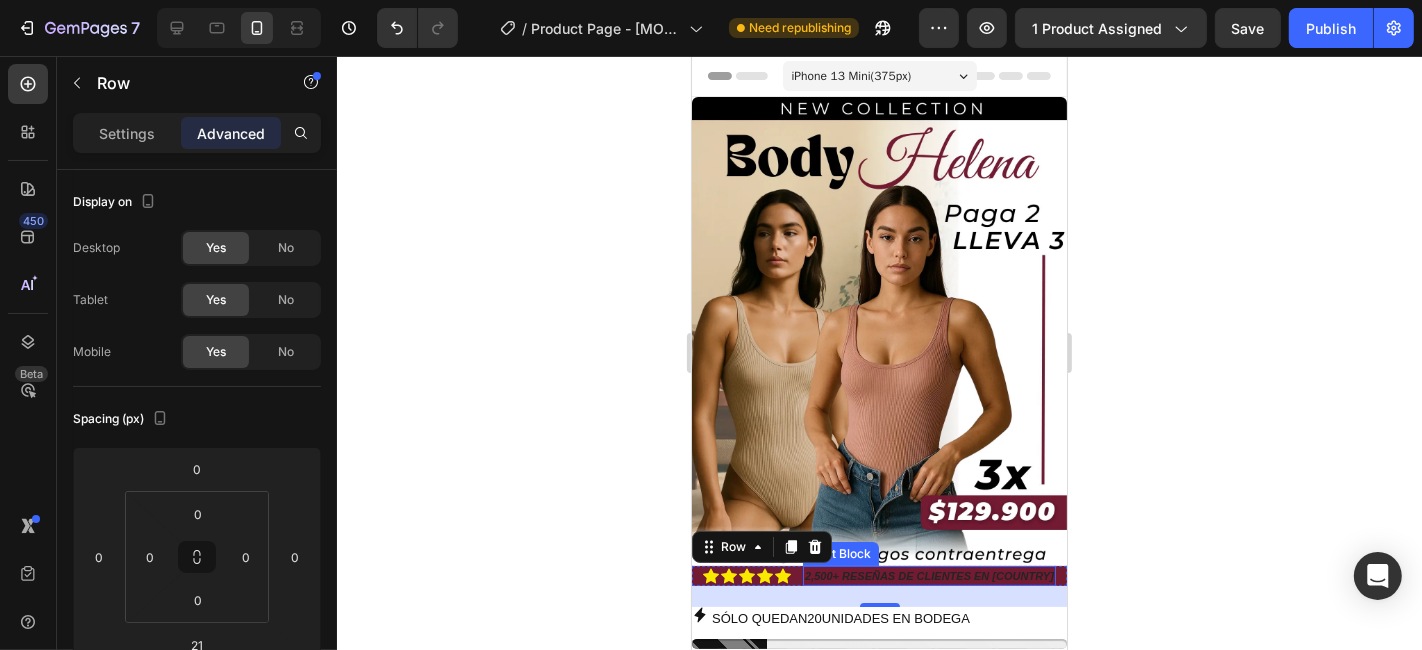 click on "2,500+ RESEÑAS DE CLIENTES EN [COUNTRY]" at bounding box center [928, 575] 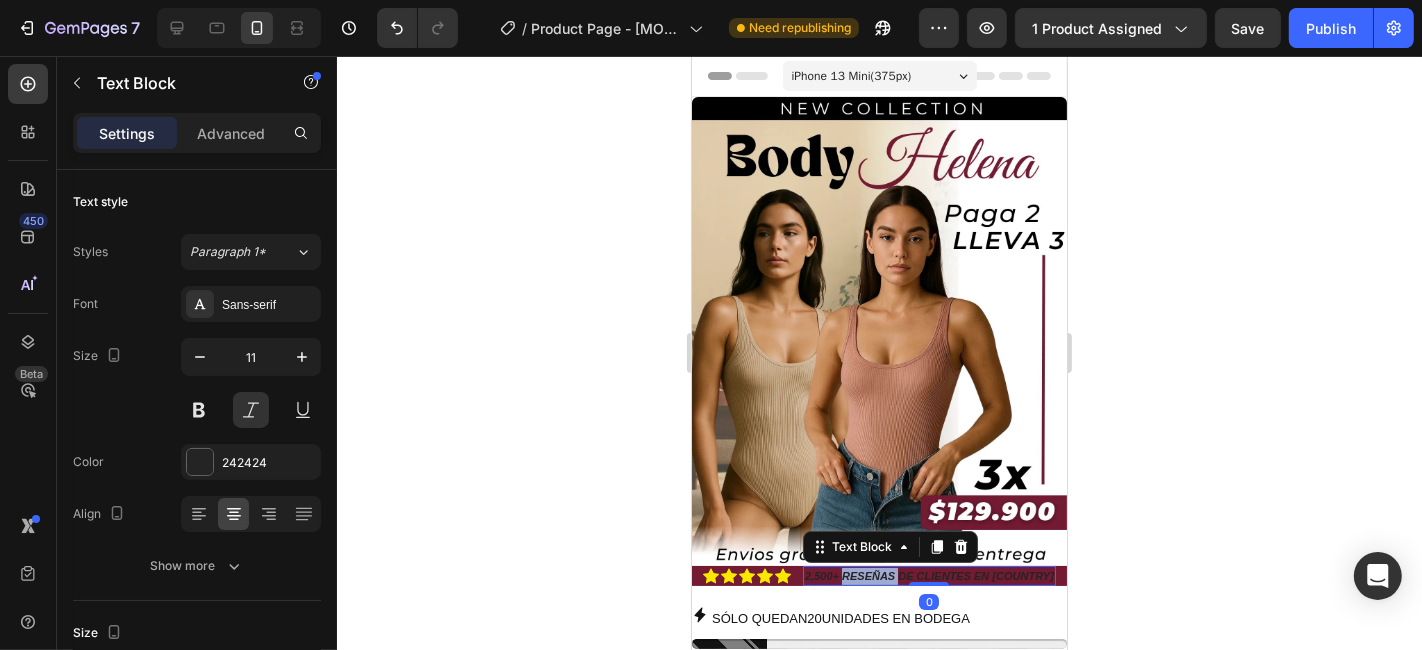 click on "2,500+ RESEÑAS DE CLIENTES EN [COUNTRY]" at bounding box center (928, 575) 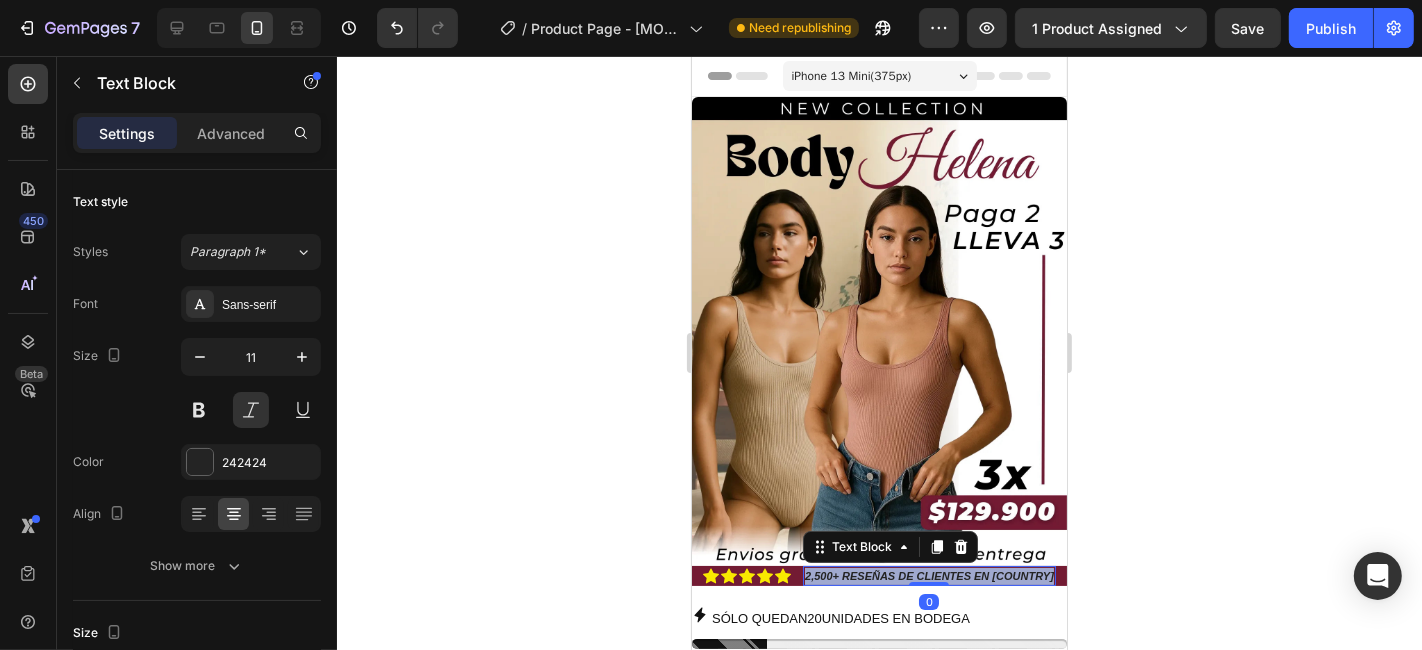 click on "2,500+ RESEÑAS DE CLIENTES EN [COUNTRY]" at bounding box center (928, 575) 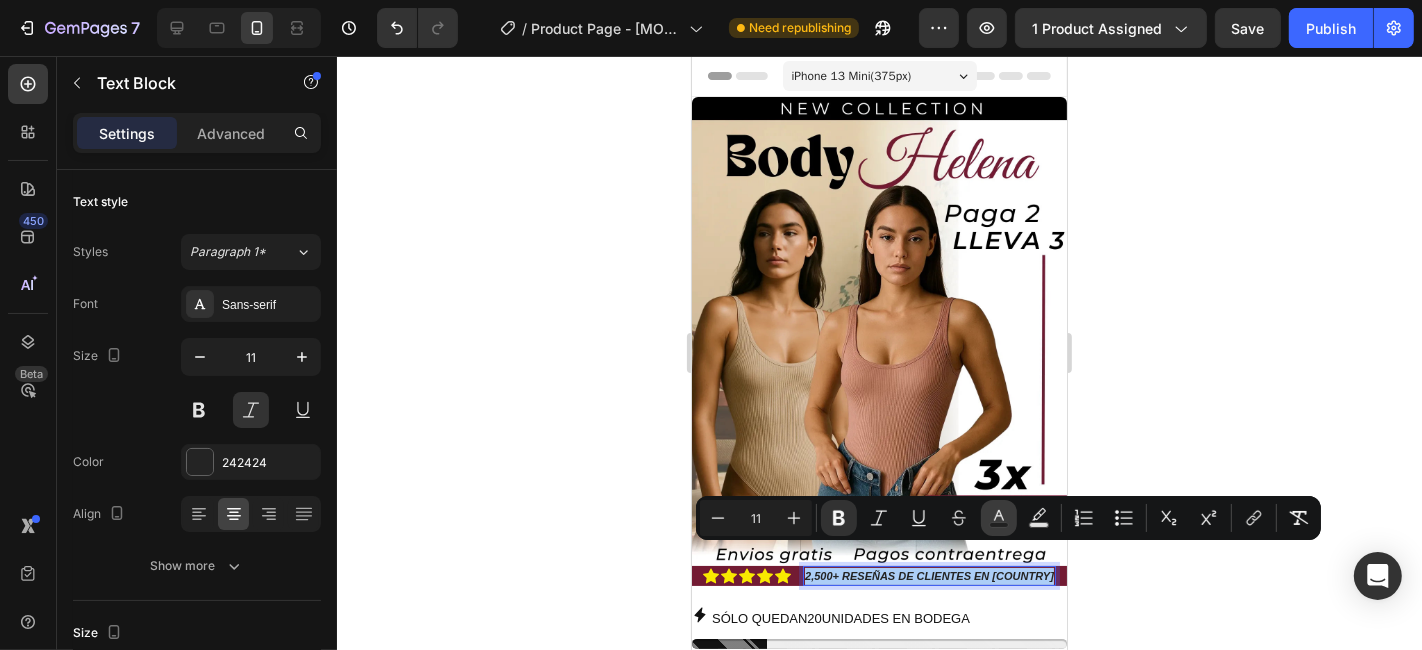 click 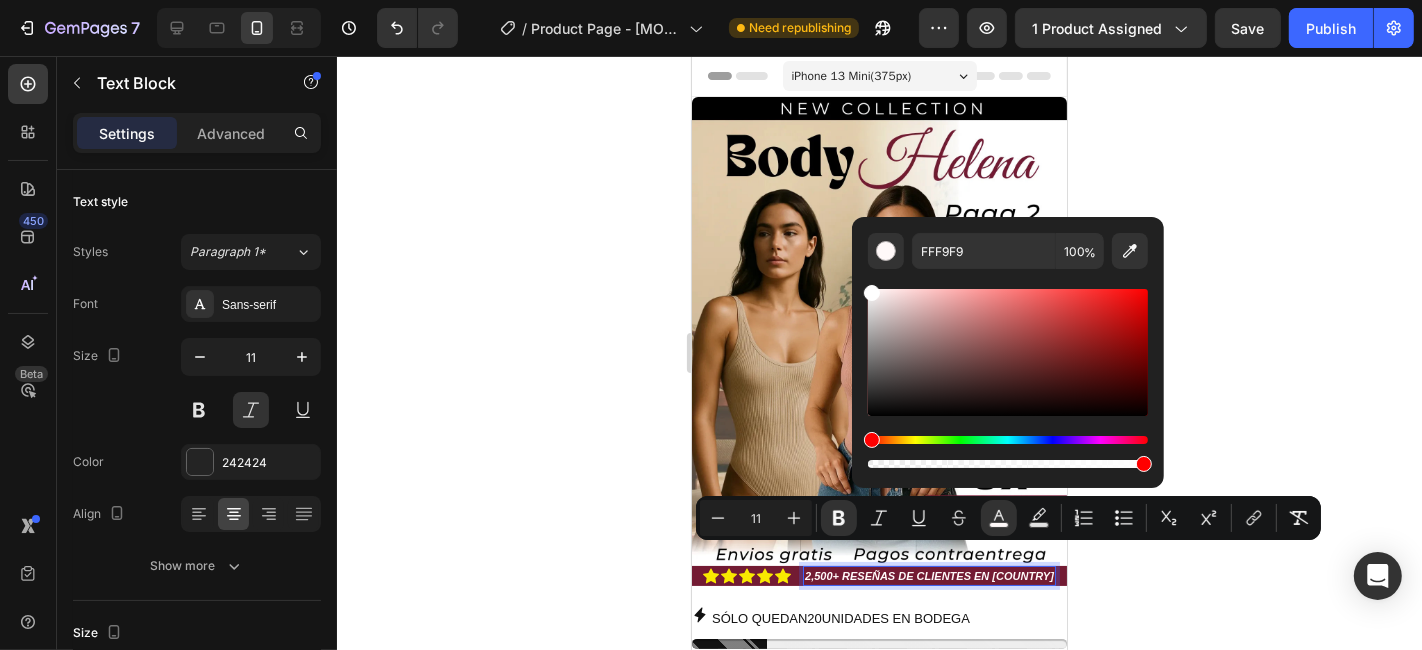 type on "FFFFFF" 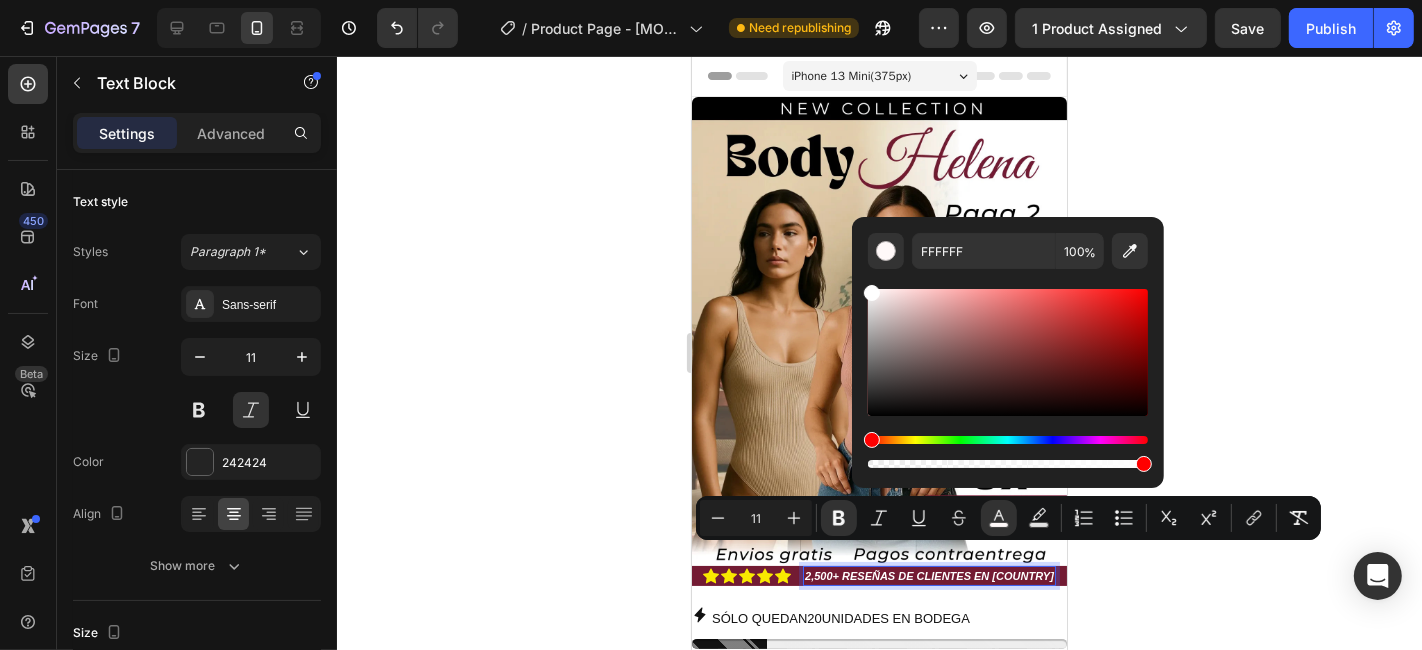 drag, startPoint x: 871, startPoint y: 398, endPoint x: 866, endPoint y: 284, distance: 114.1096 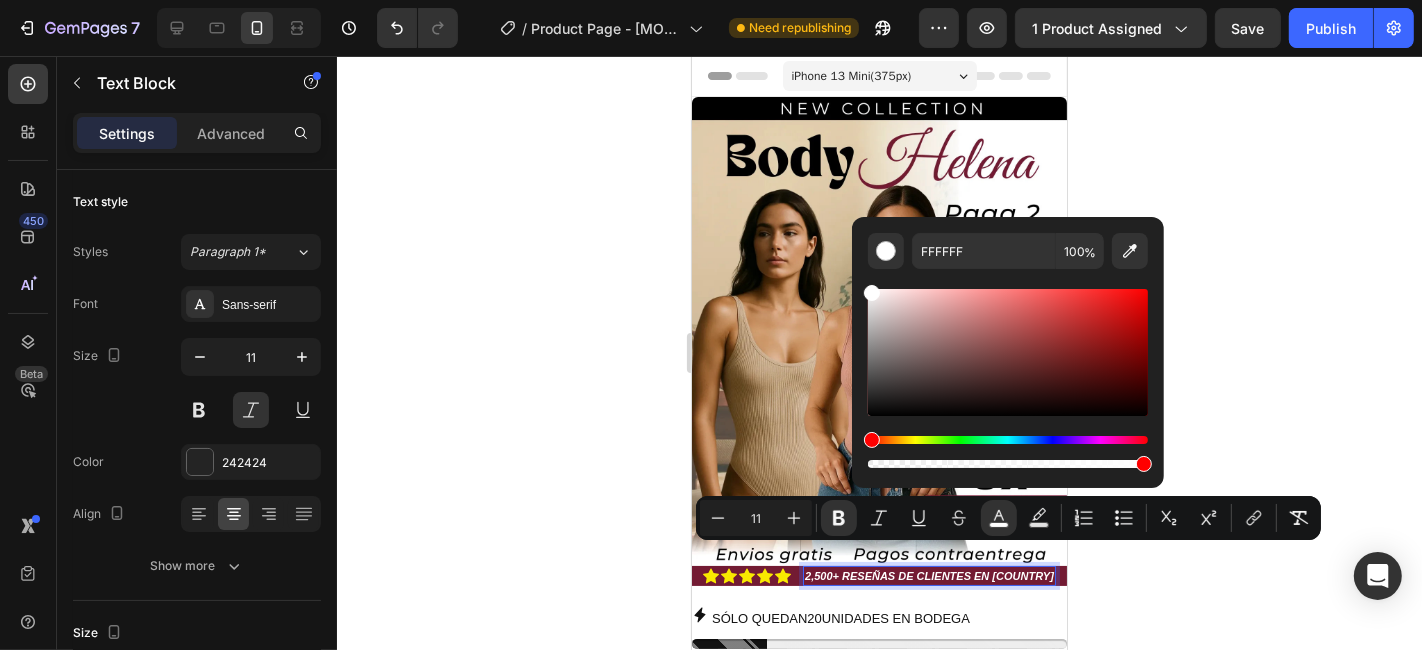 click 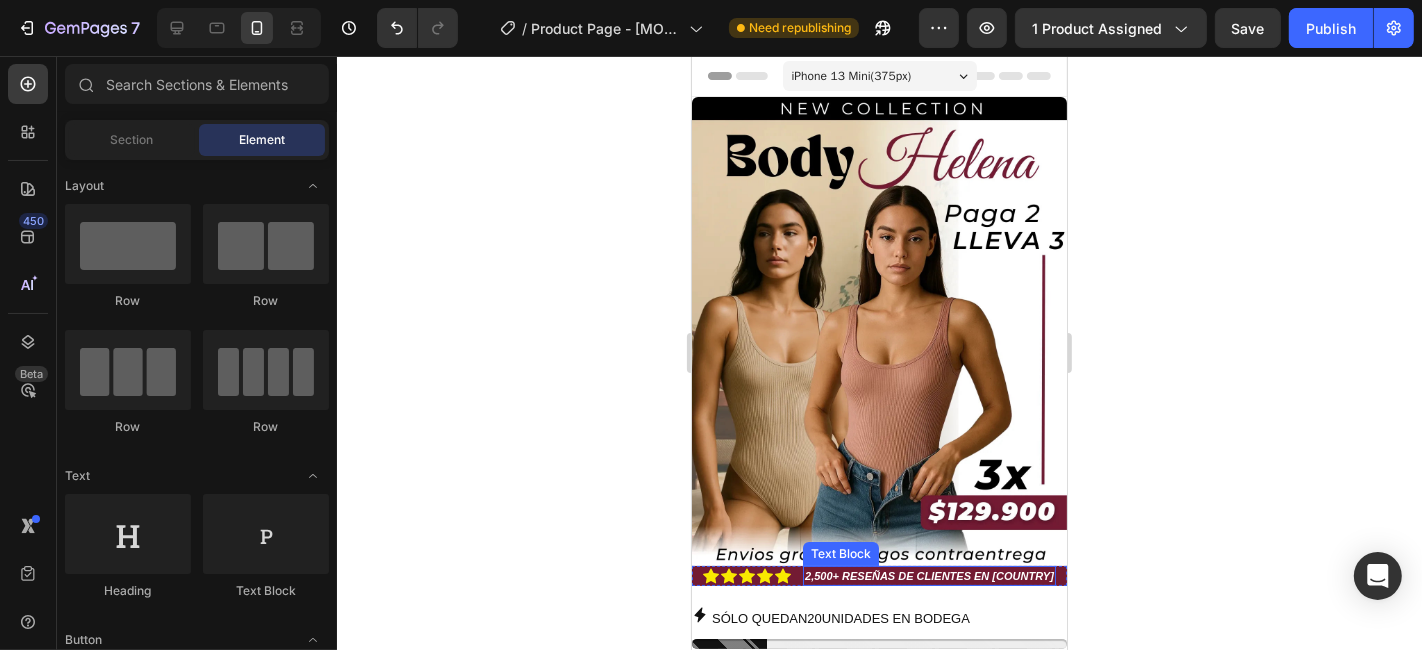 click on "2,500+ RESEÑAS DE CLIENTES EN [COUNTRY]" at bounding box center [928, 575] 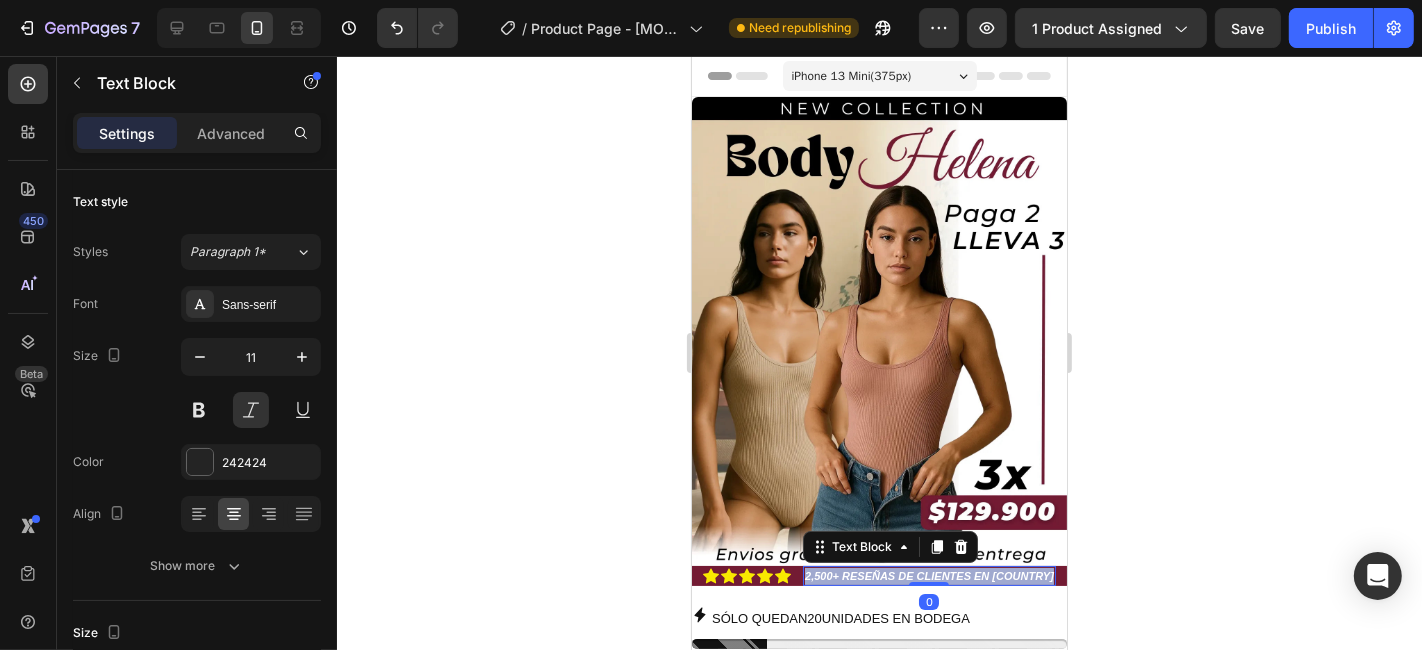 click on "2,500+ RESEÑAS DE CLIENTES EN [COUNTRY]" at bounding box center [928, 575] 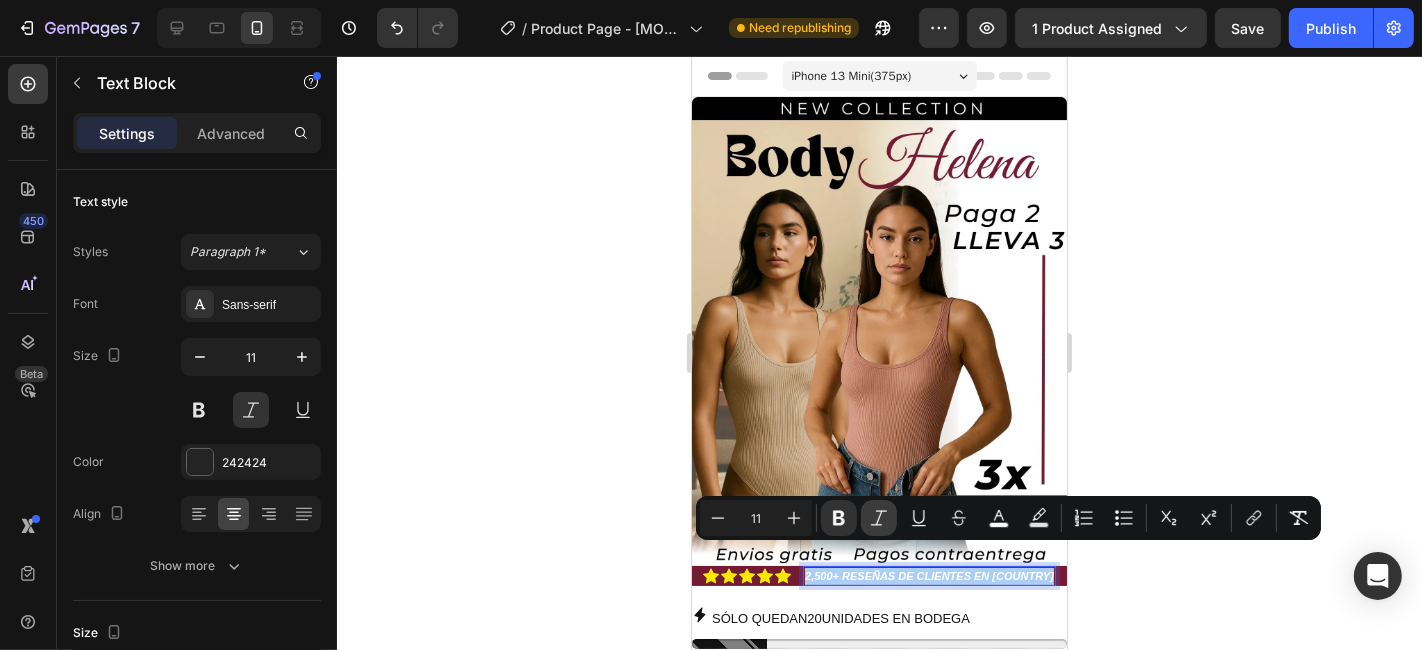 click 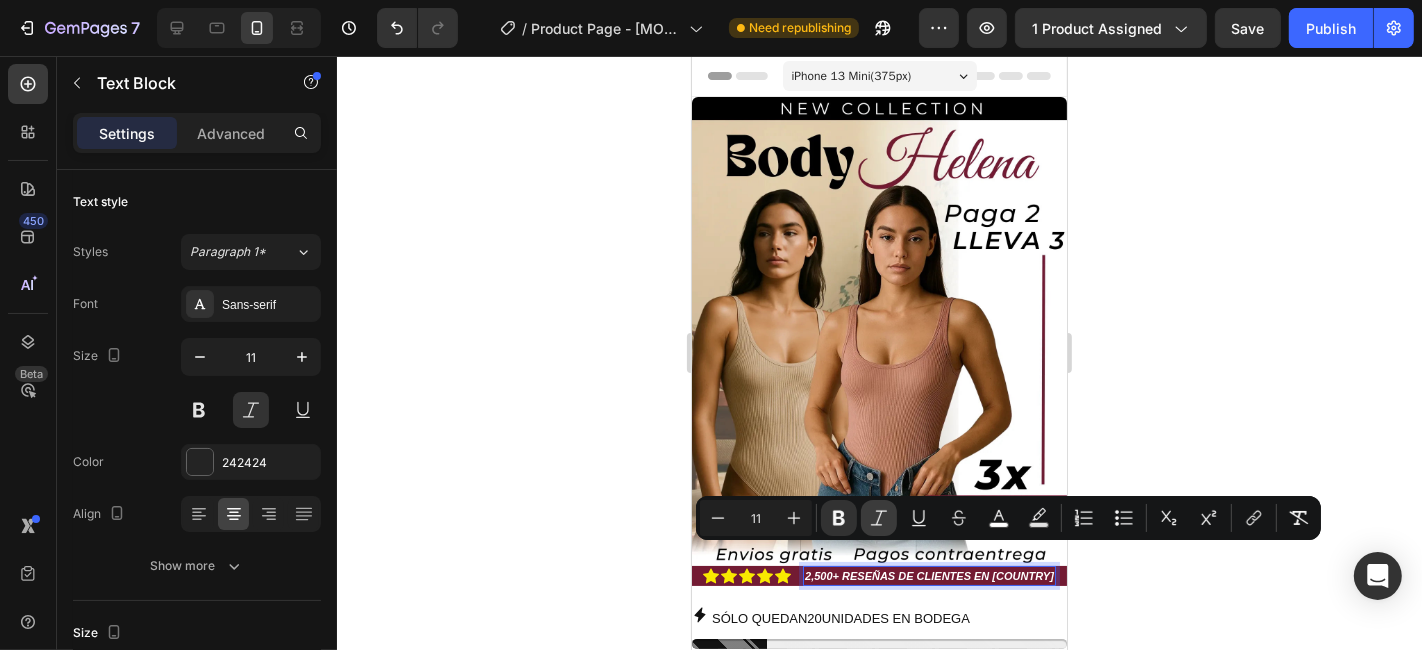 click 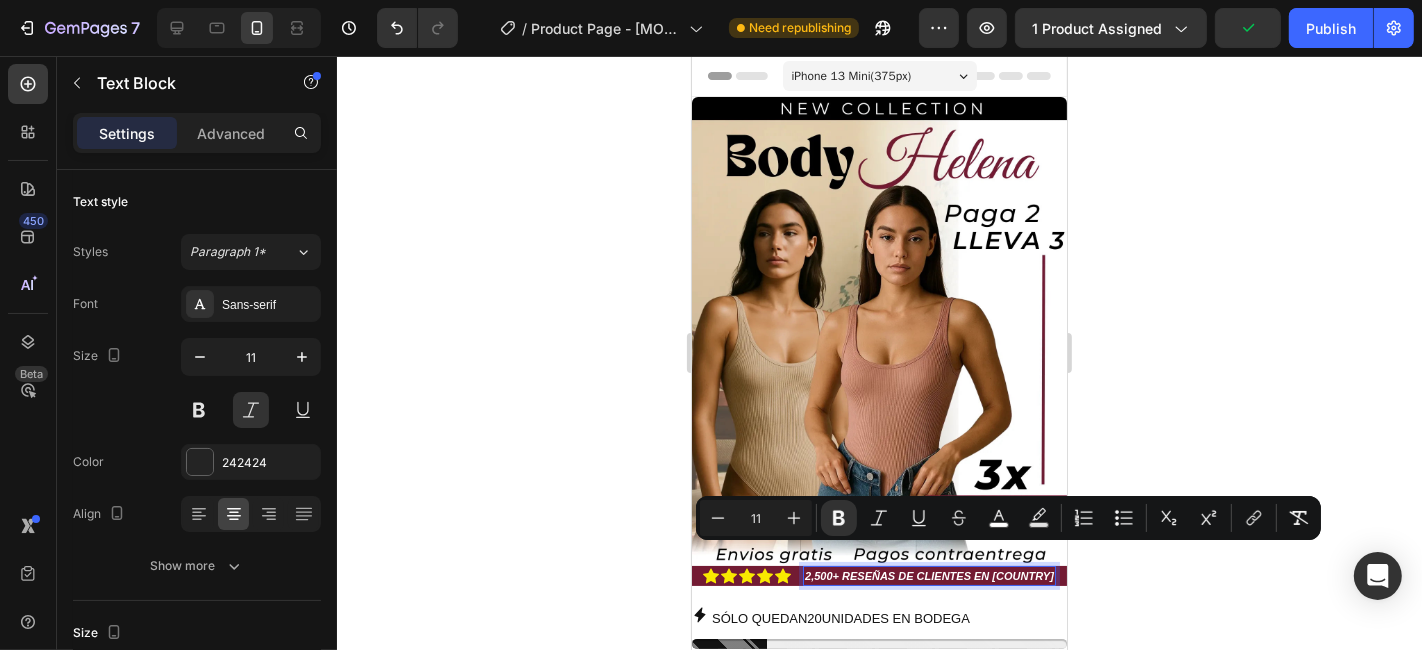 click 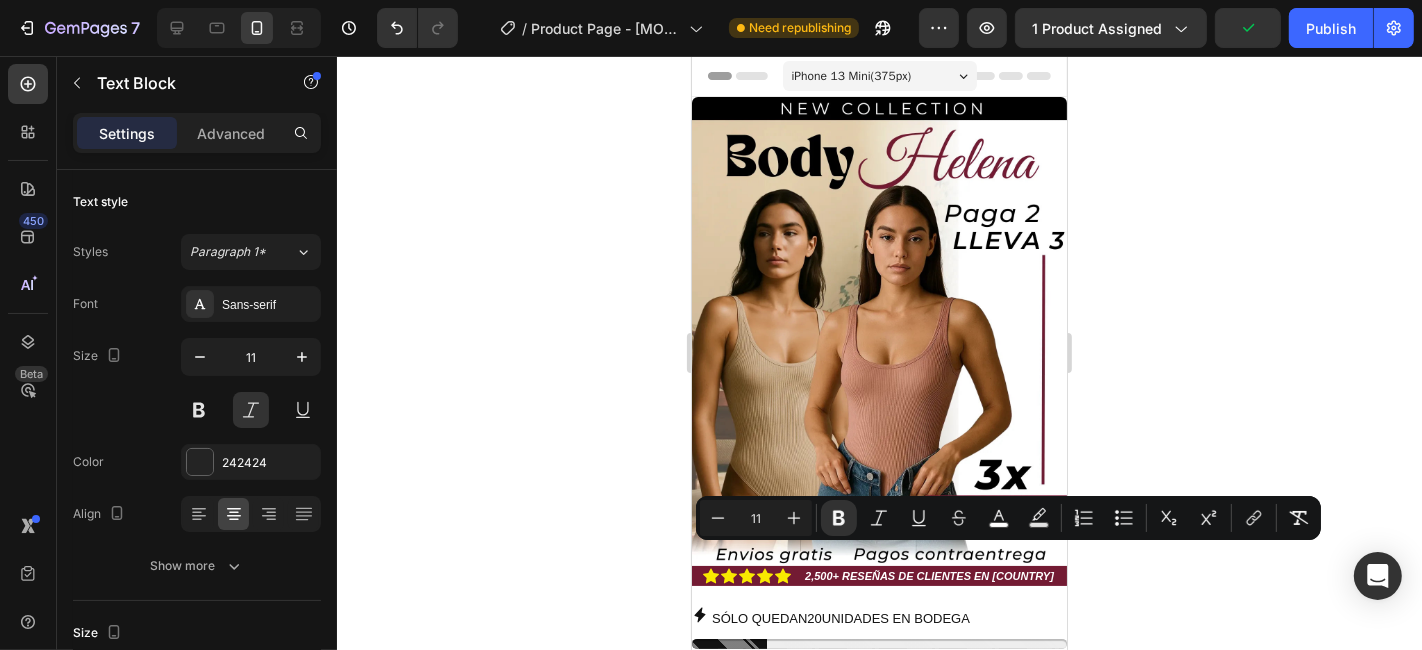 click 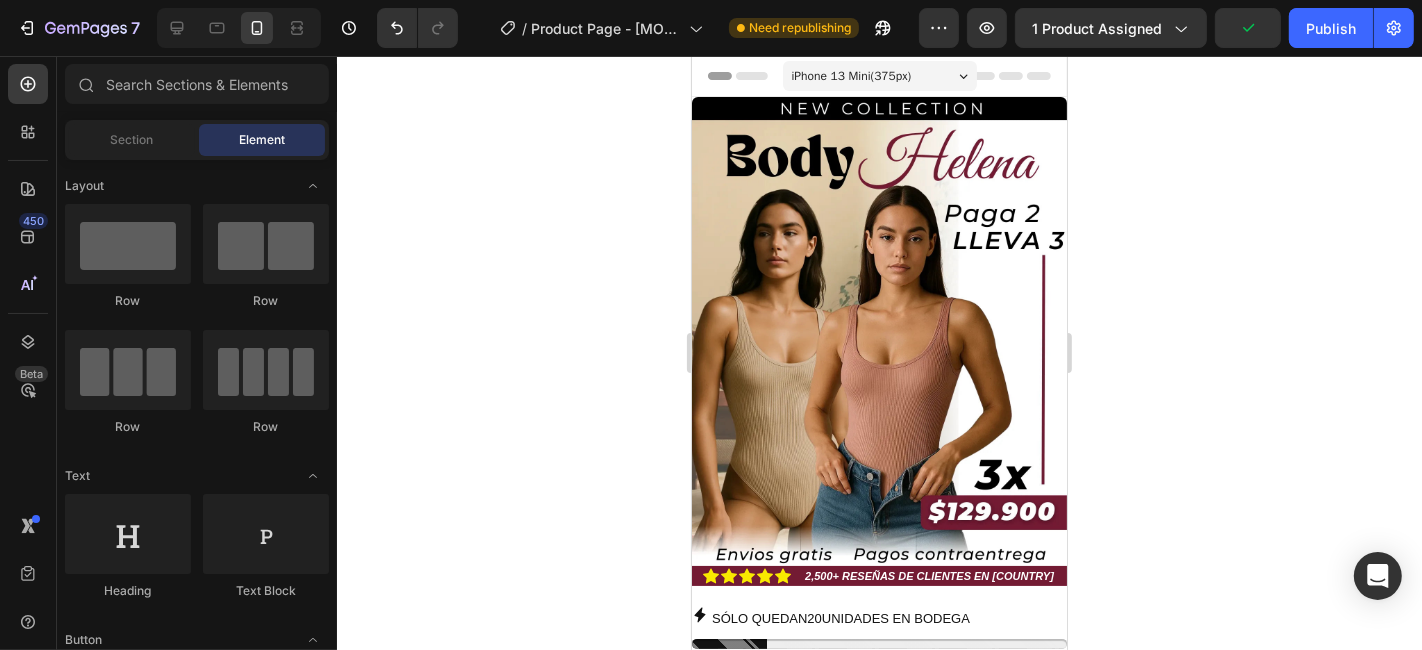 click 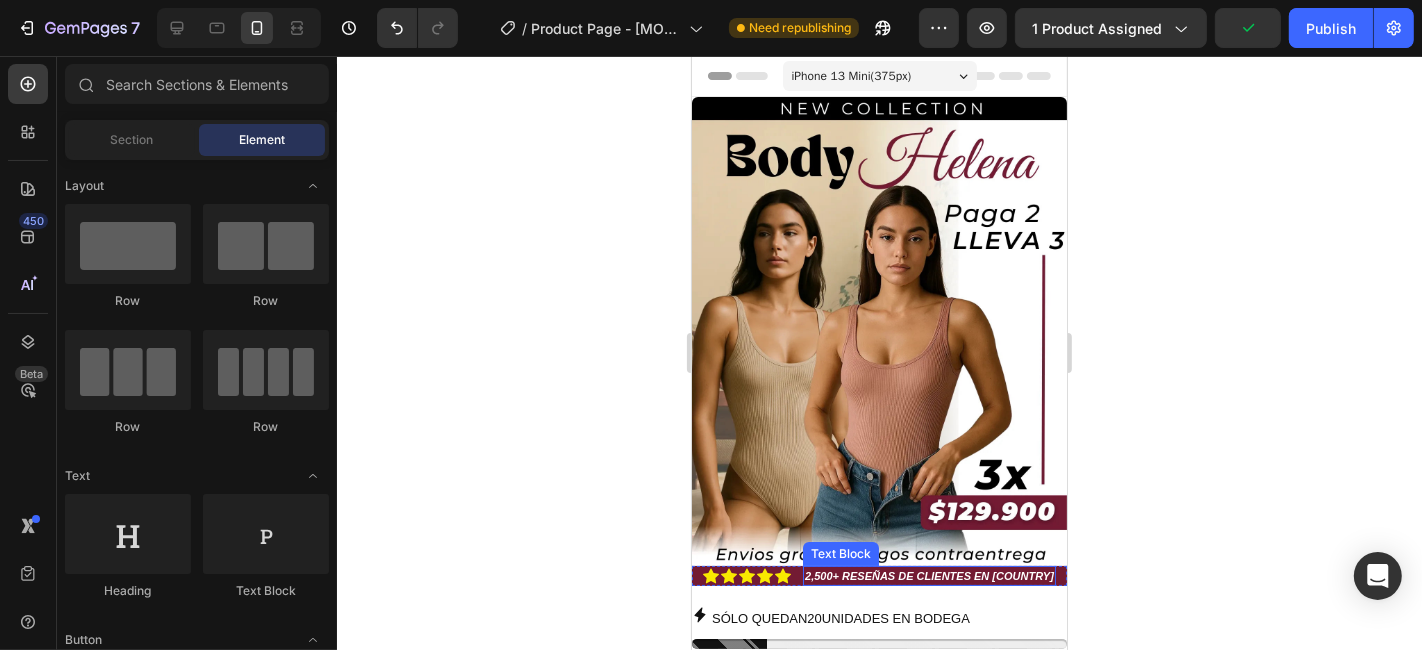 click on "2,500+ RESEÑAS DE CLIENTES EN [COUNTRY]" at bounding box center (928, 575) 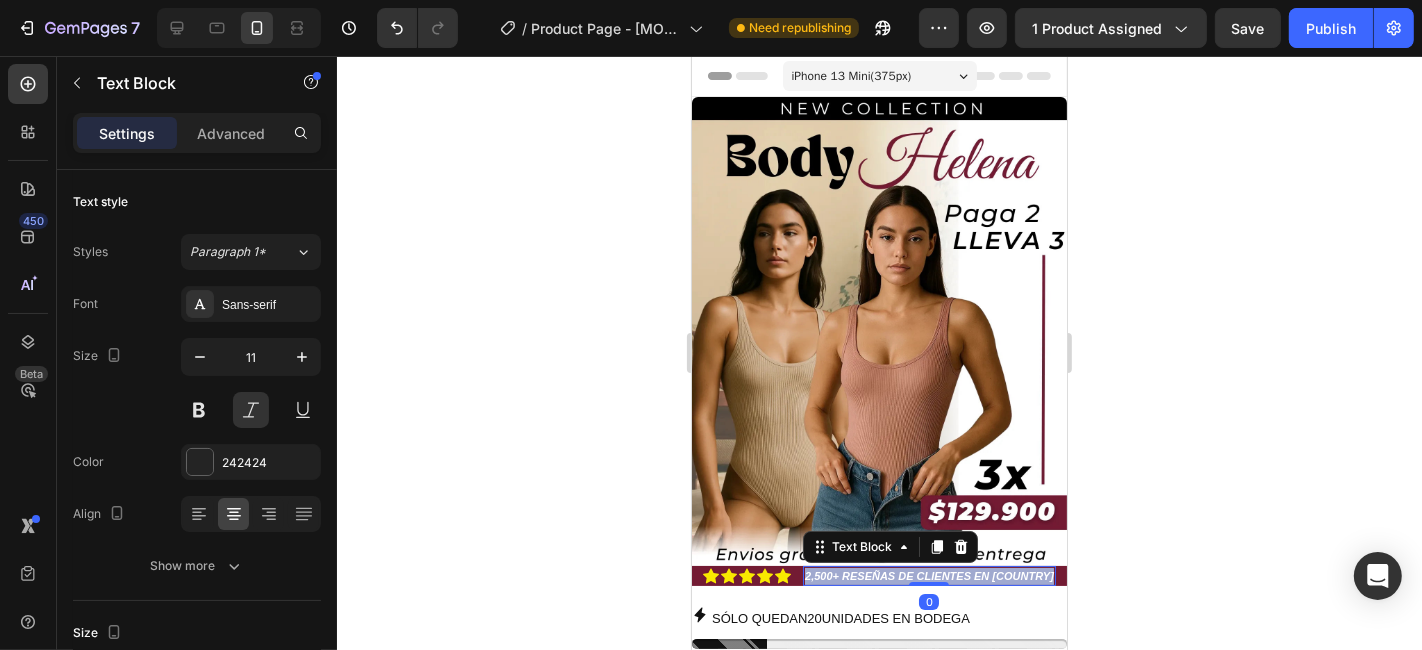 click on "2,500+ RESEÑAS DE CLIENTES EN [COUNTRY]" at bounding box center (928, 575) 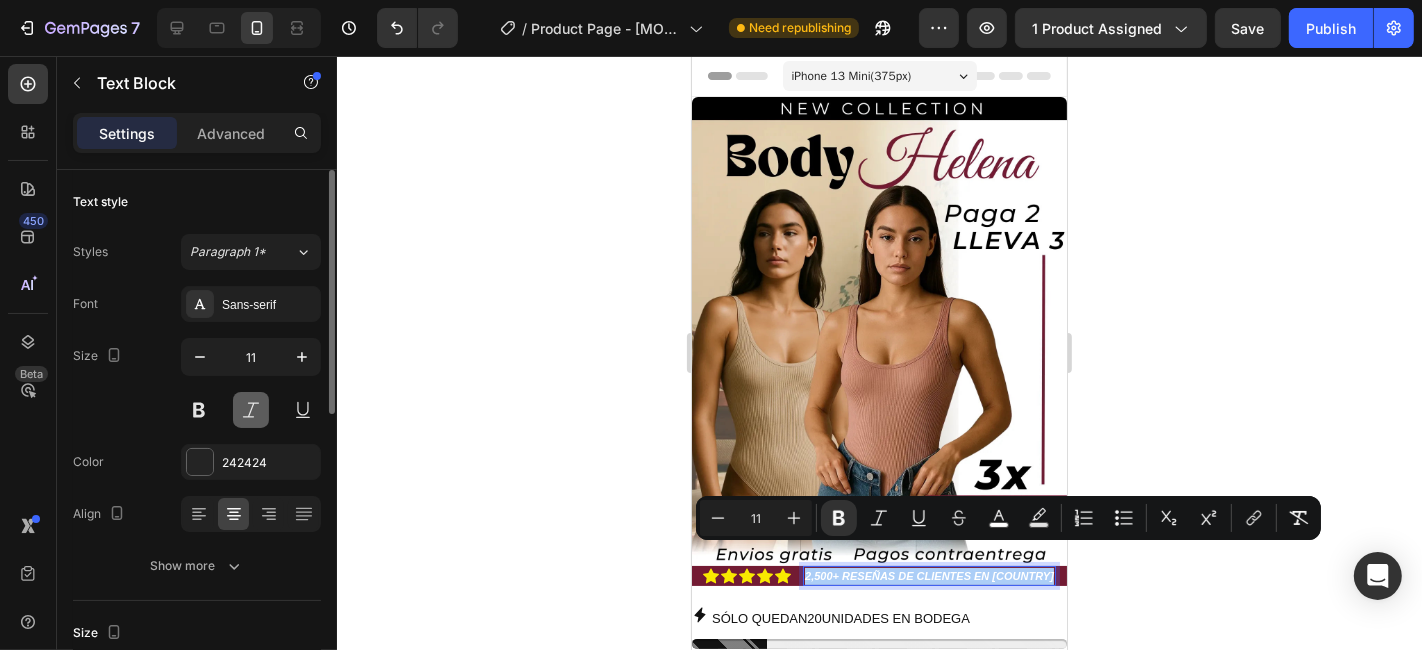 click at bounding box center [251, 410] 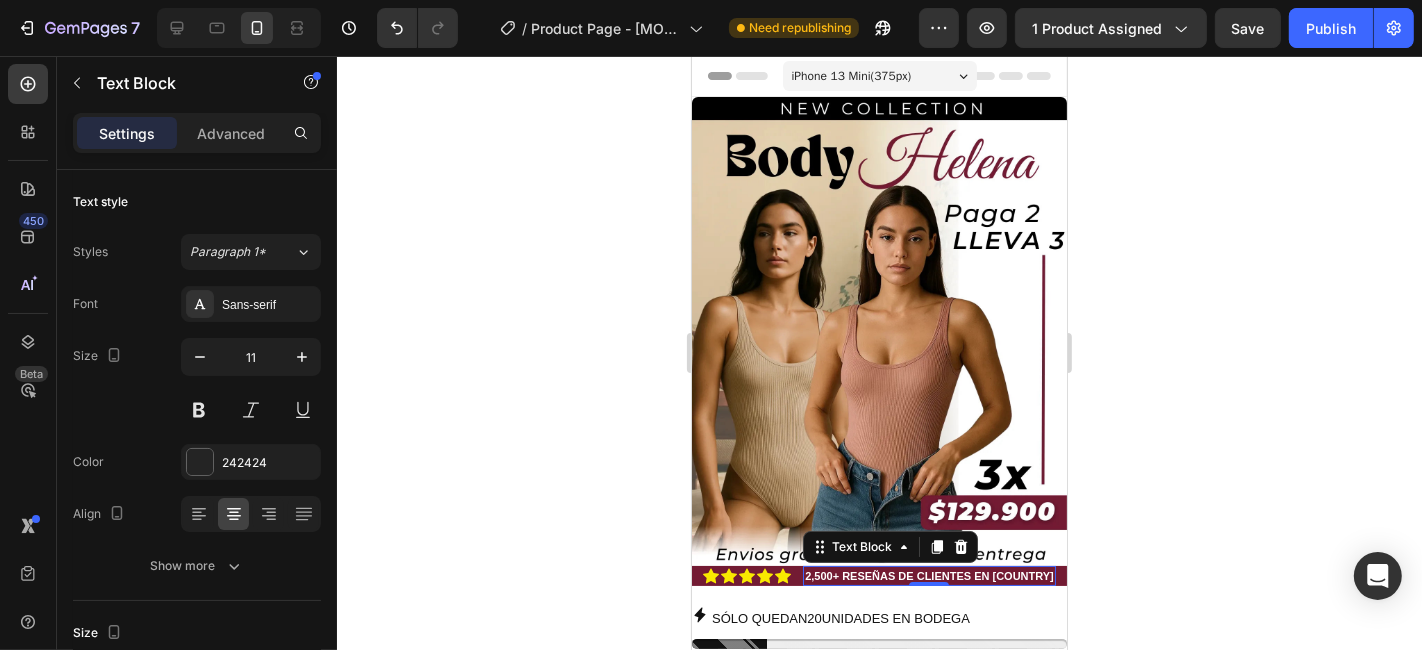 click 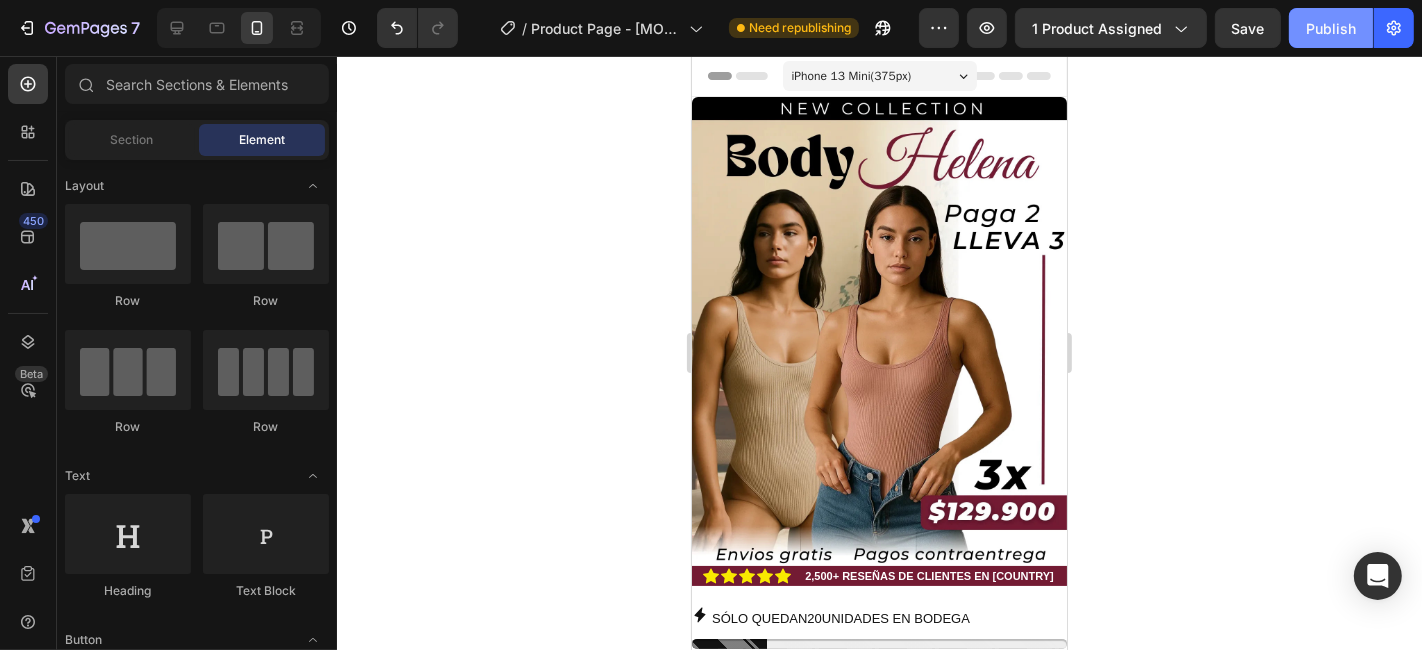 click on "Publish" 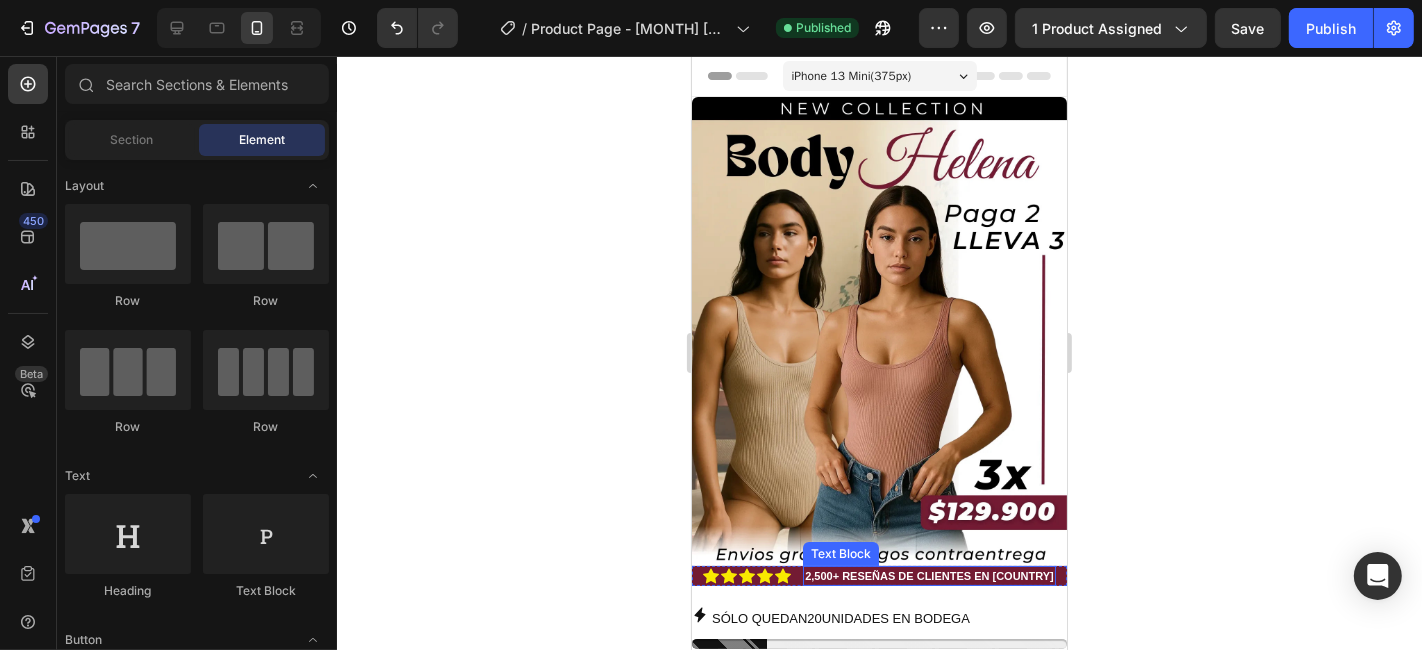 click on "2,500+ RESEÑAS DE CLIENTES EN [COUNTRY]" at bounding box center [928, 575] 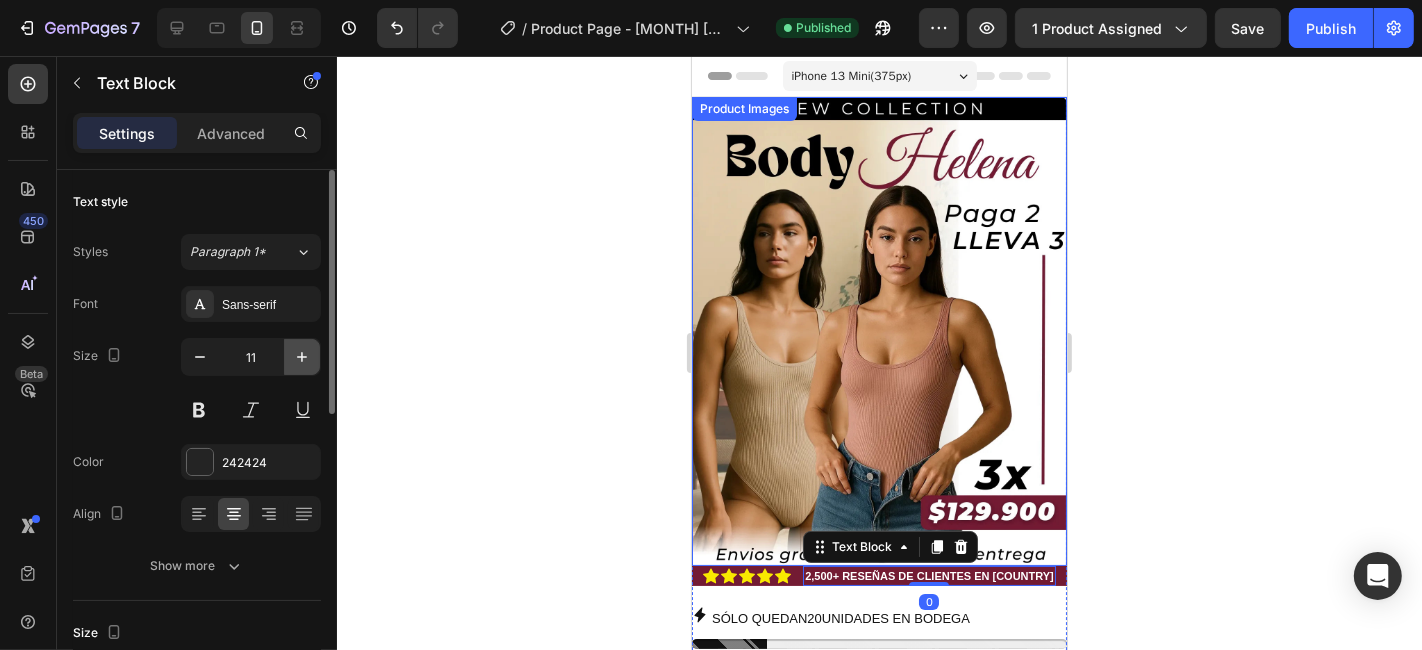 click 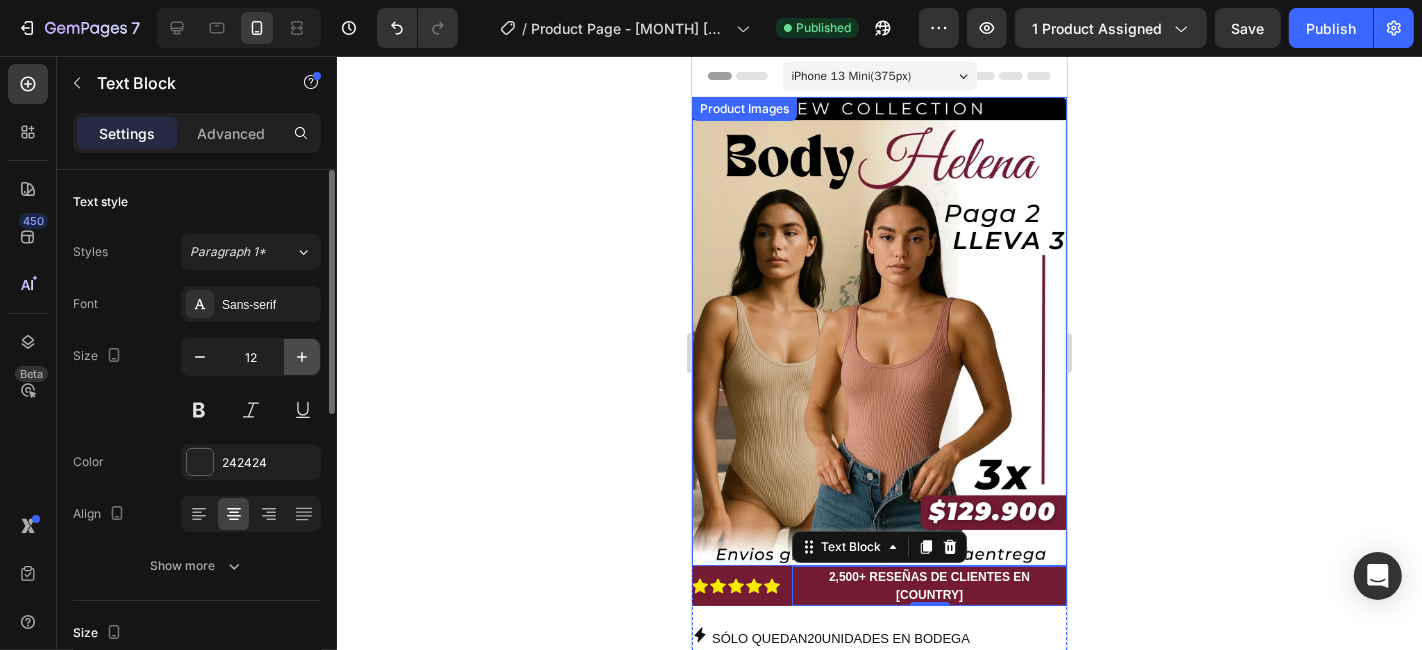 click 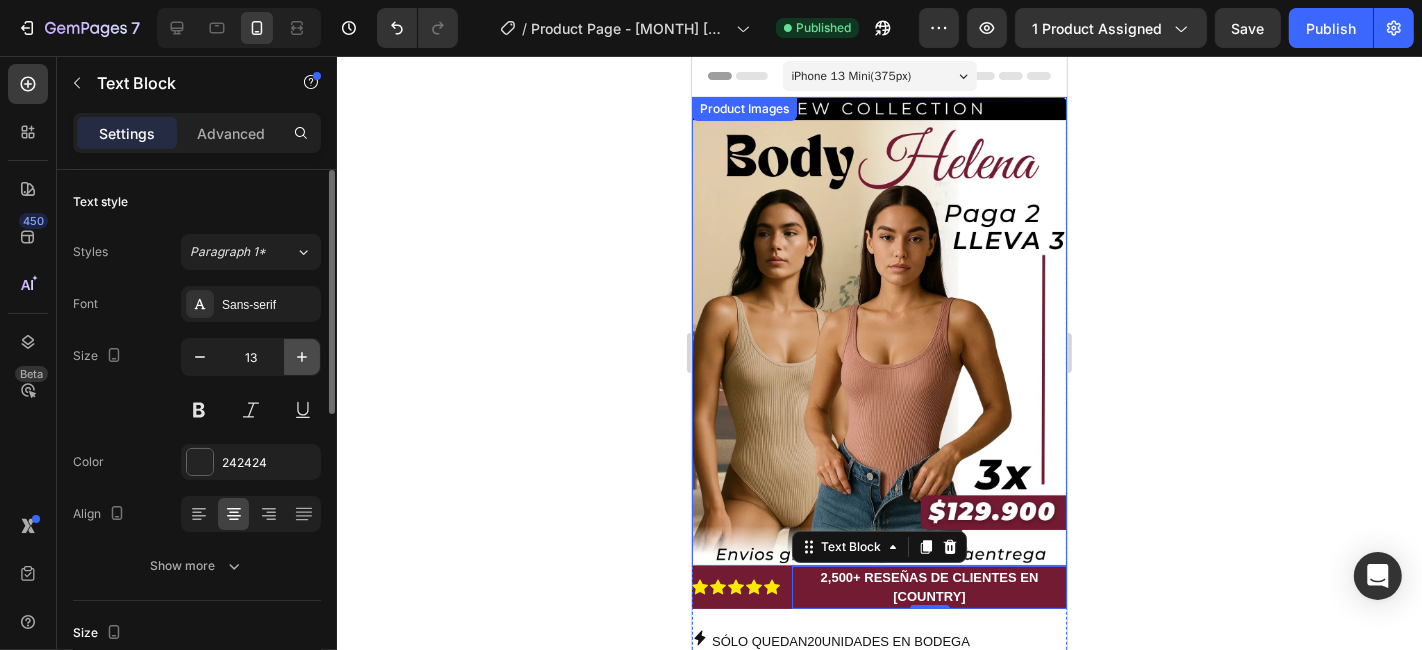 click 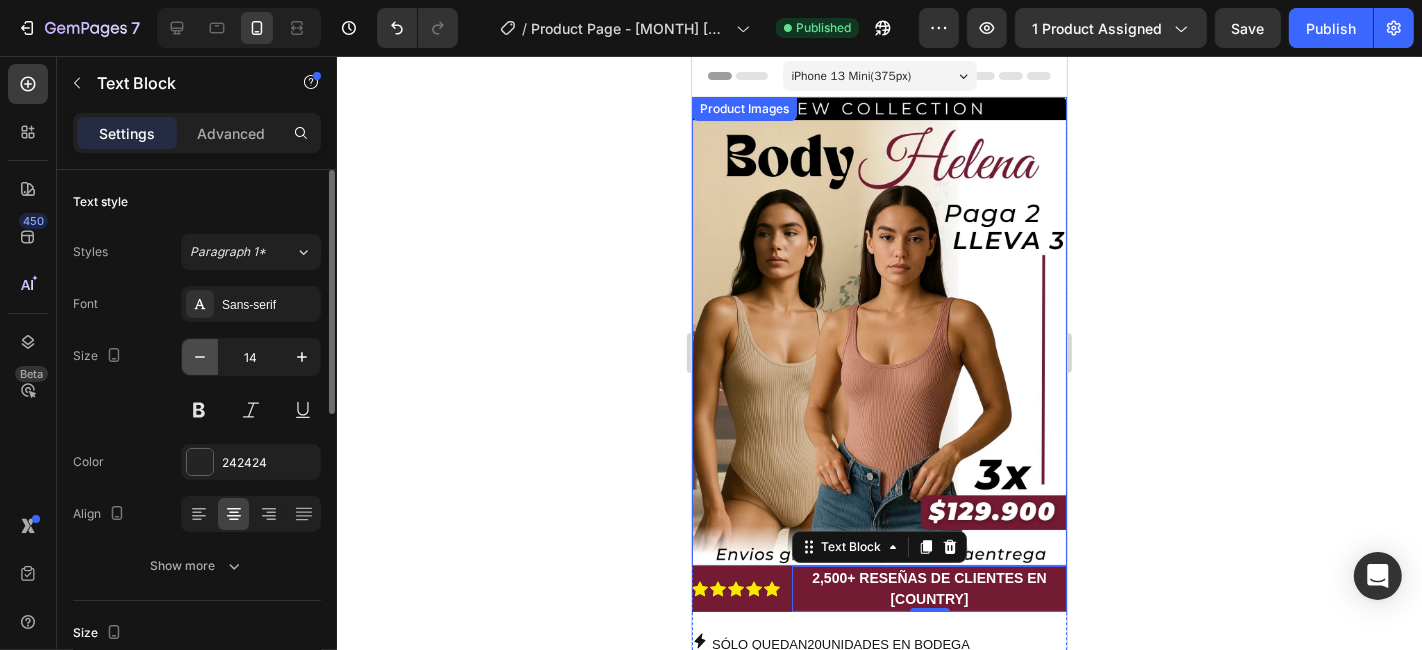 click at bounding box center [200, 357] 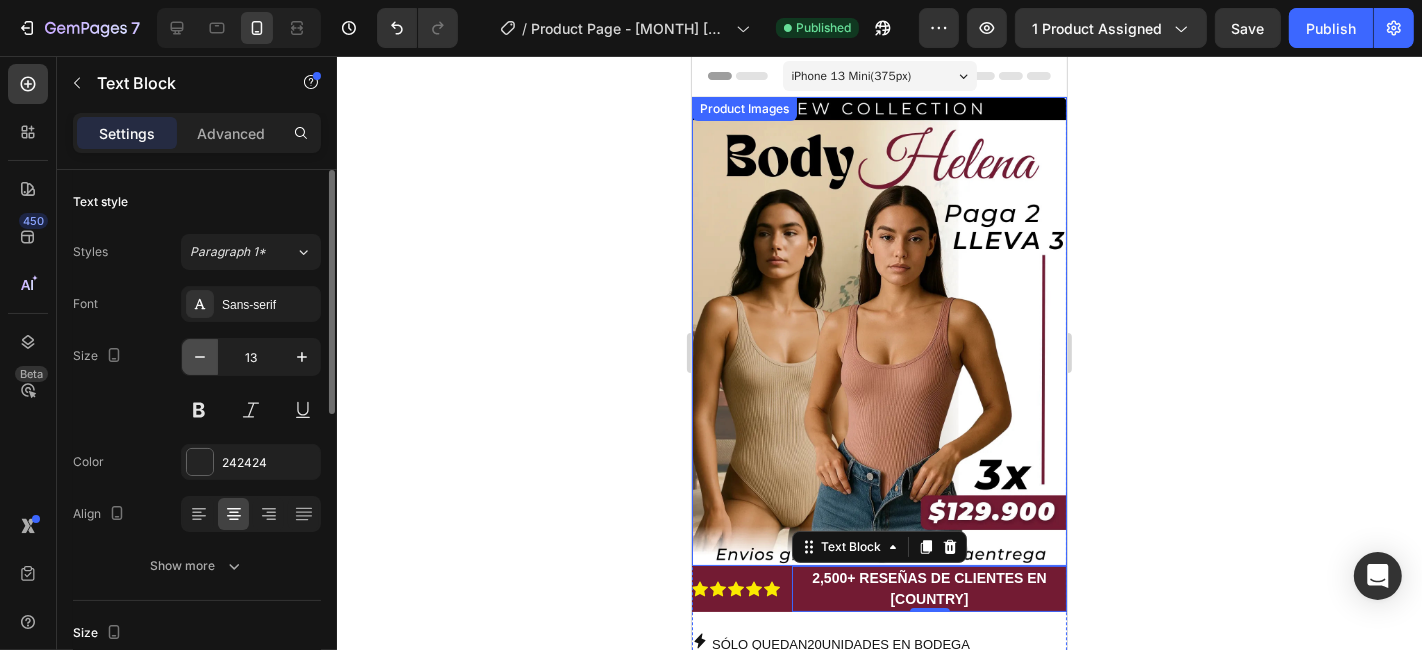 click at bounding box center [200, 357] 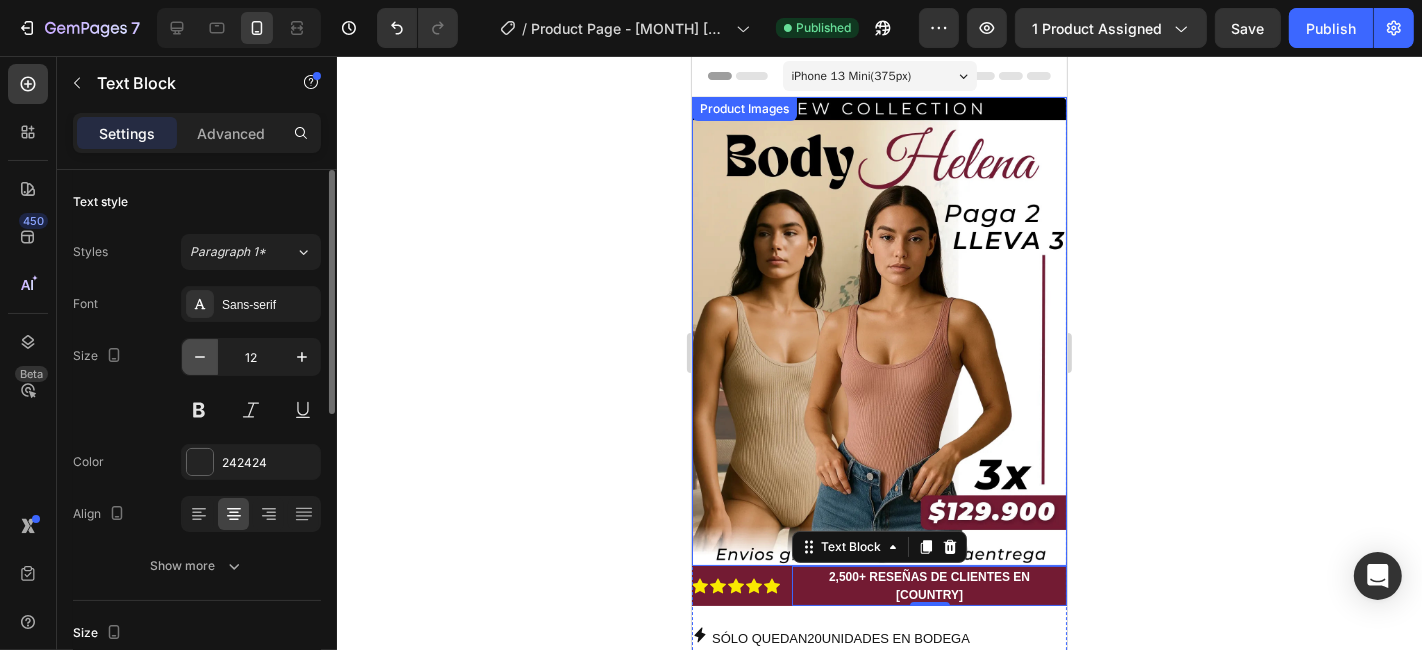 click at bounding box center [200, 357] 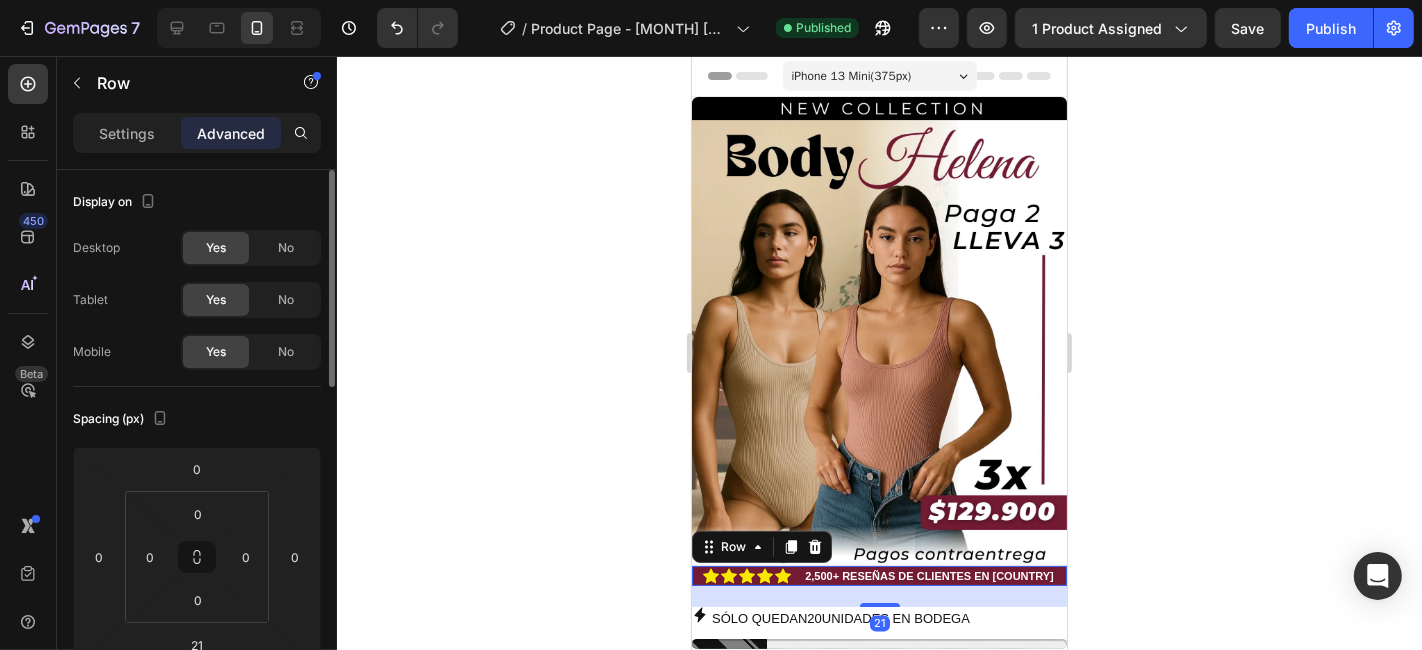 click on "Icon Icon Icon Icon Icon Icon List 2,500+ RESEÑAS DE CLIENTES EN [COUNTRY]  Text Block Row   21" at bounding box center (878, 575) 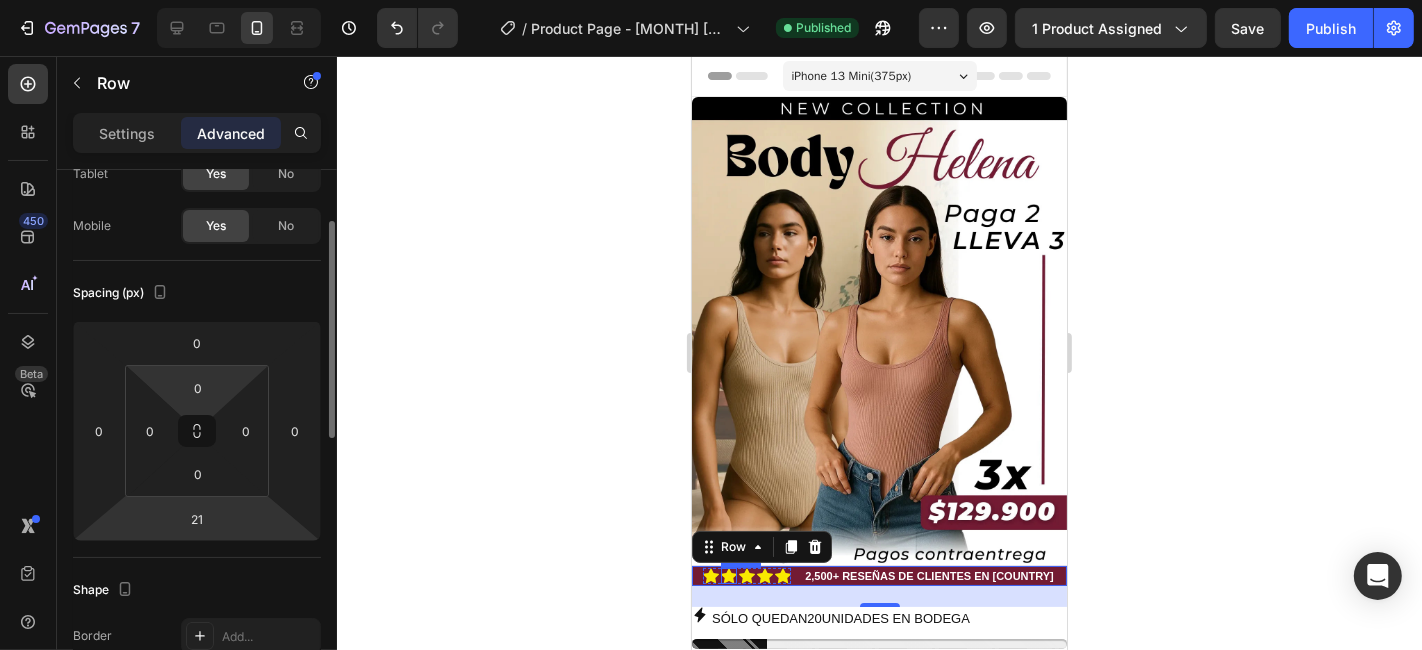scroll, scrollTop: 0, scrollLeft: 0, axis: both 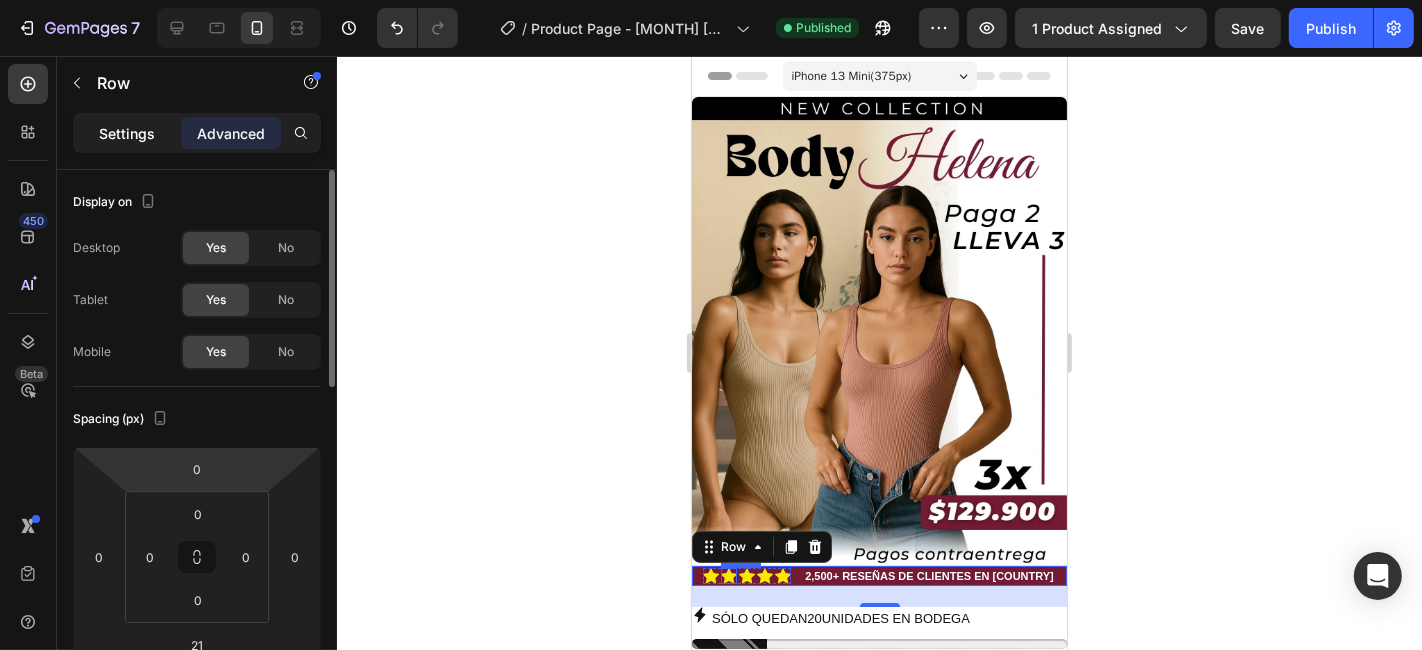 click on "Settings" at bounding box center (127, 133) 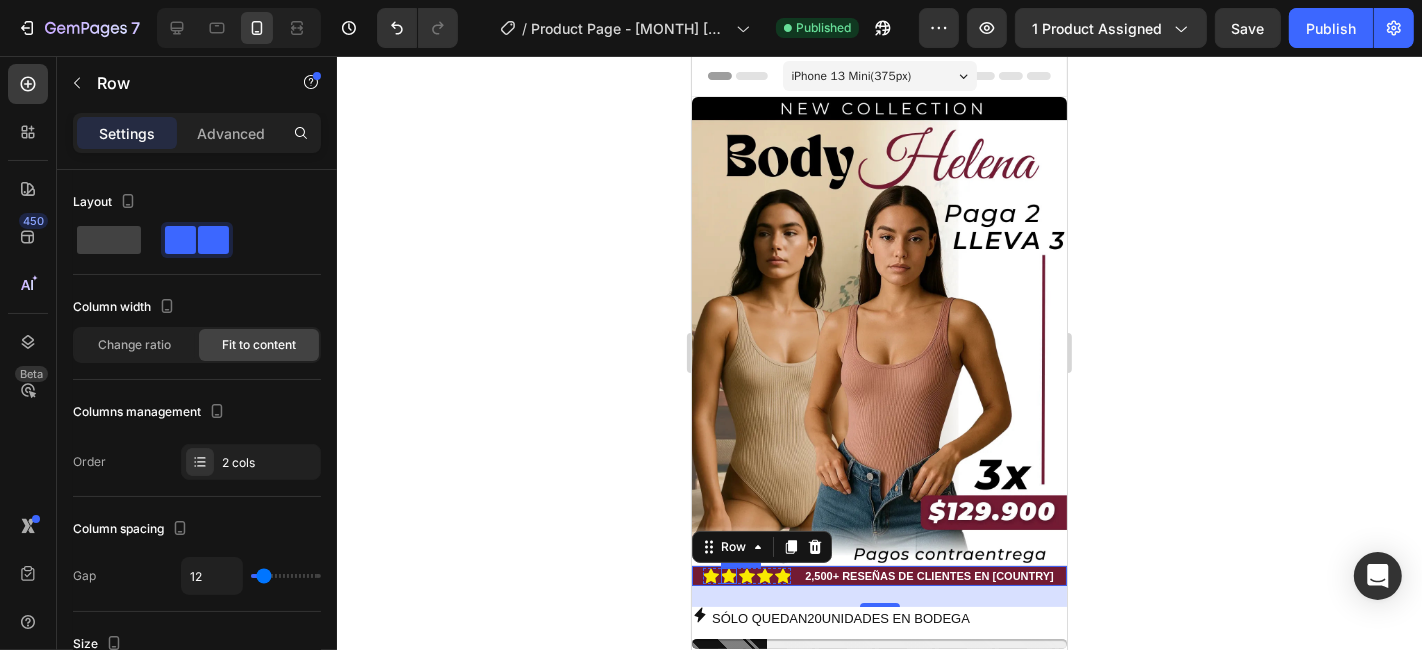 scroll, scrollTop: 111, scrollLeft: 0, axis: vertical 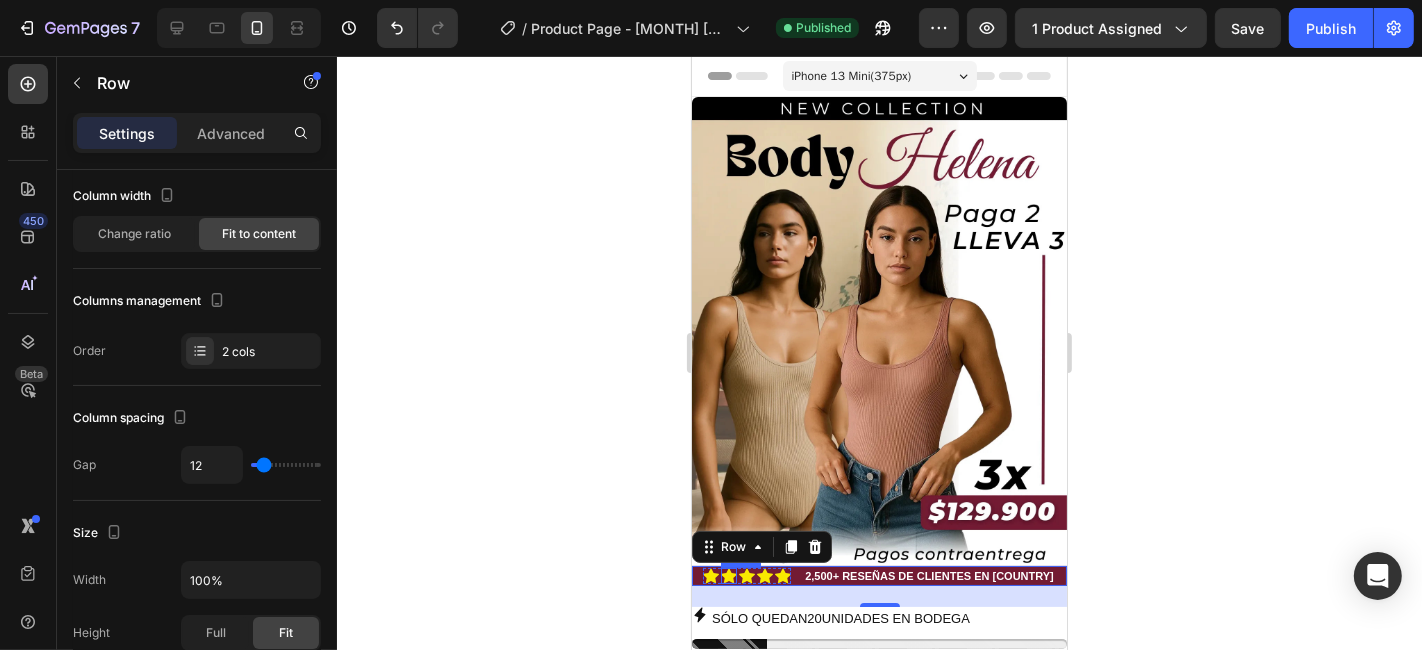 type on "34" 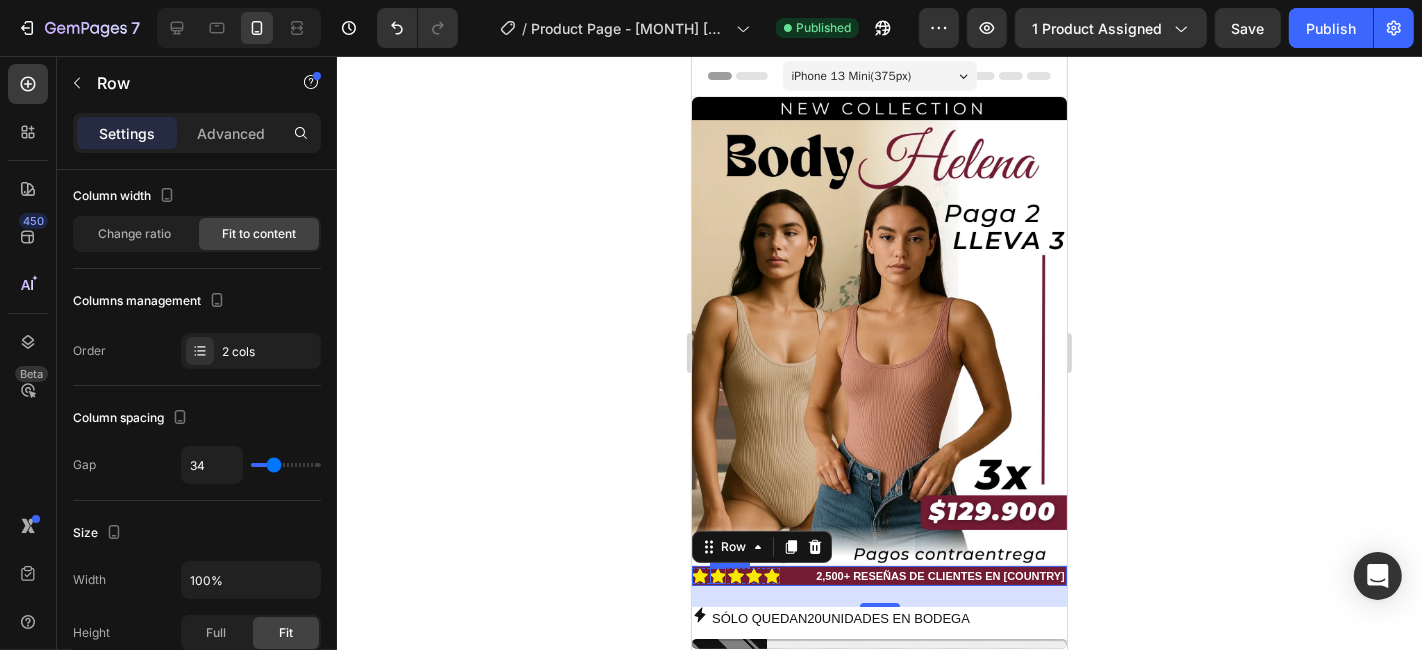type on "32" 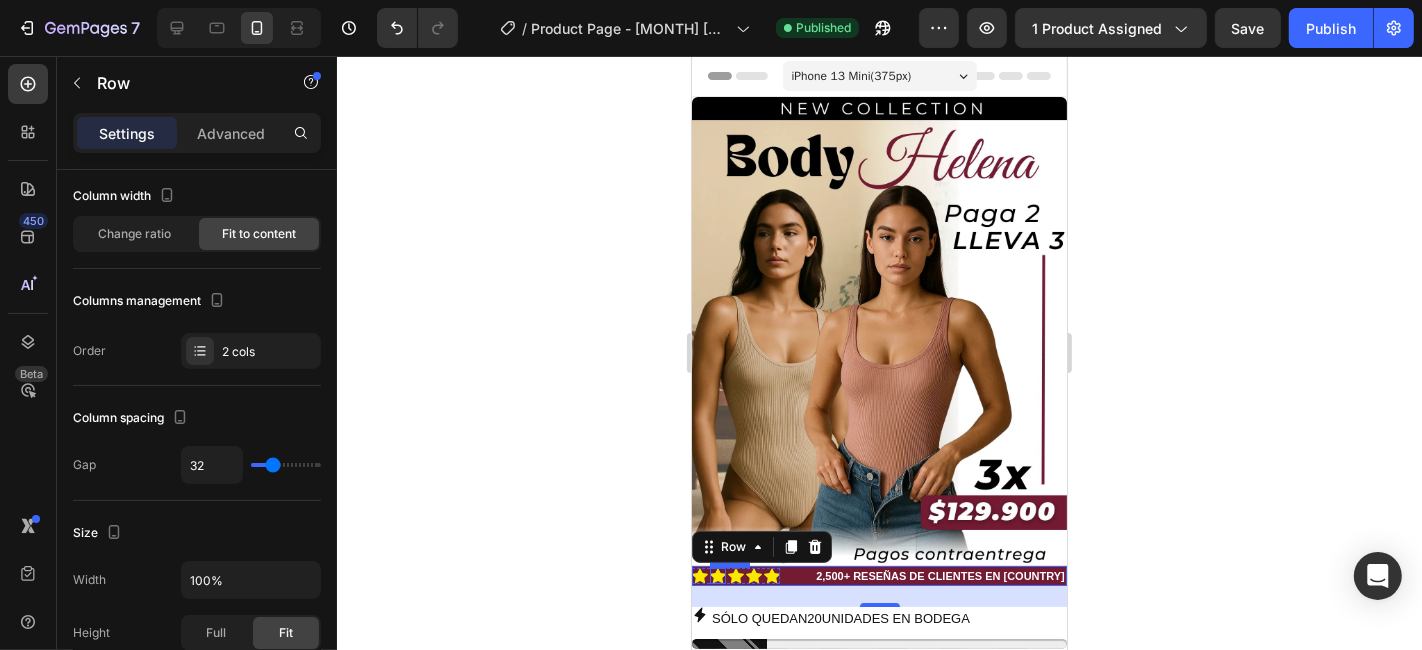 type on "80" 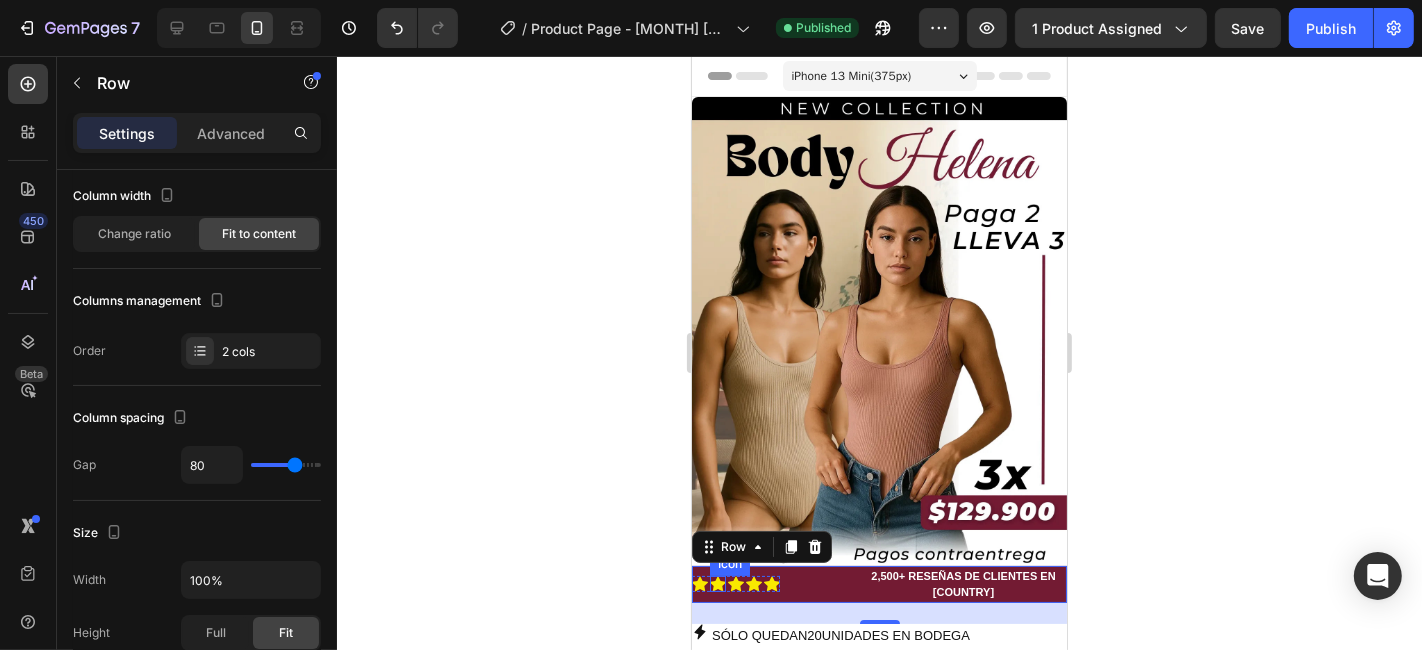 type on "99" 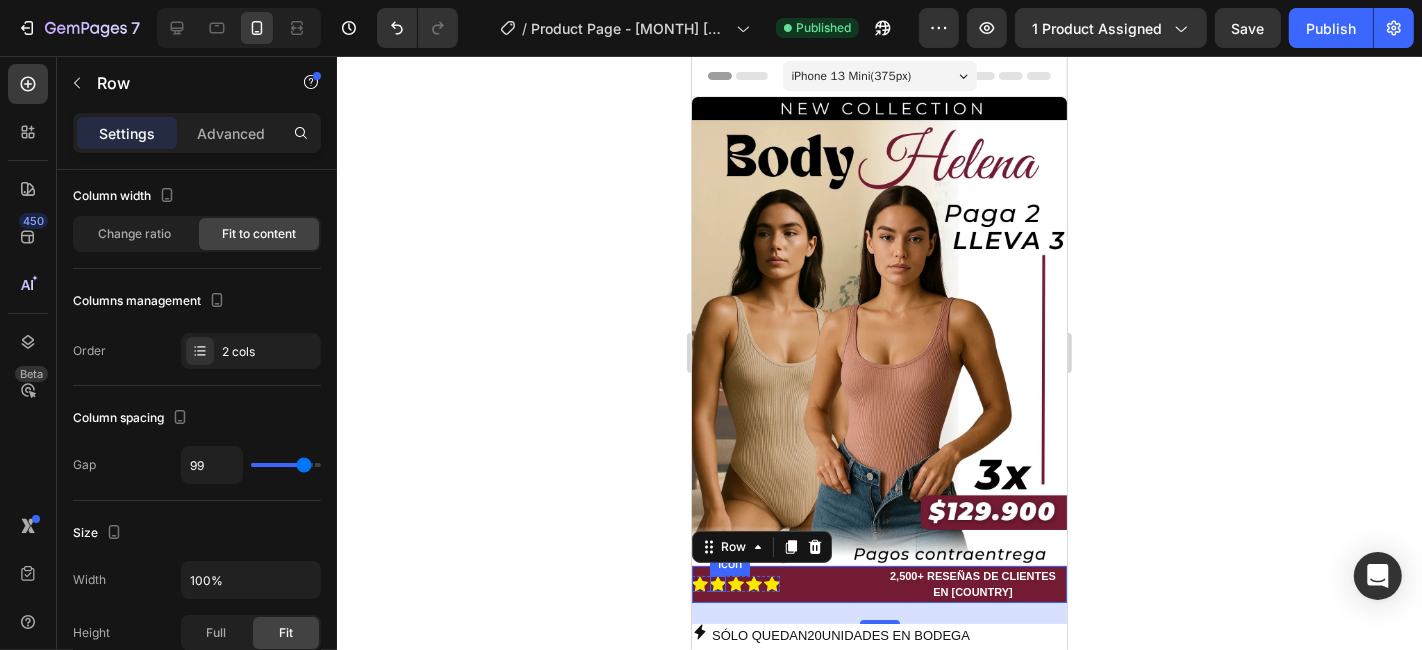 type on "103" 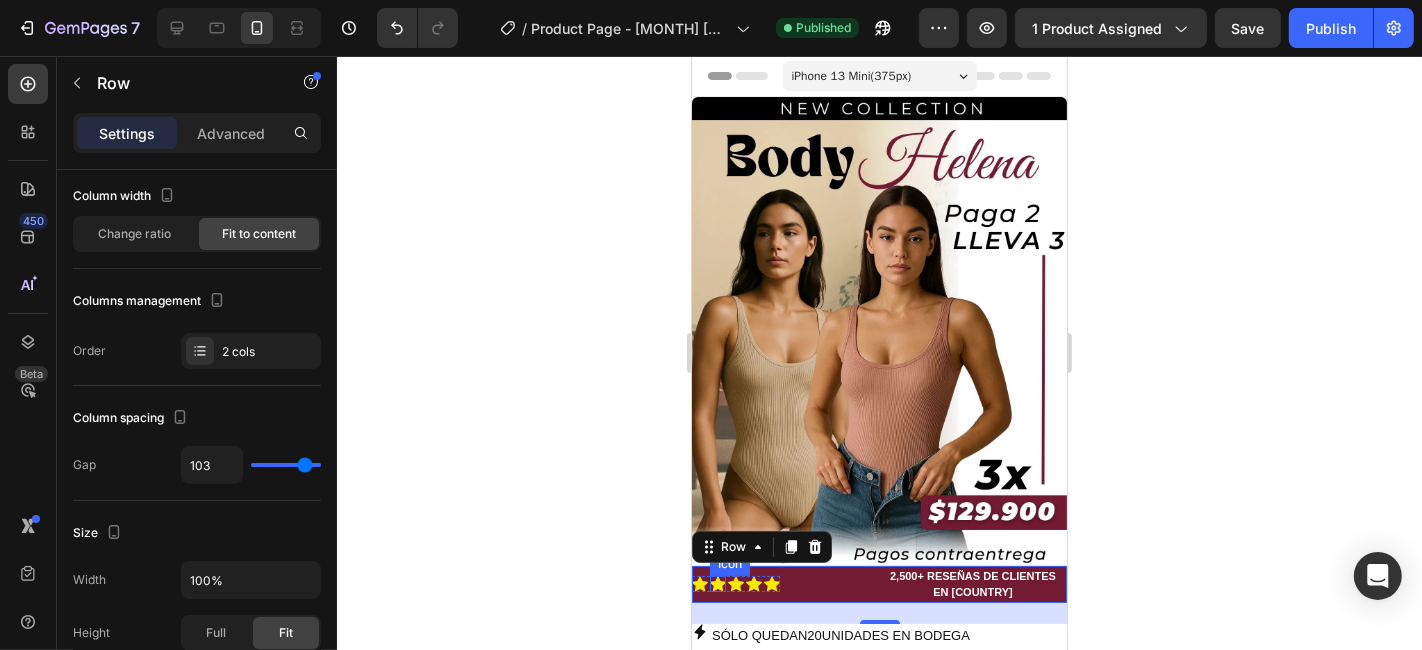 type on "120" 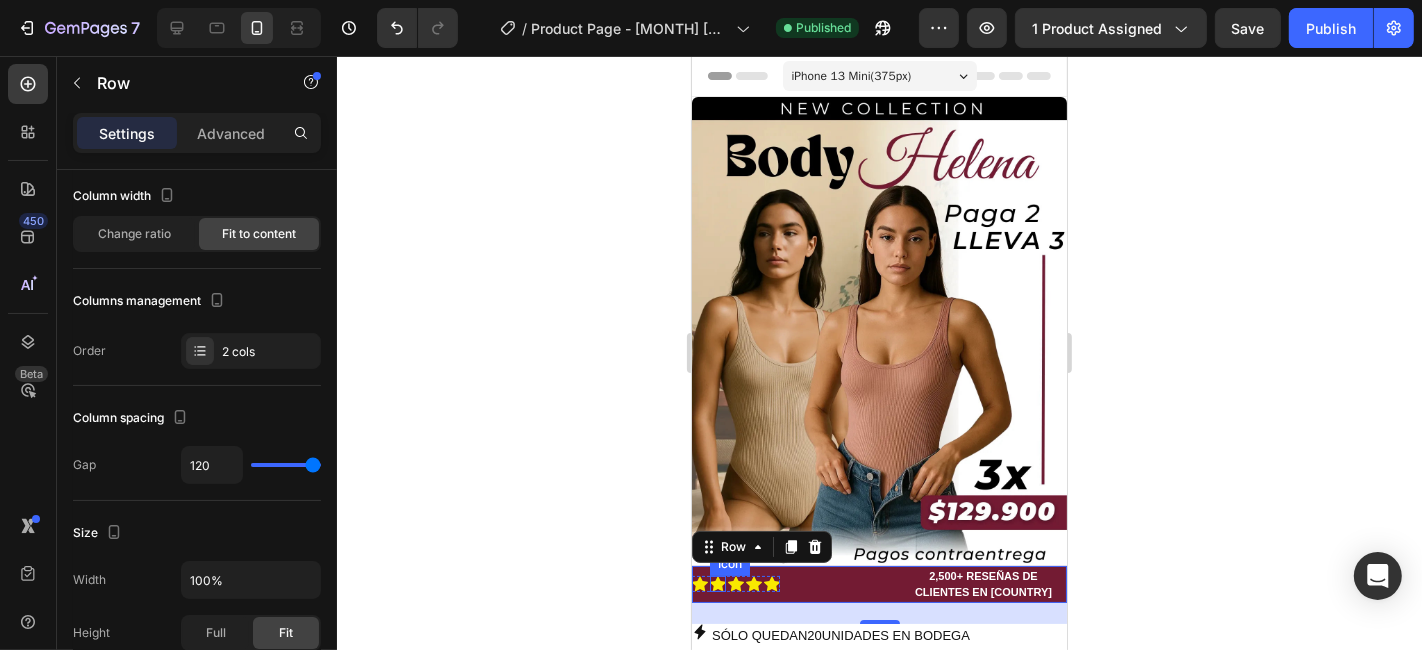 type on "55" 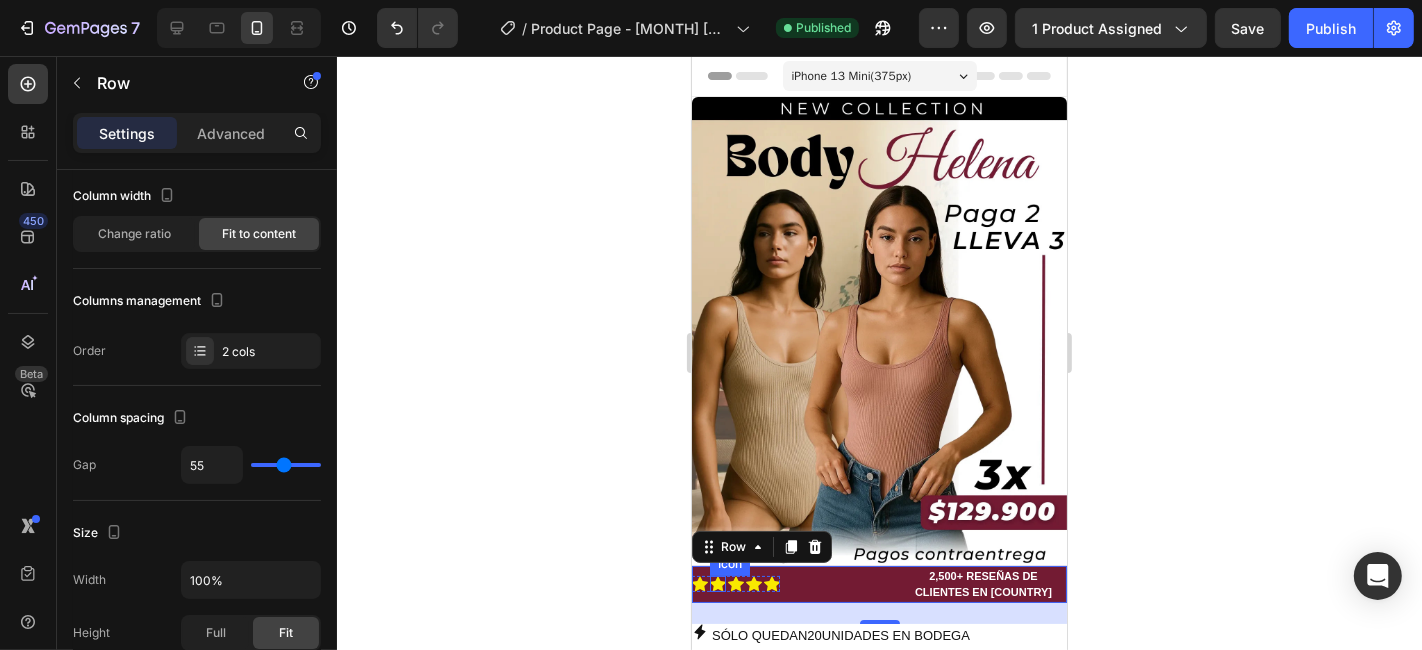 type on "19" 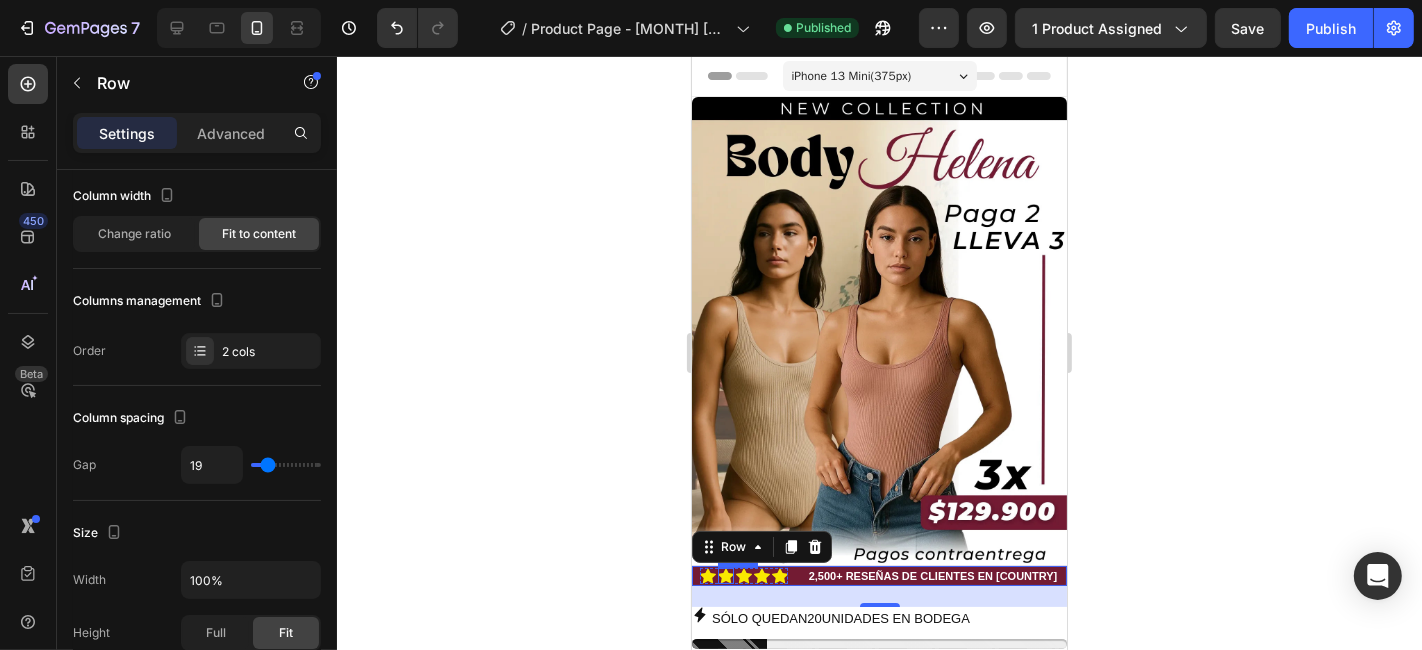 type on "2" 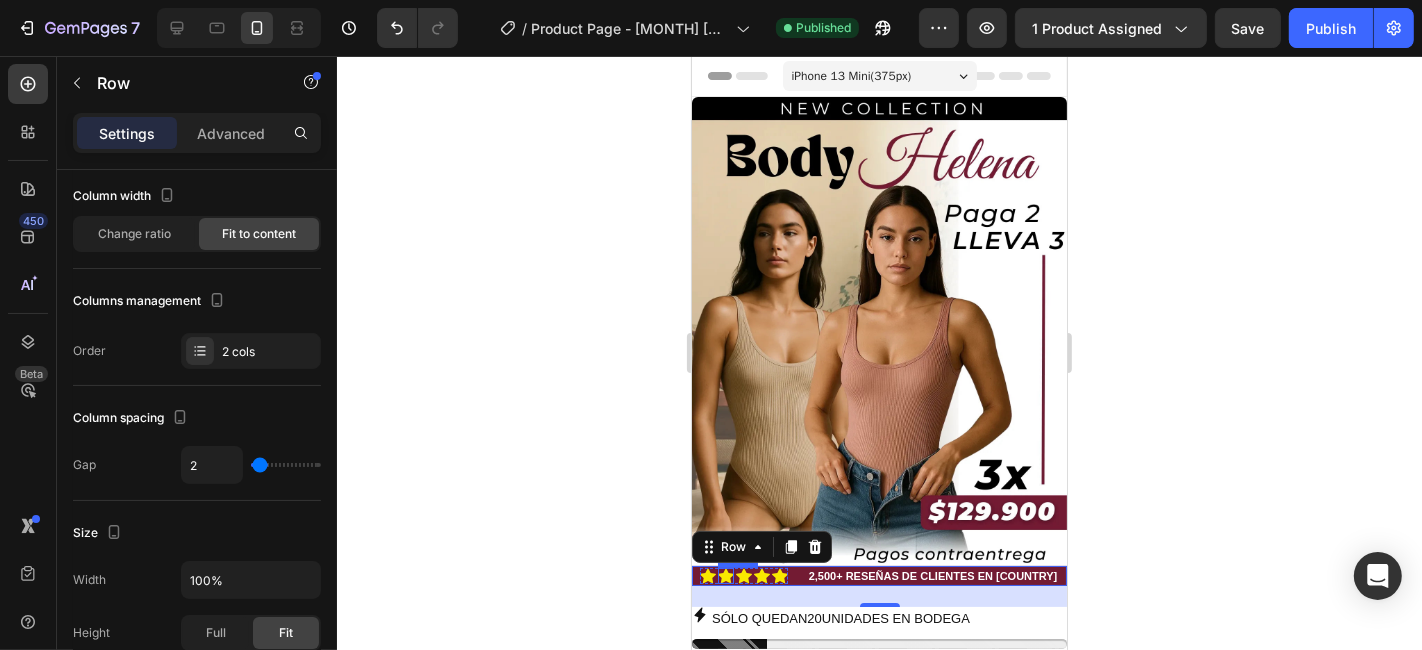 type on "0" 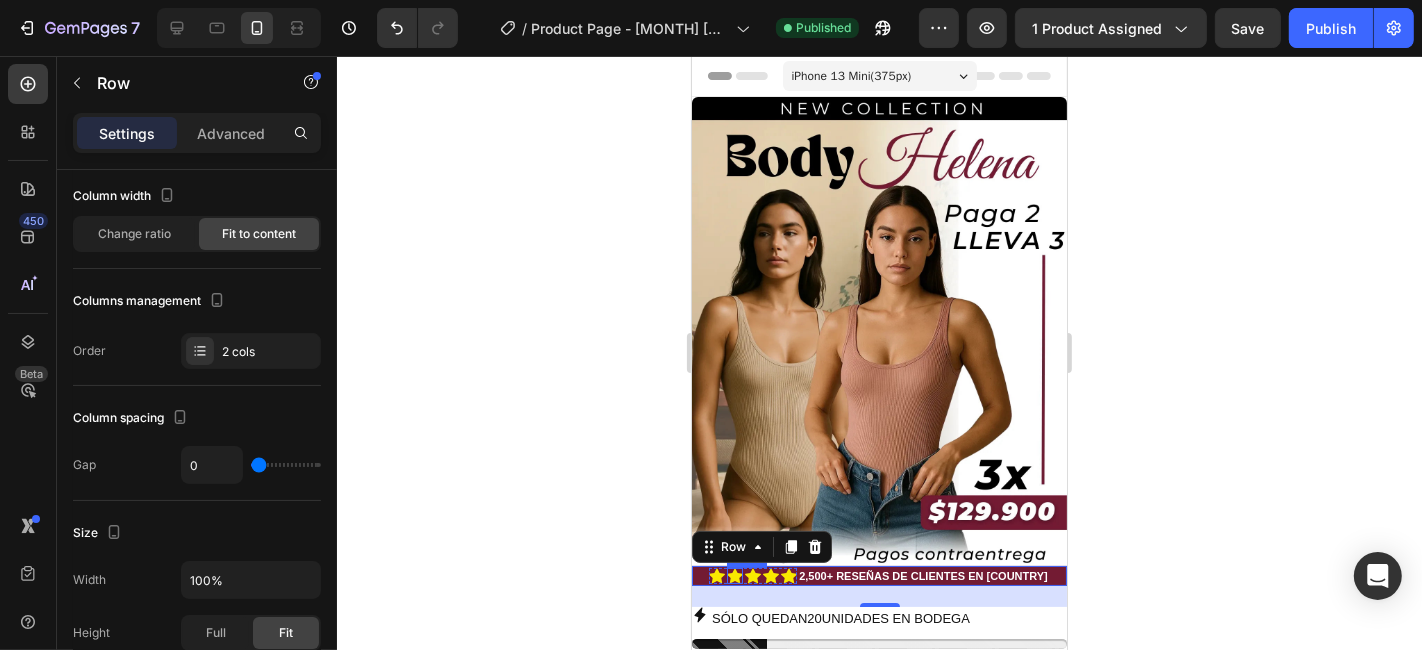 type on "22" 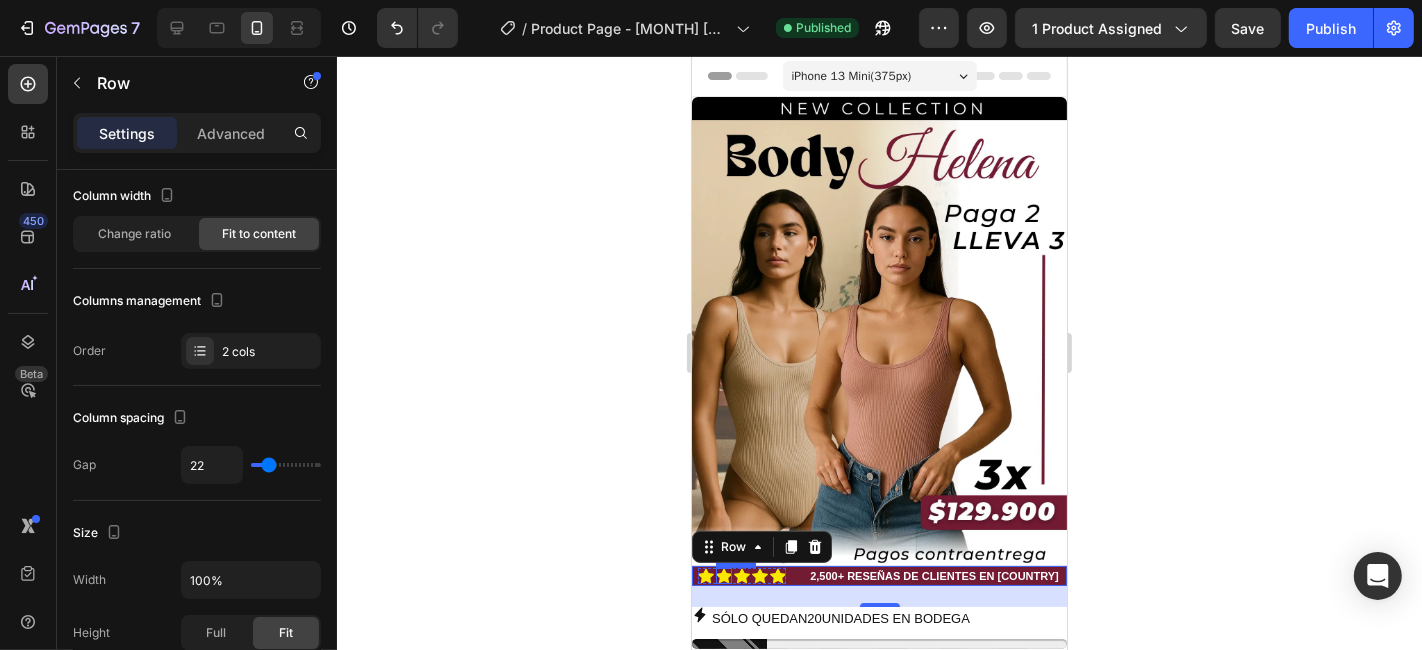 type on "27" 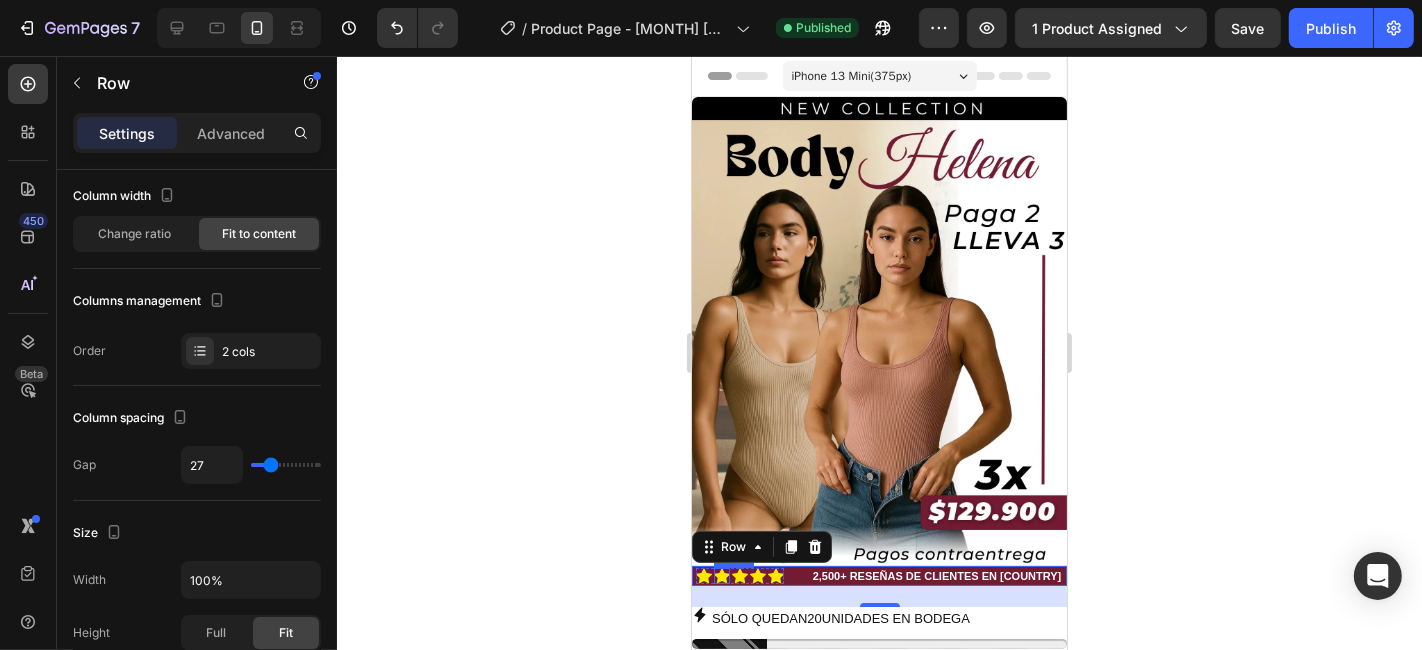 type on "22" 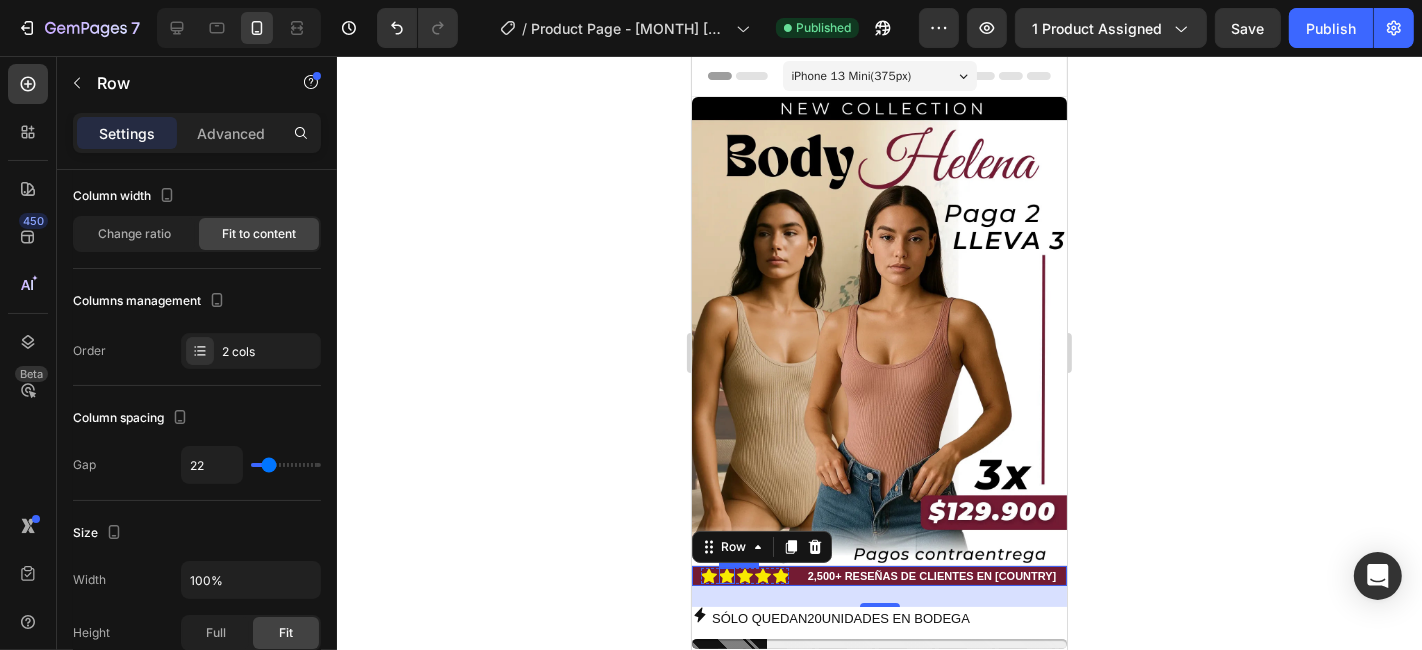 type on "17" 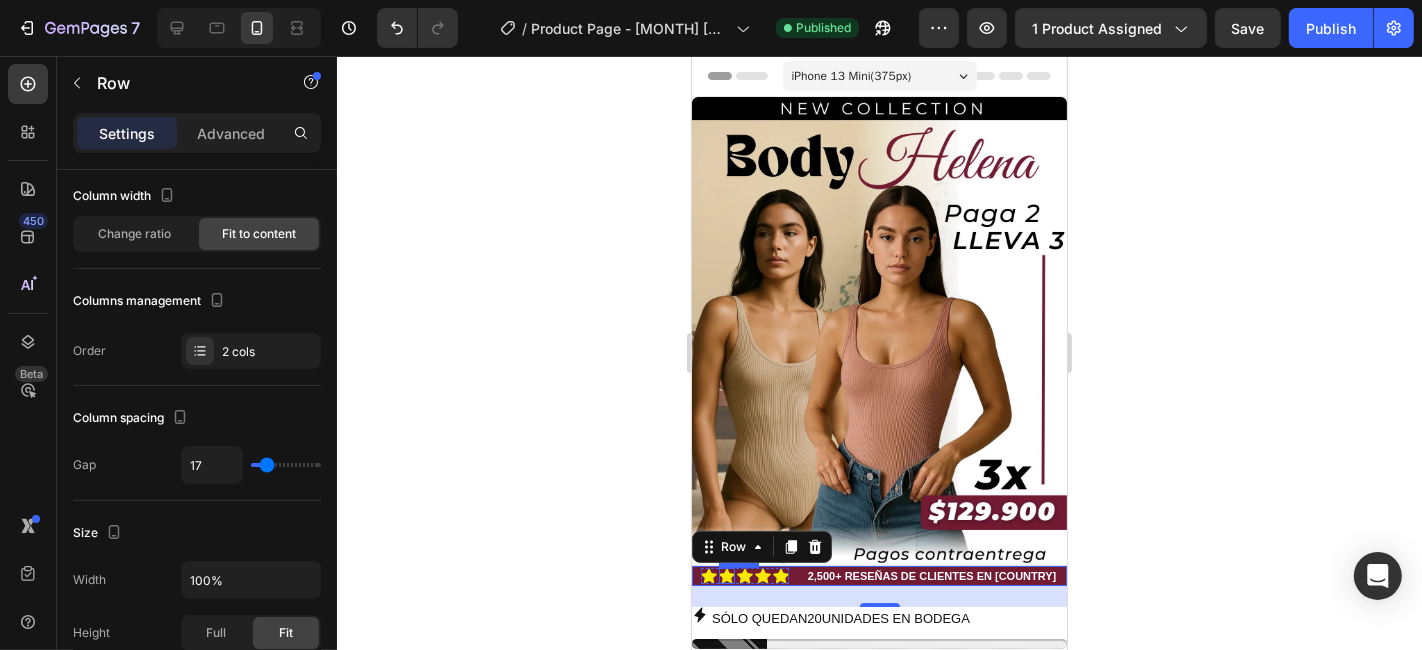 type on "1" 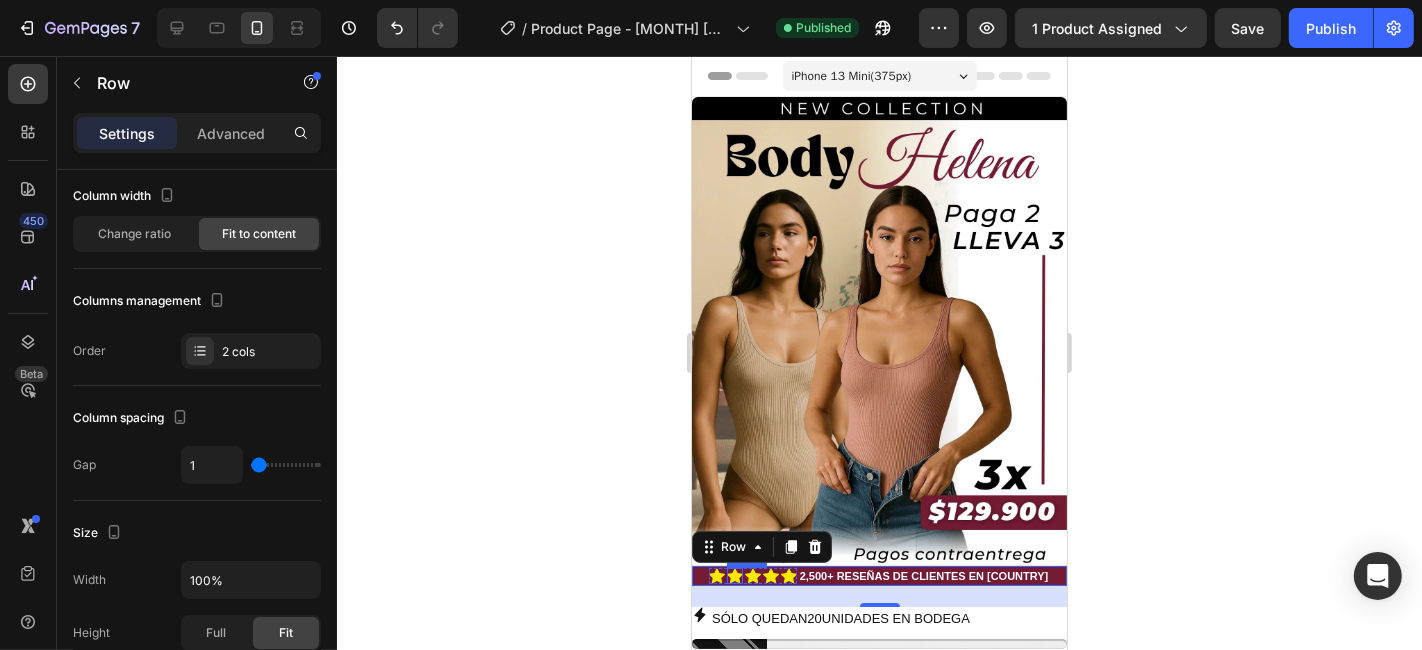 type on "0" 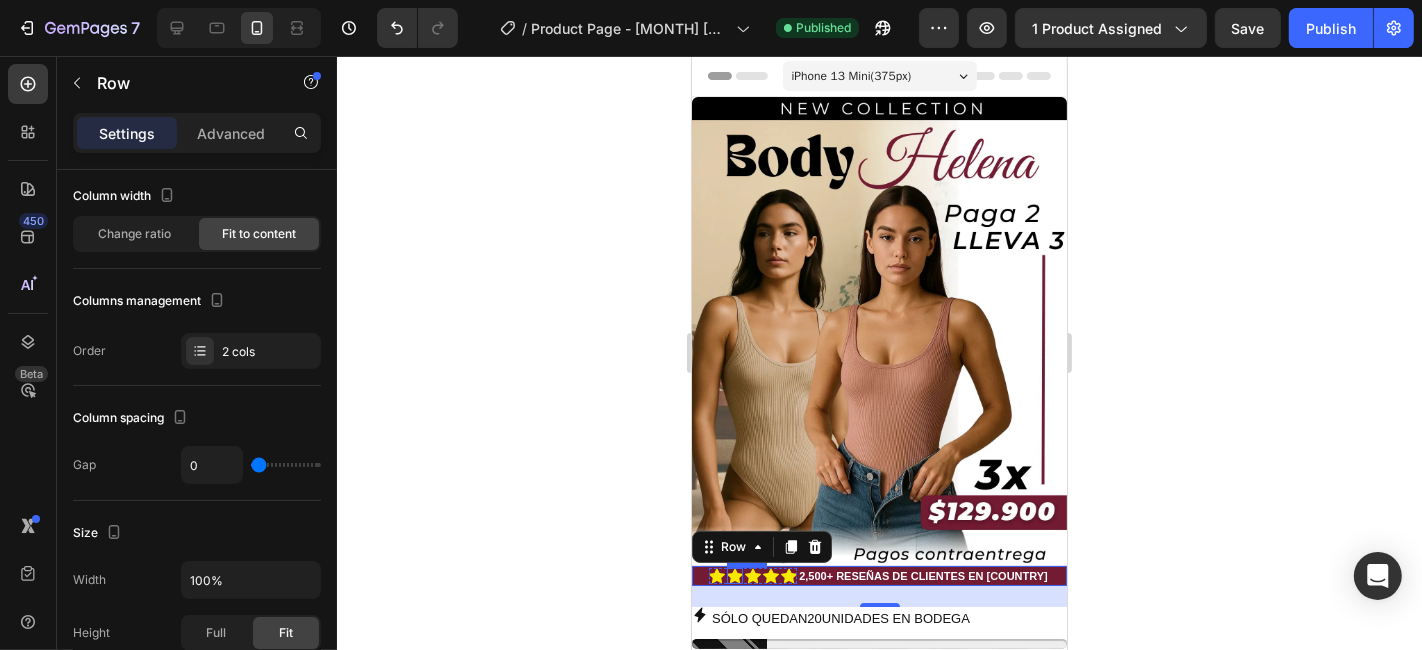 drag, startPoint x: 268, startPoint y: 467, endPoint x: 249, endPoint y: 466, distance: 19.026299 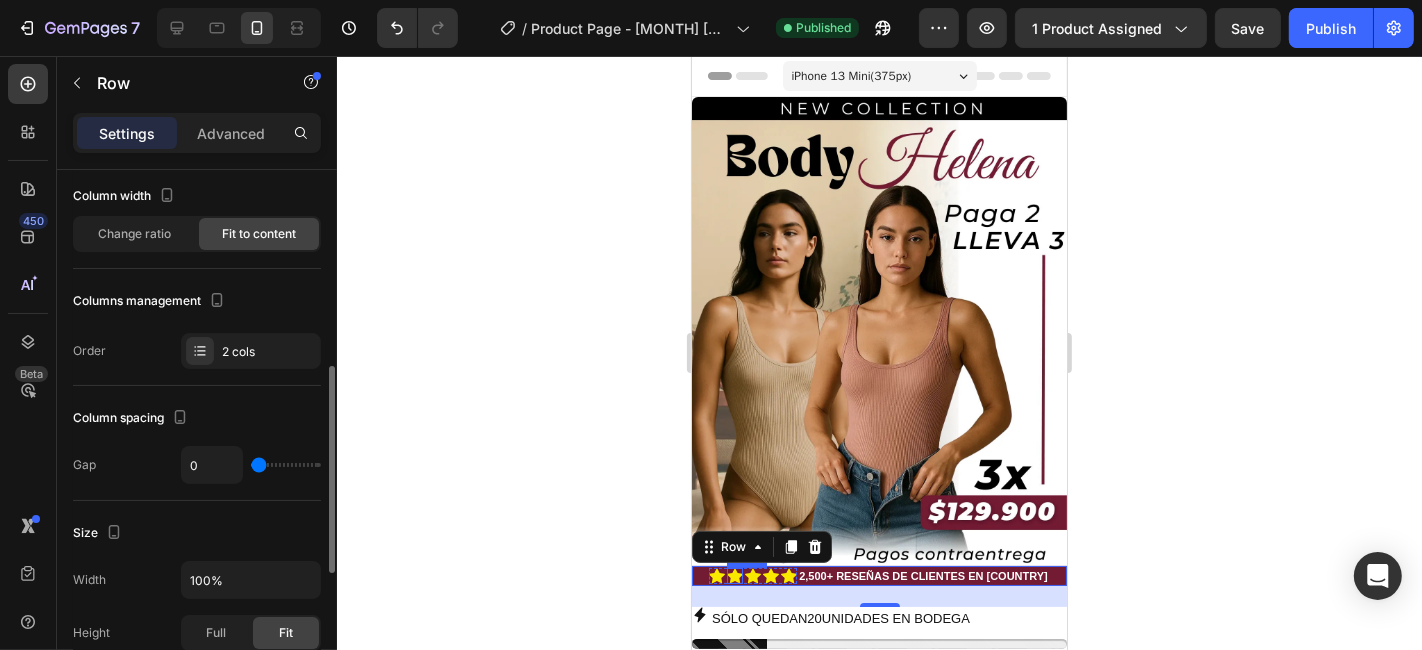 scroll, scrollTop: 222, scrollLeft: 0, axis: vertical 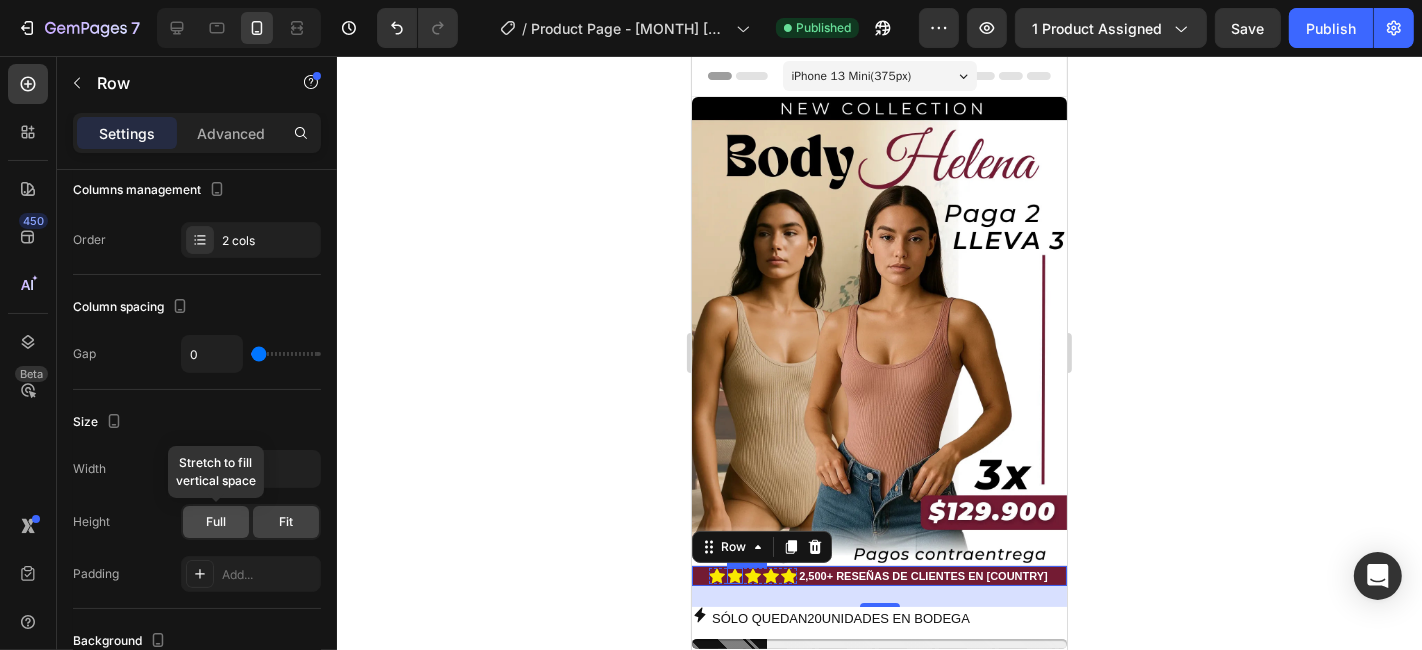 click on "Full" 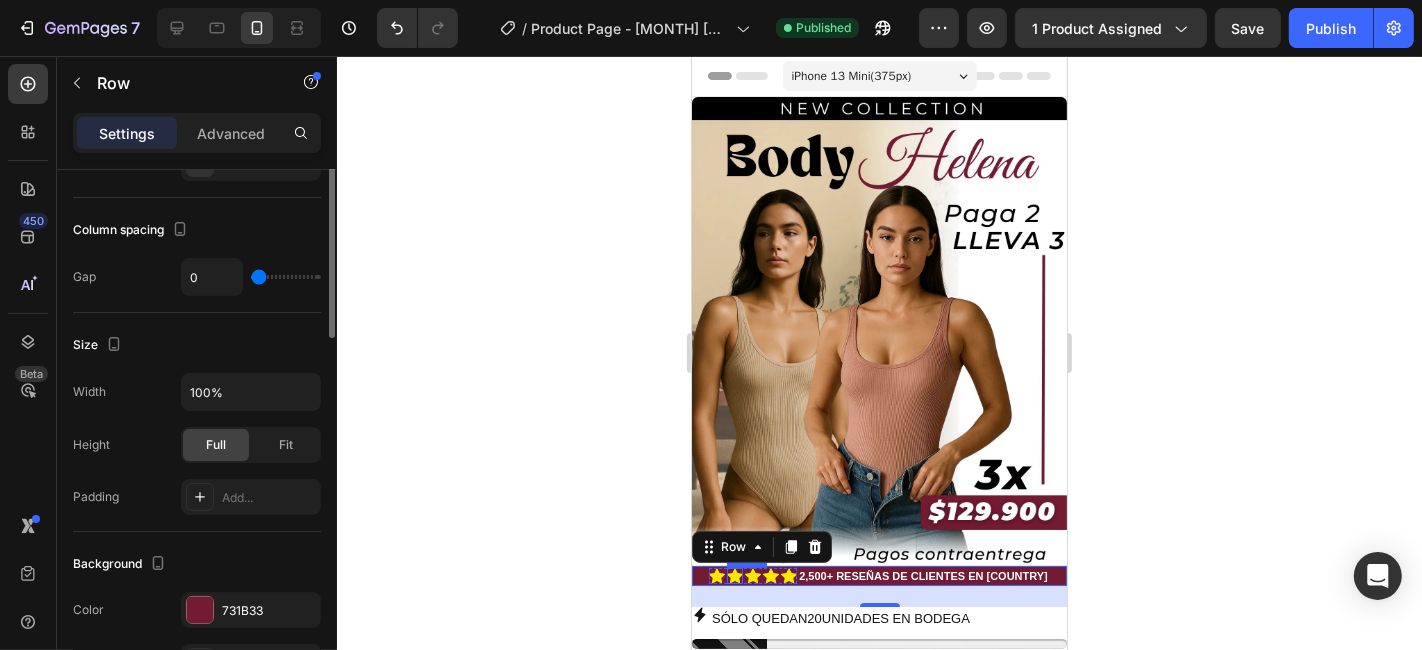 scroll, scrollTop: 0, scrollLeft: 0, axis: both 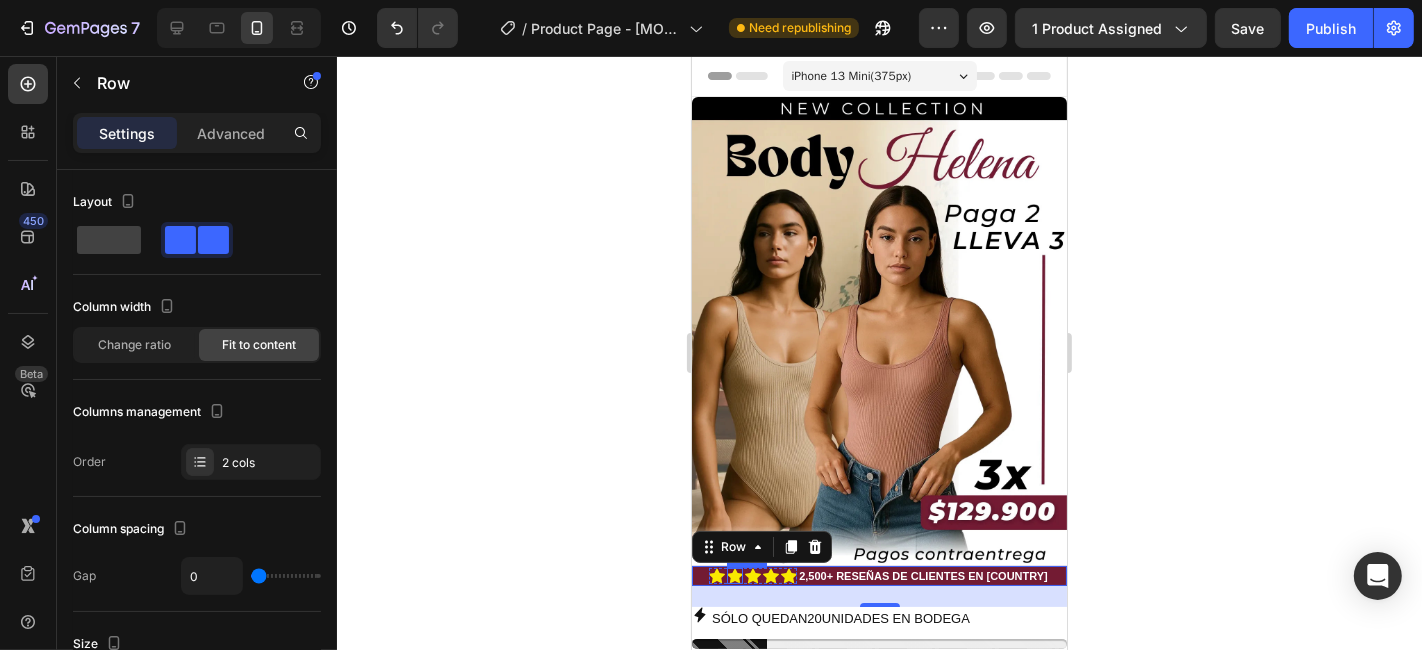 click 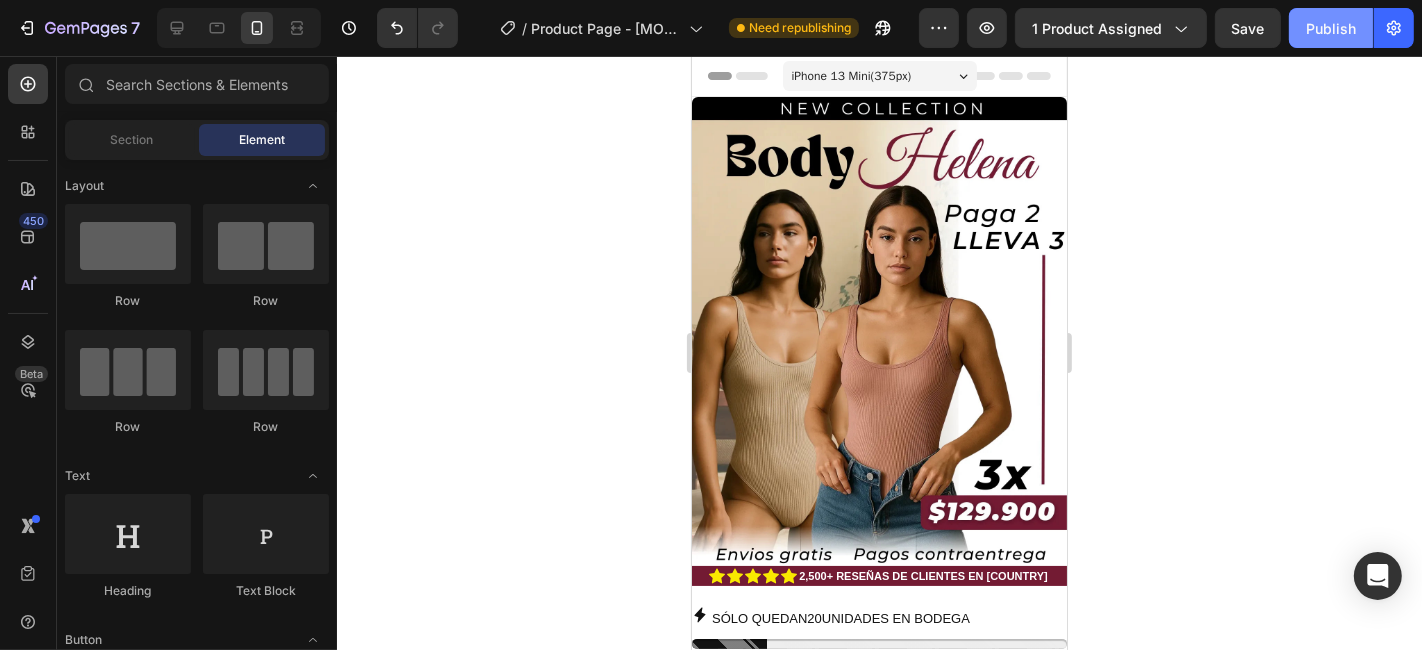 click on "Publish" 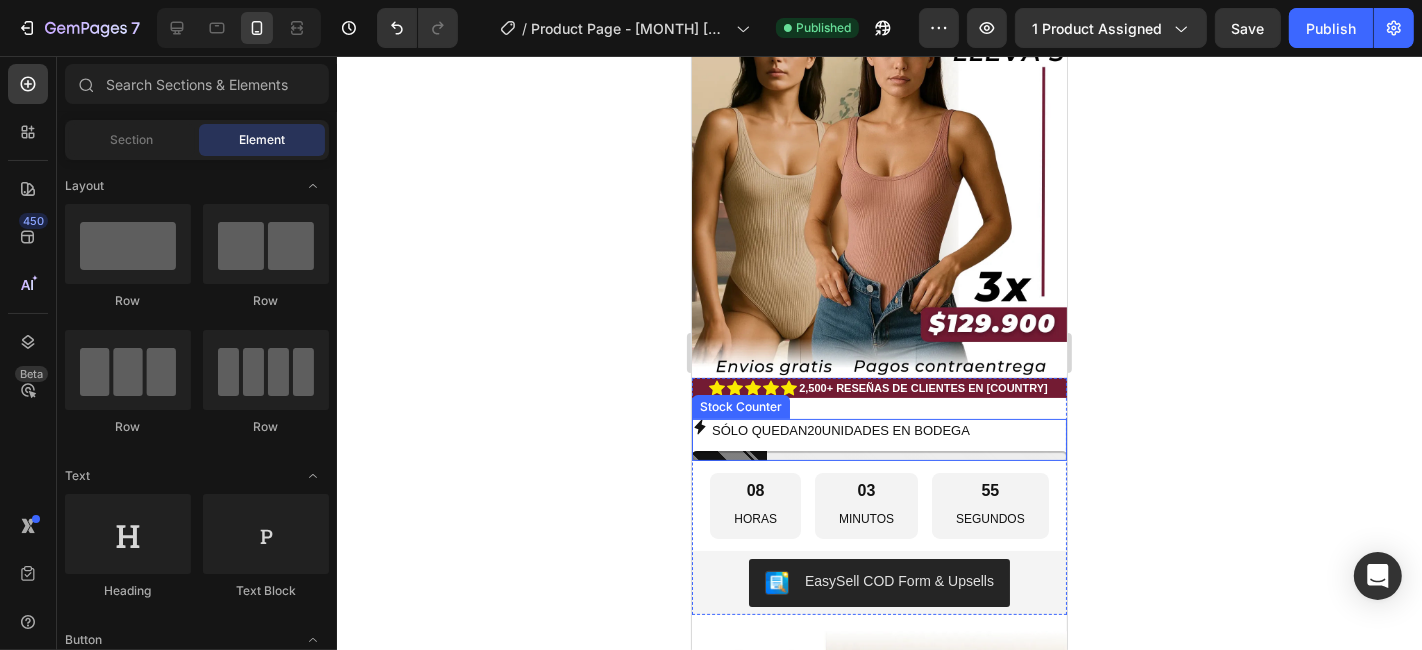 scroll, scrollTop: 222, scrollLeft: 0, axis: vertical 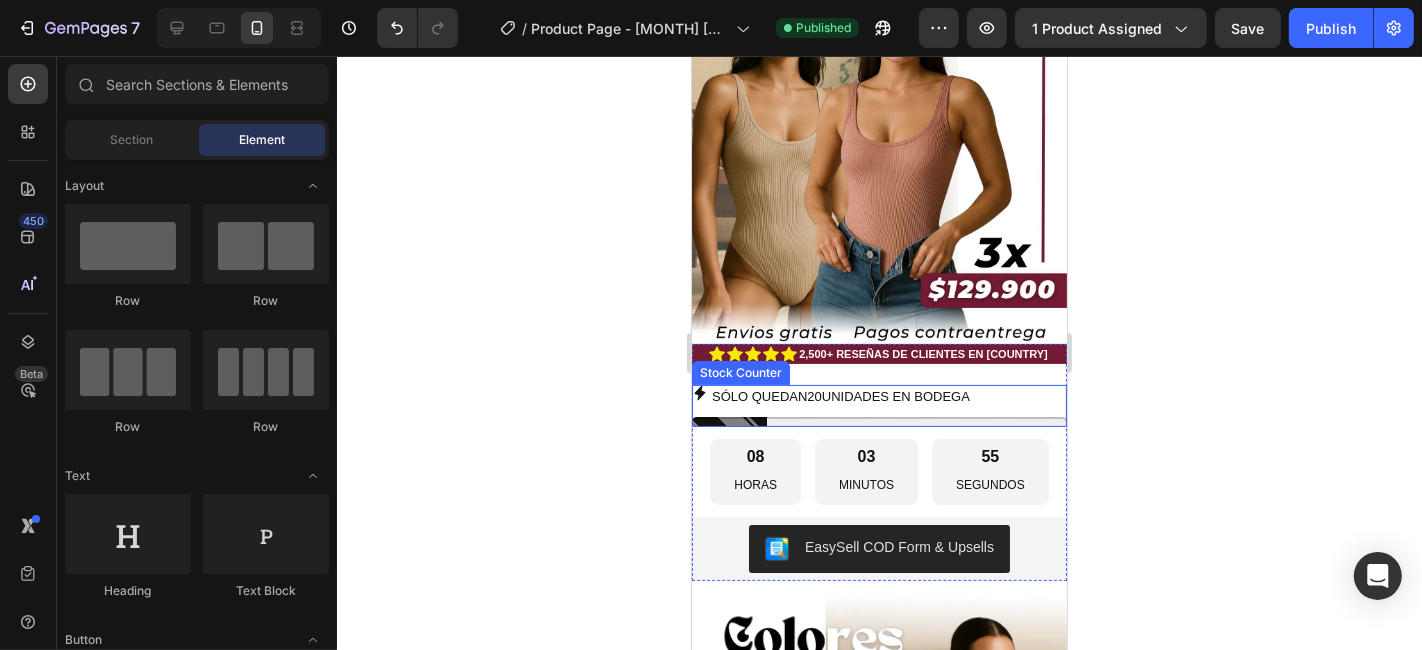 click at bounding box center (878, 421) 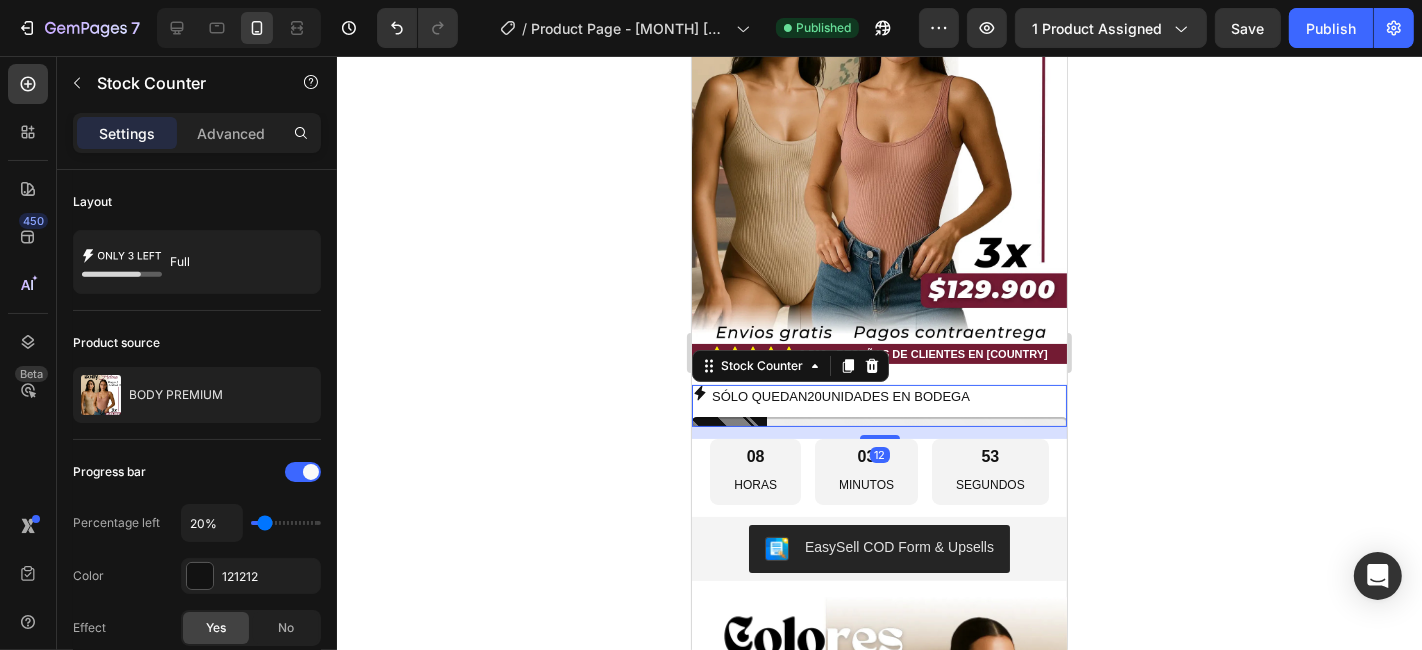 click on "Settings Advanced" at bounding box center (197, 133) 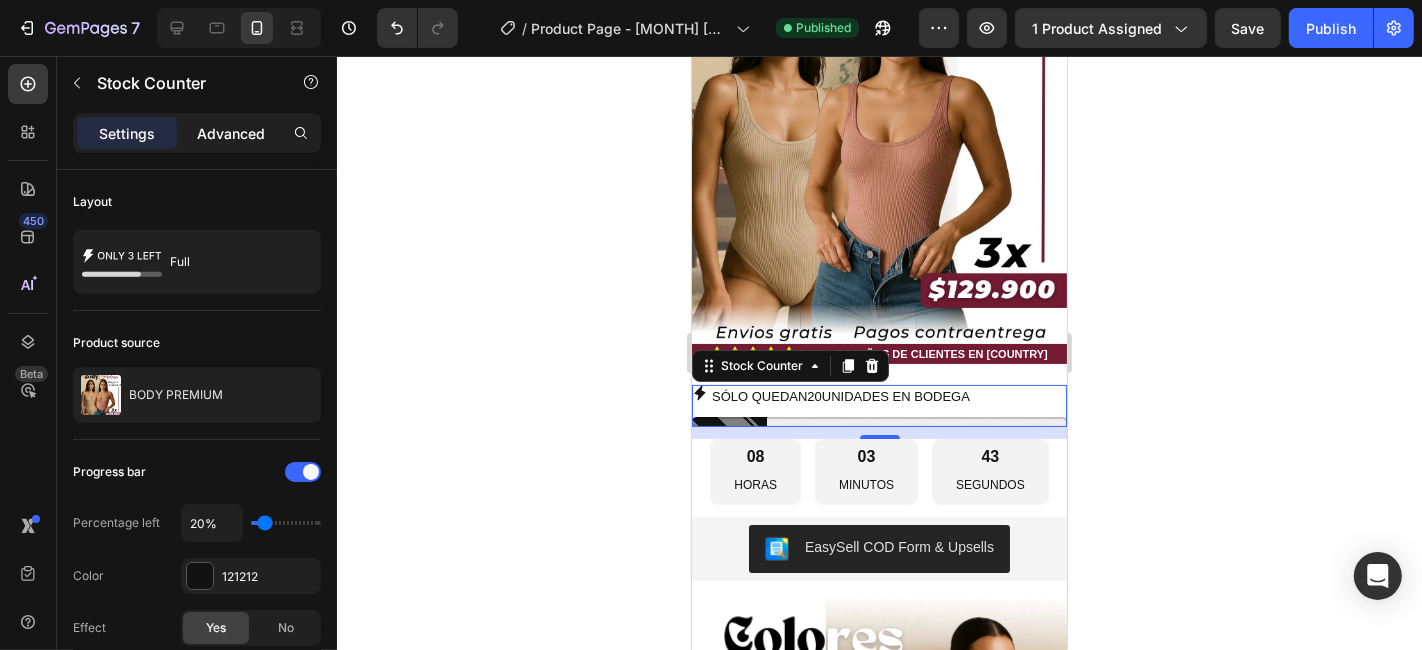 click on "Advanced" at bounding box center (231, 133) 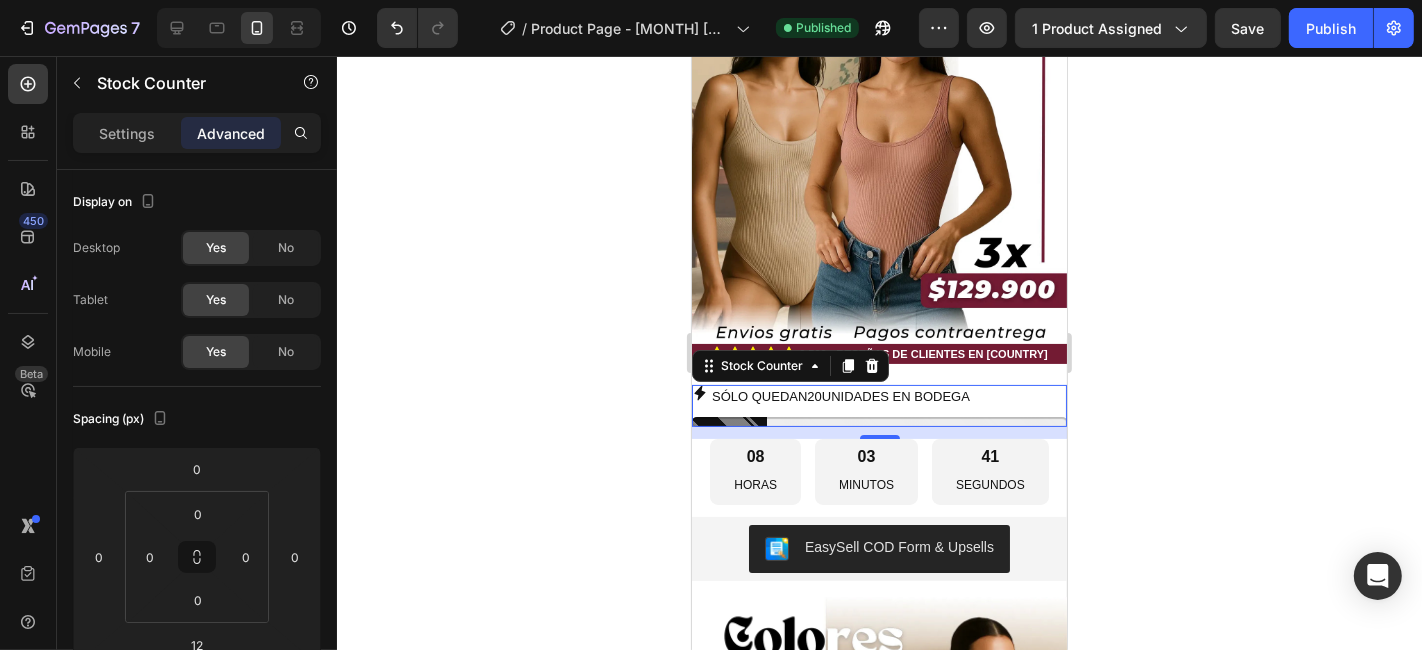 click on "SÓLO QUEDAN  20  UNIDADES EN BODEGA" at bounding box center (840, 395) 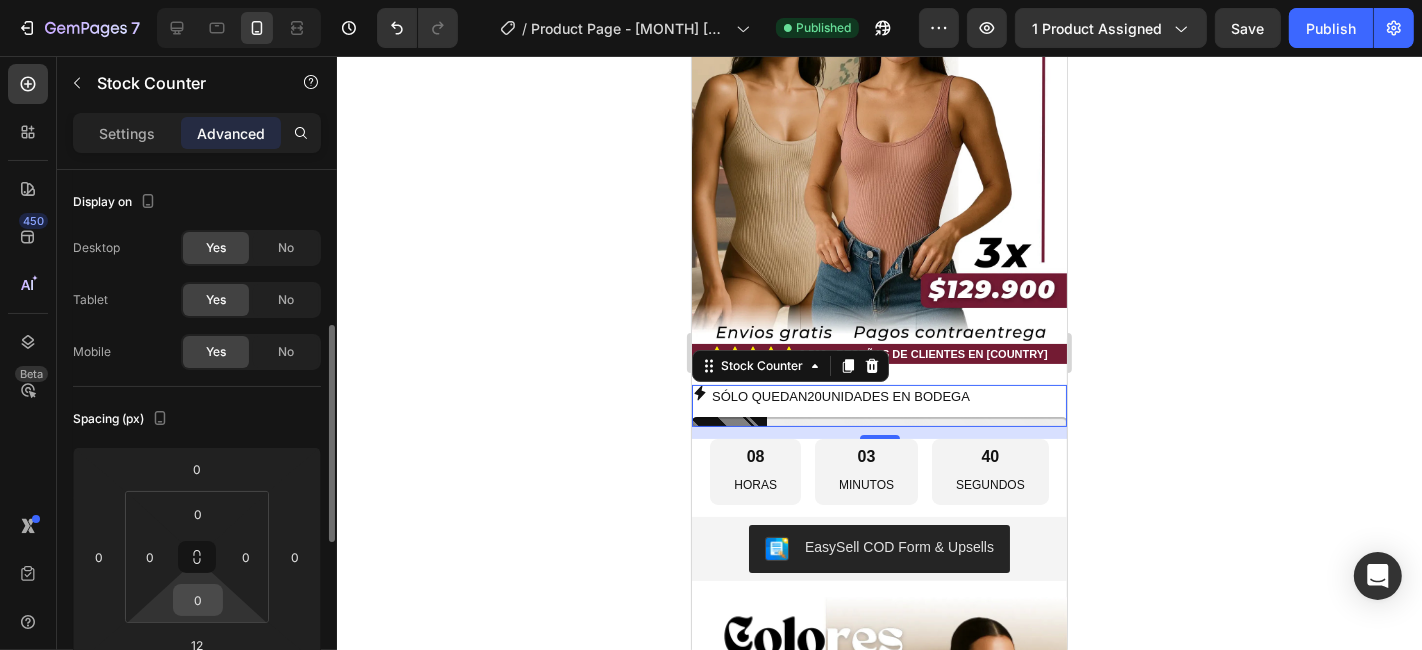 scroll, scrollTop: 111, scrollLeft: 0, axis: vertical 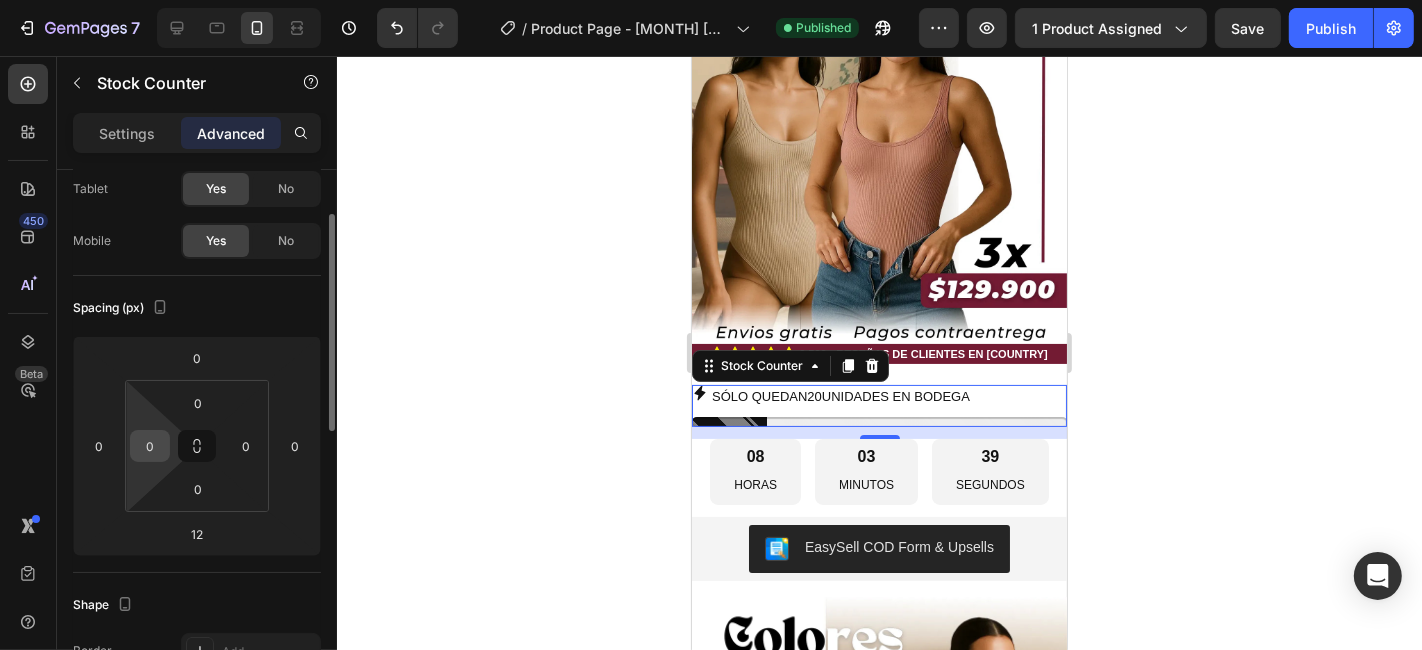 click on "0" at bounding box center (150, 446) 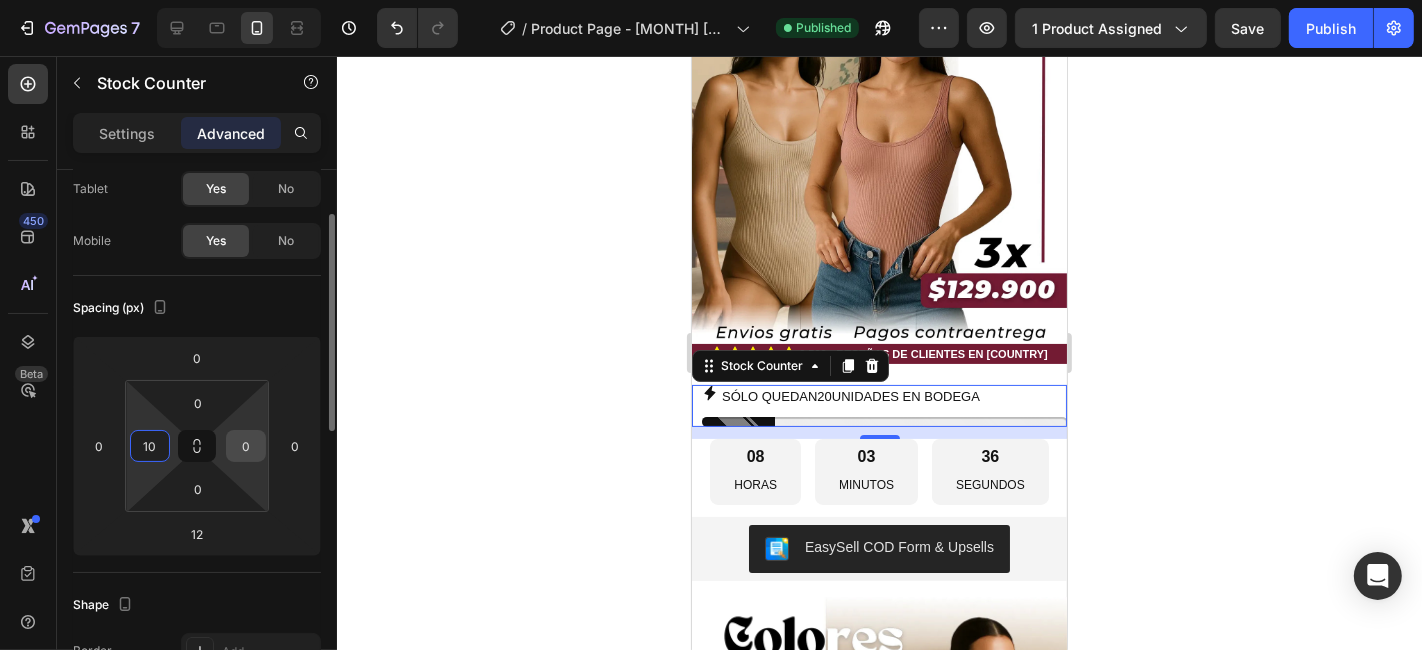 type on "10" 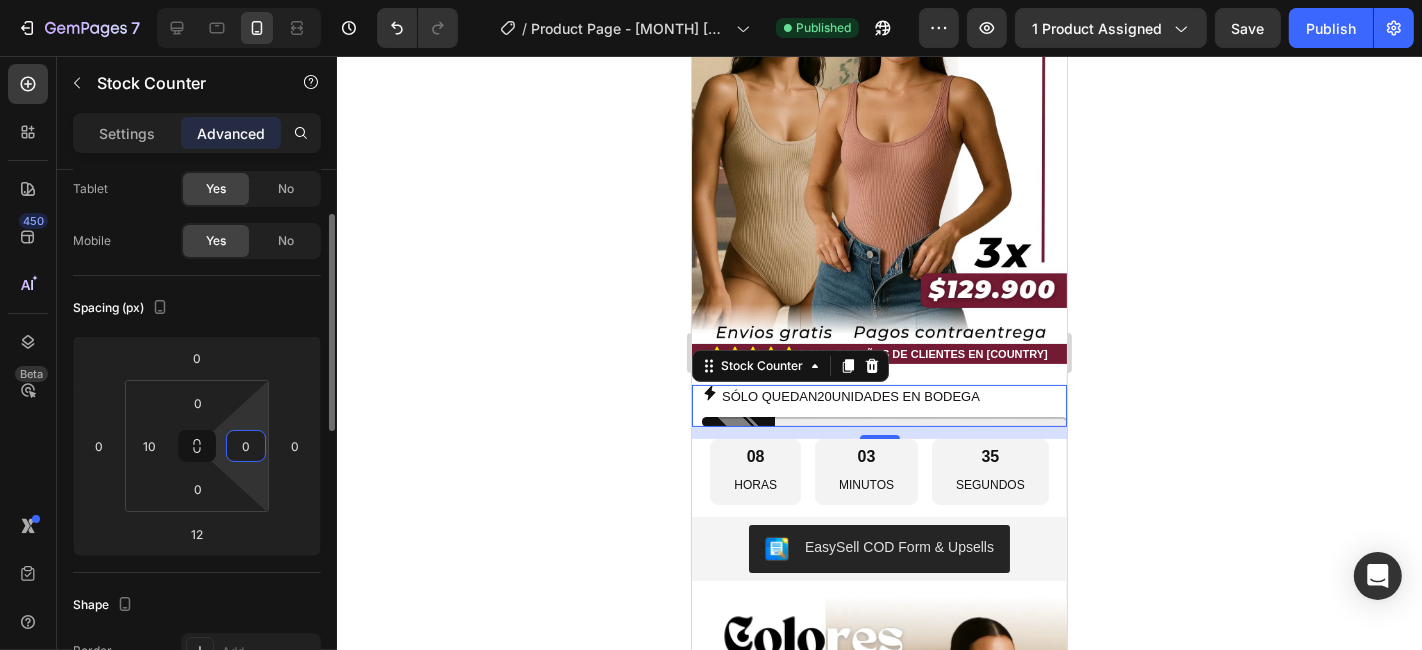 click on "0" at bounding box center (246, 446) 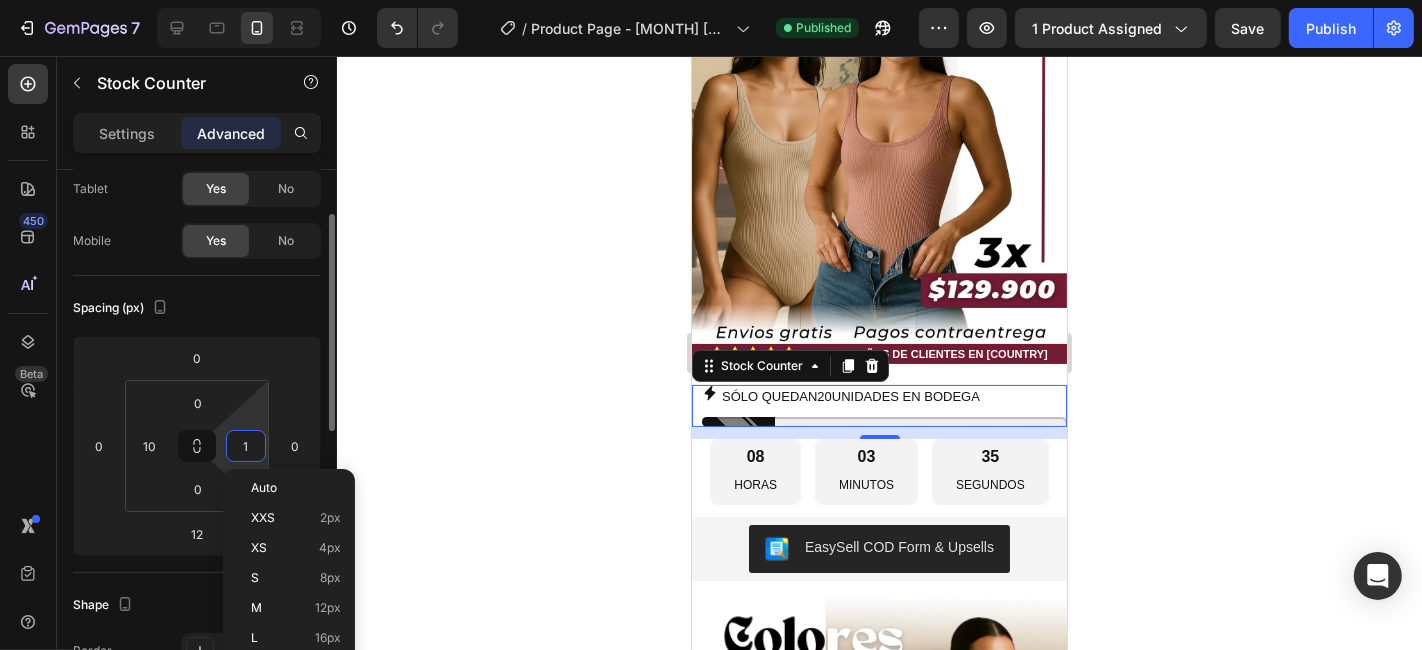 type on "10" 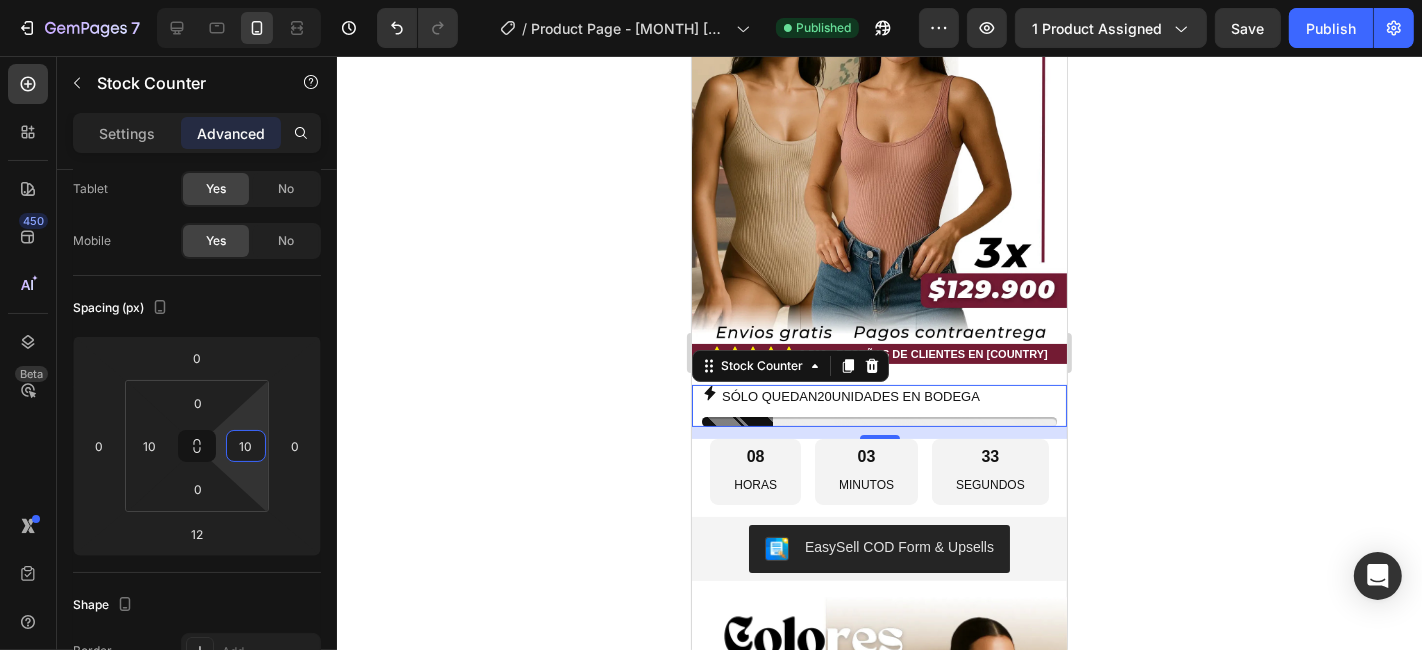 click 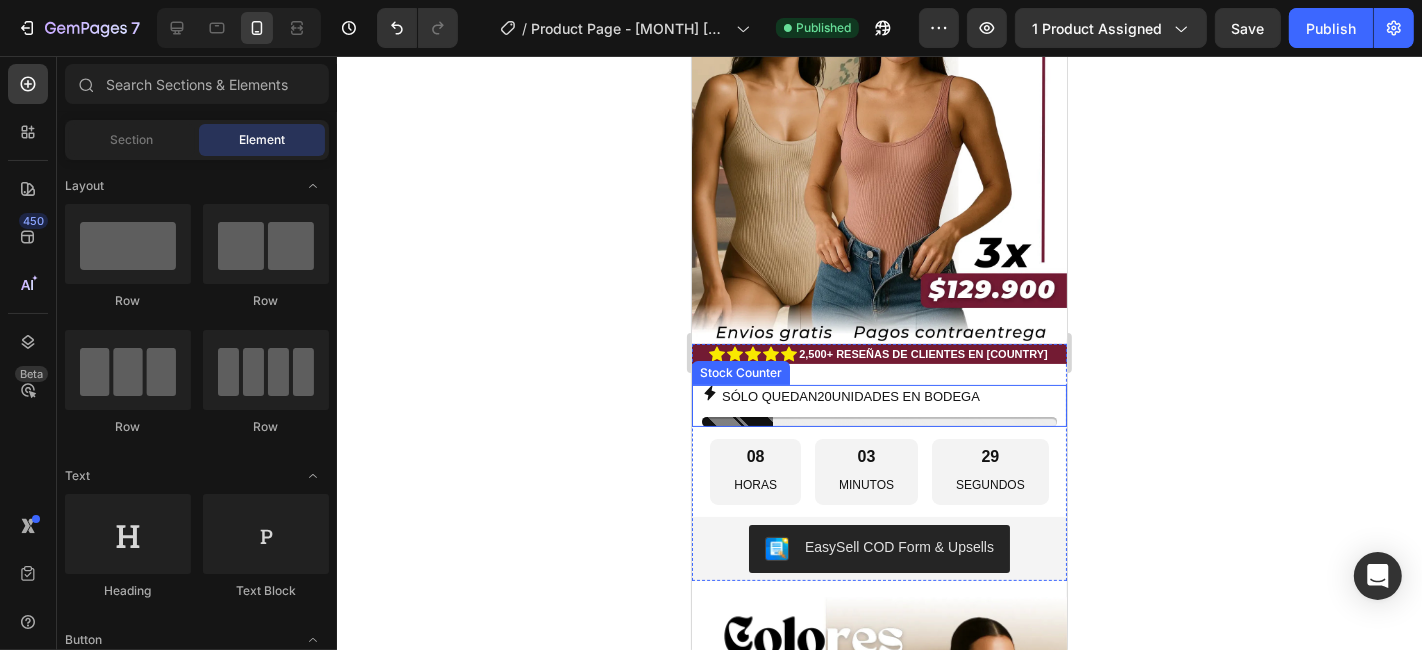 click on "SÓLO QUEDAN  20  UNIDADES EN BODEGA" at bounding box center [850, 395] 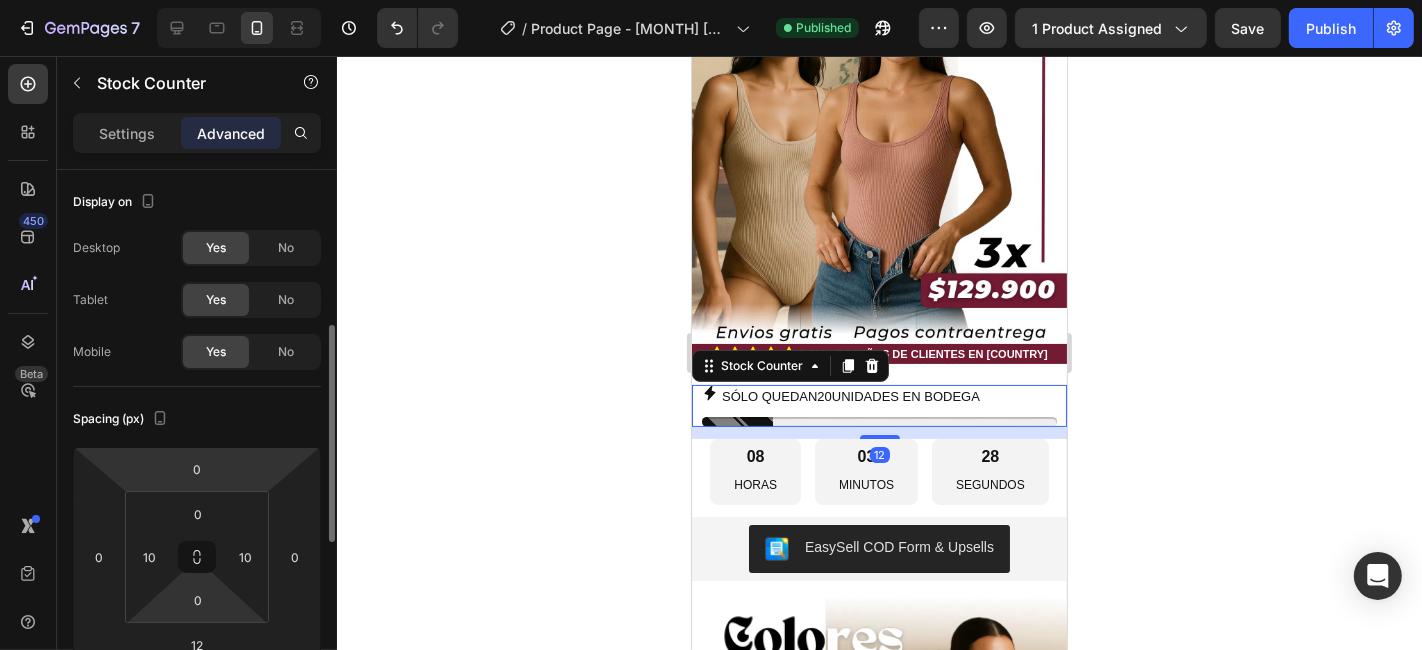 scroll, scrollTop: 111, scrollLeft: 0, axis: vertical 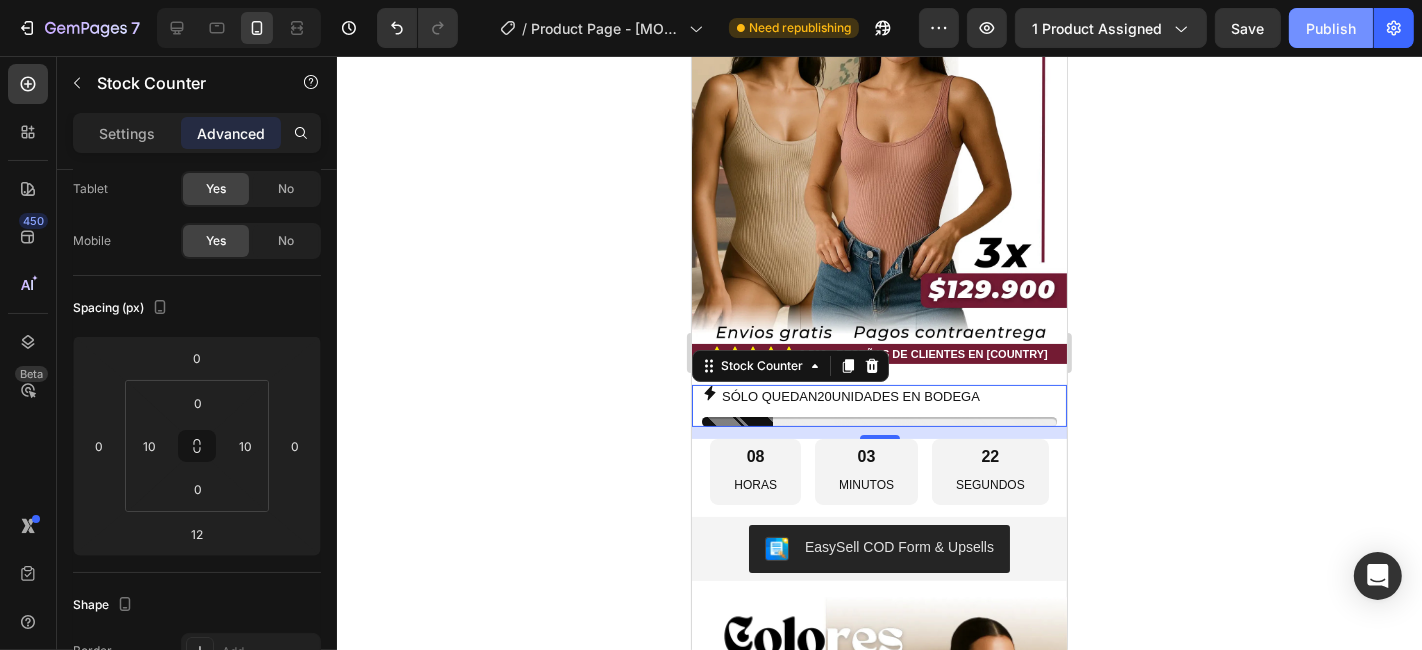 click on "Publish" at bounding box center [1331, 28] 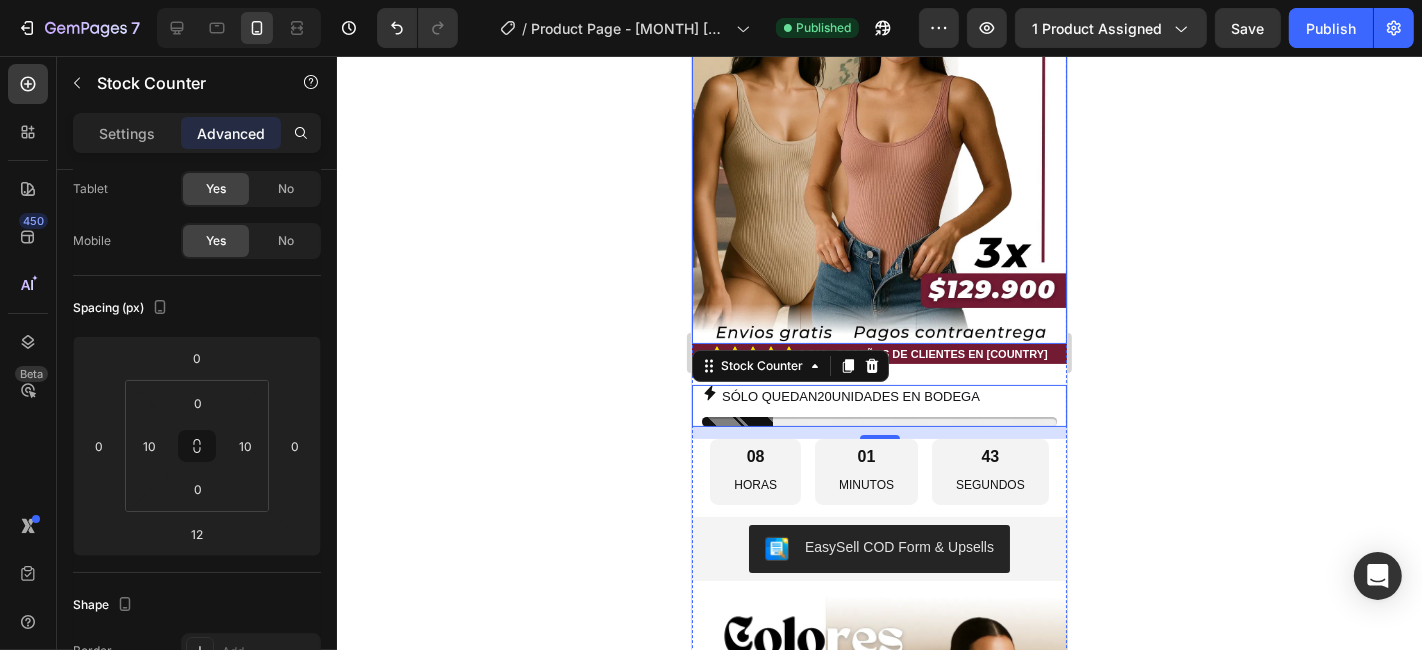 scroll, scrollTop: 0, scrollLeft: 0, axis: both 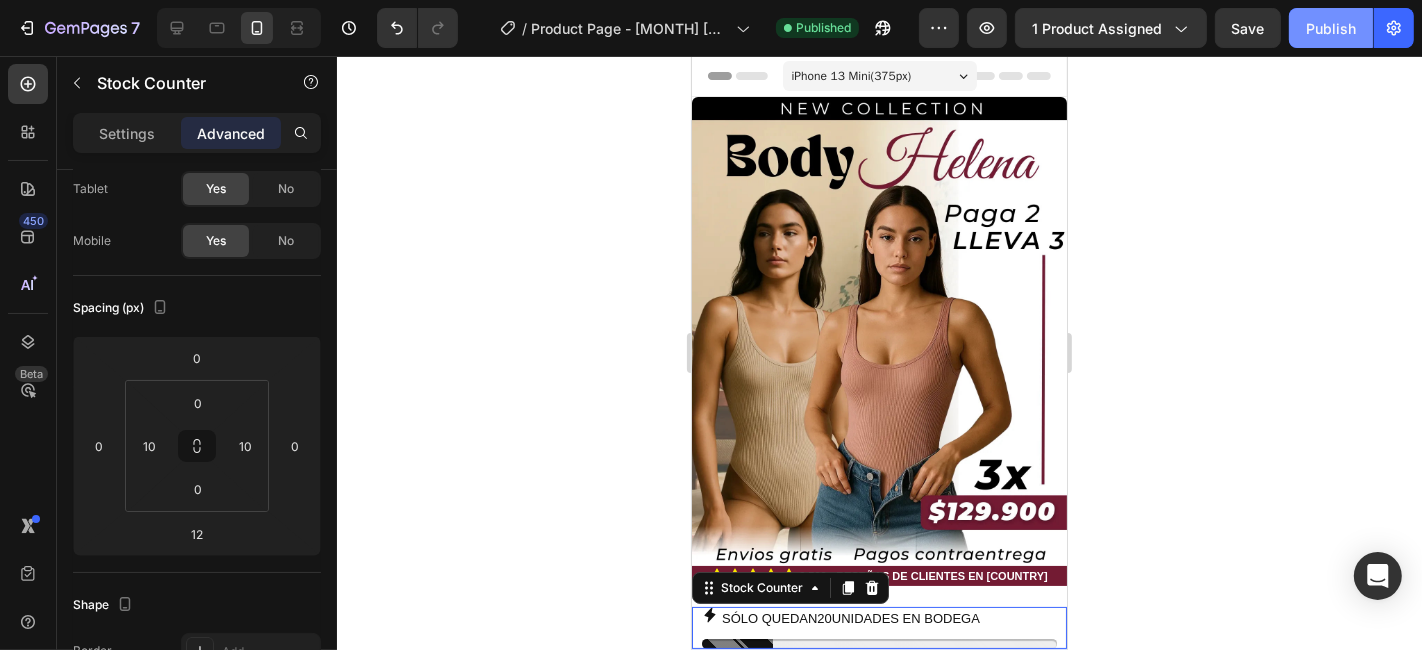 click on "Publish" at bounding box center [1331, 28] 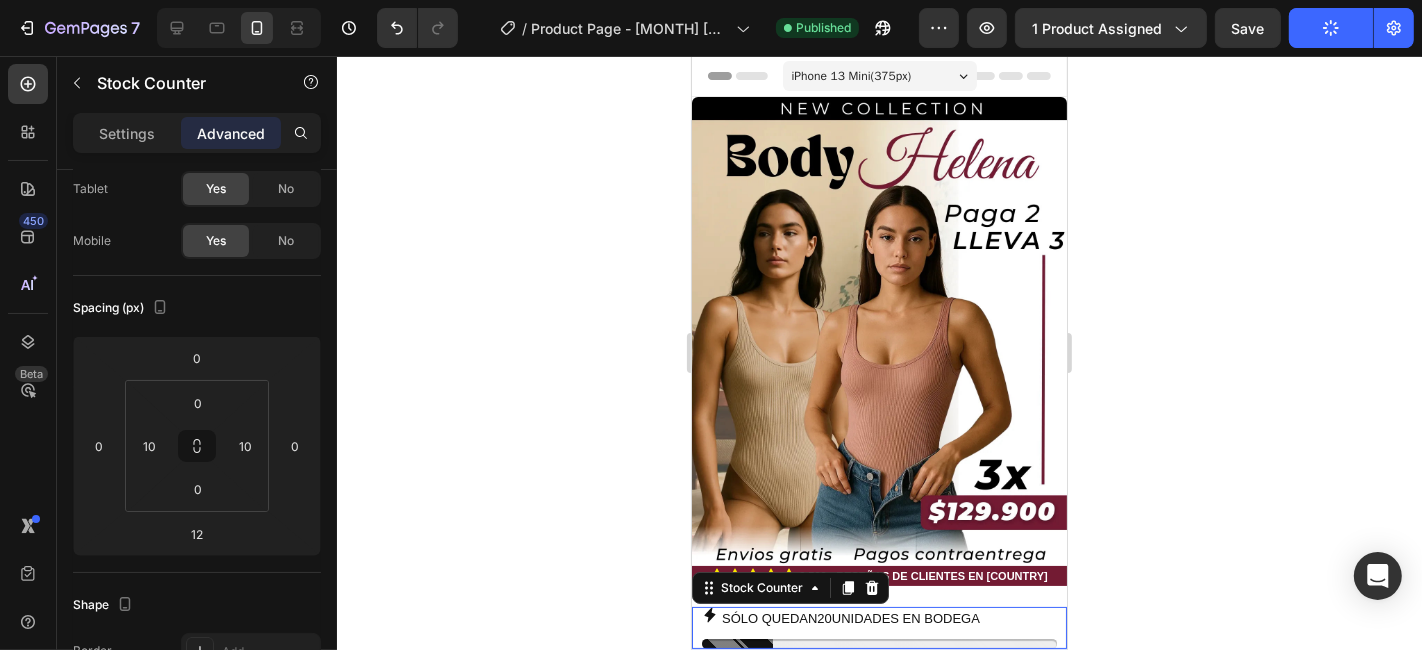 click 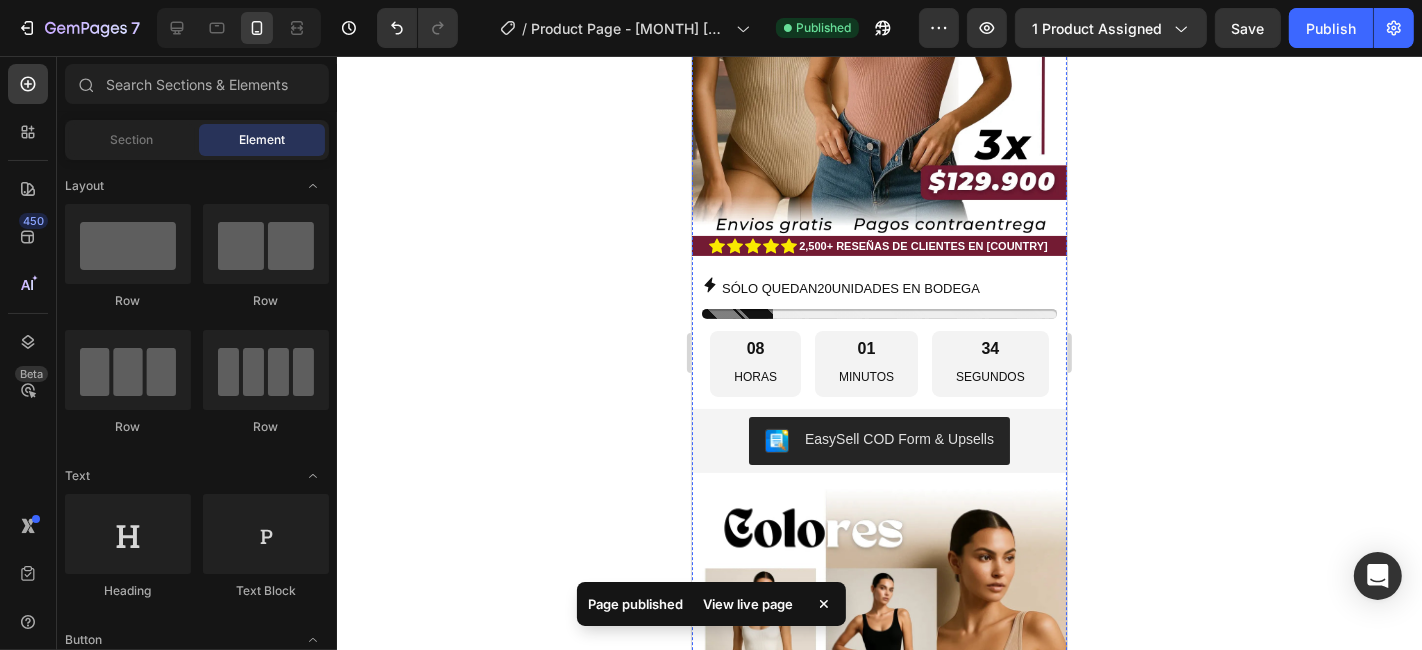 scroll, scrollTop: 0, scrollLeft: 0, axis: both 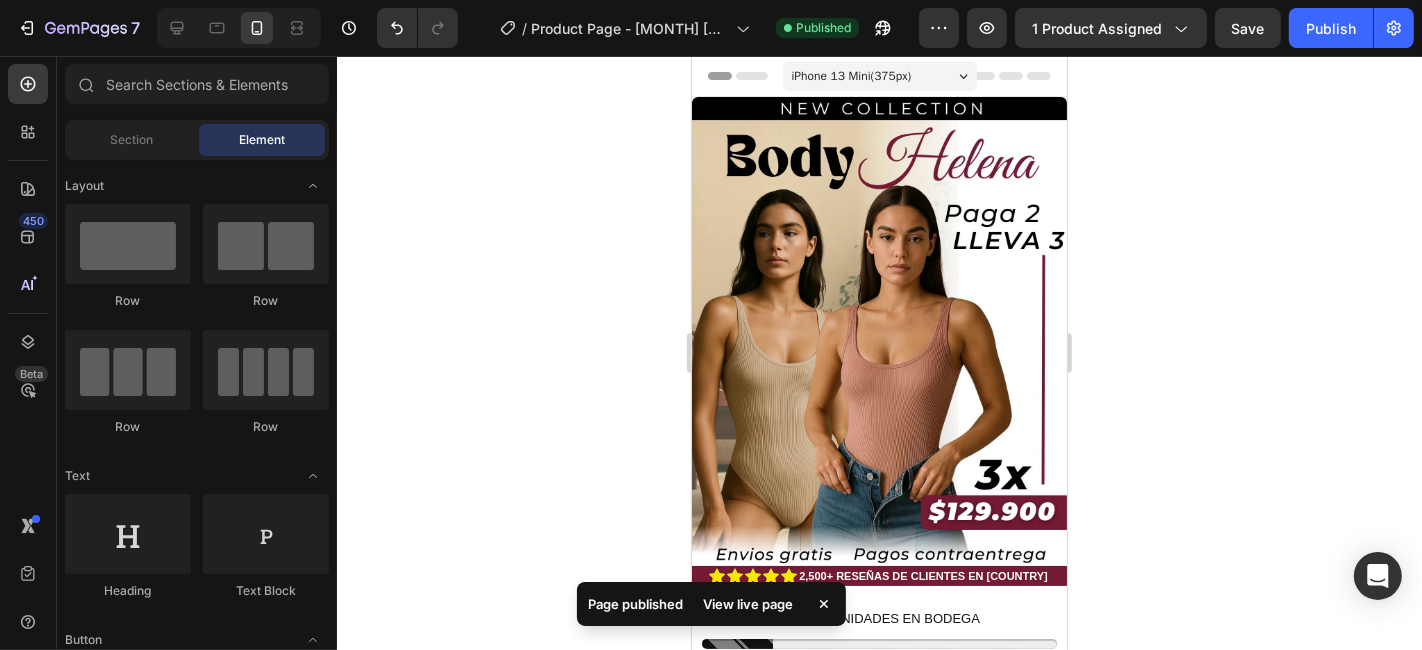 click 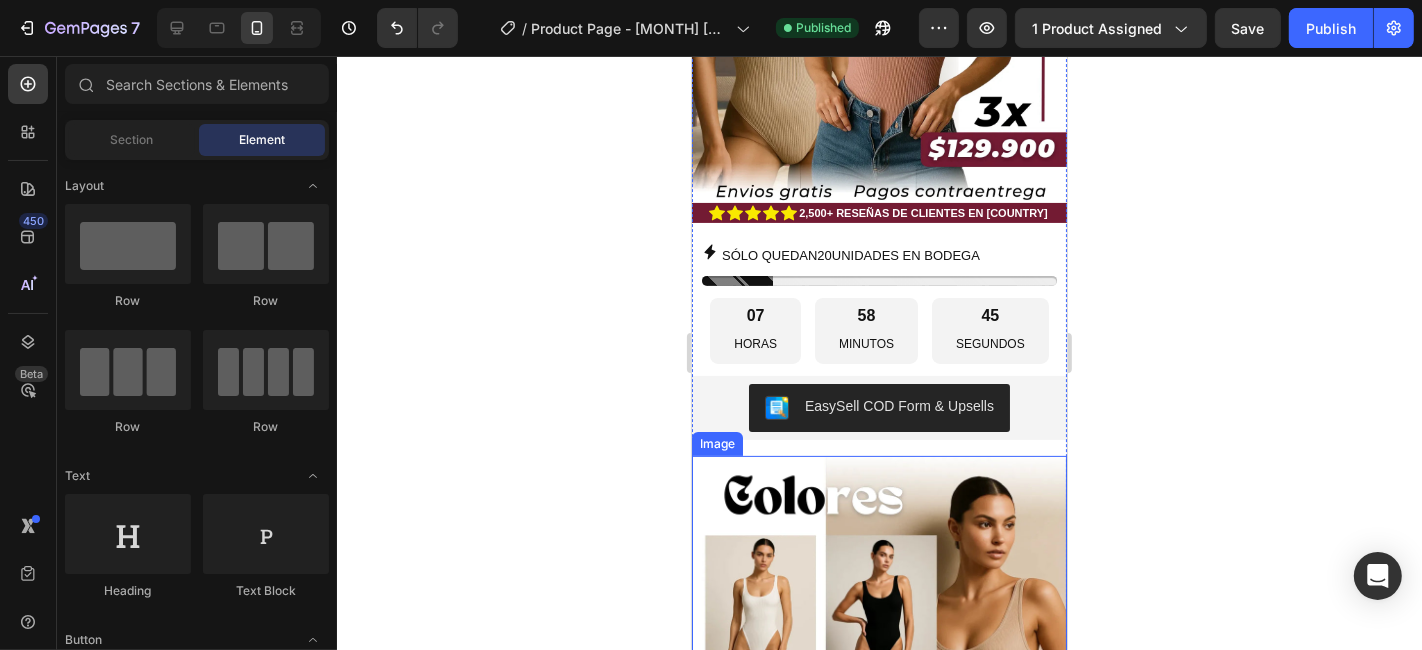 scroll, scrollTop: 0, scrollLeft: 0, axis: both 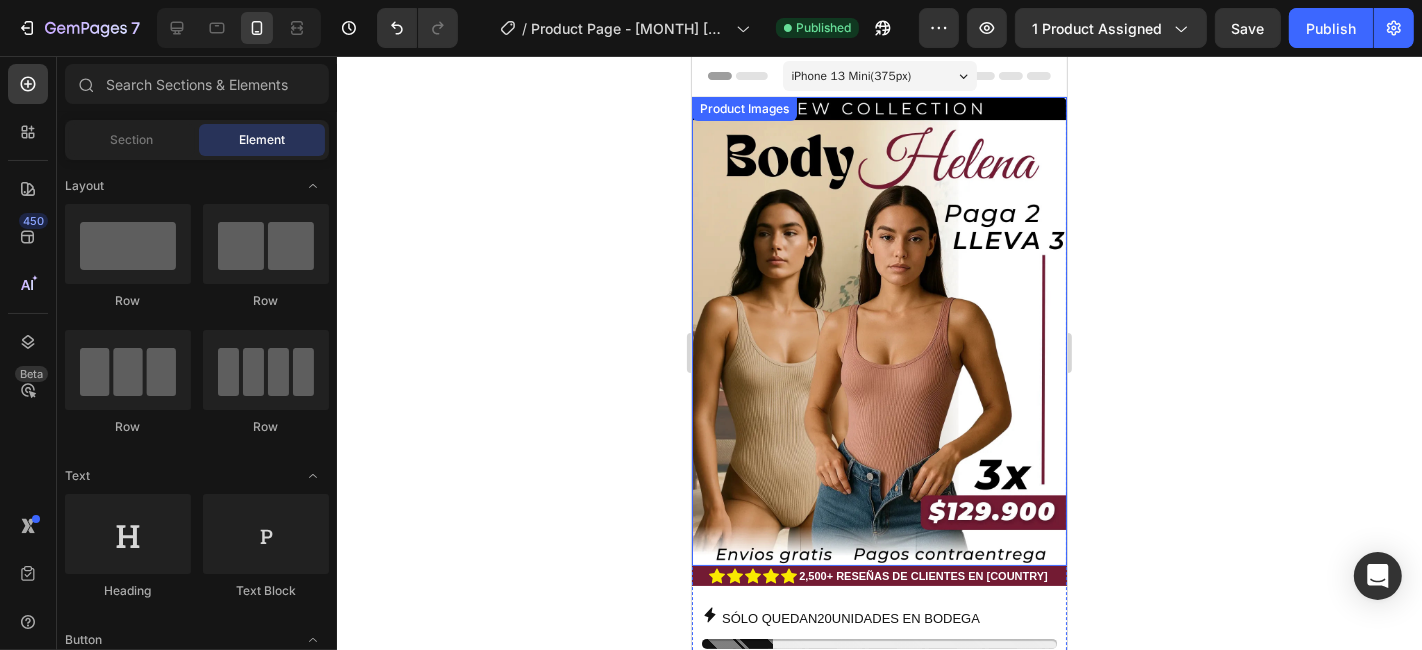 click 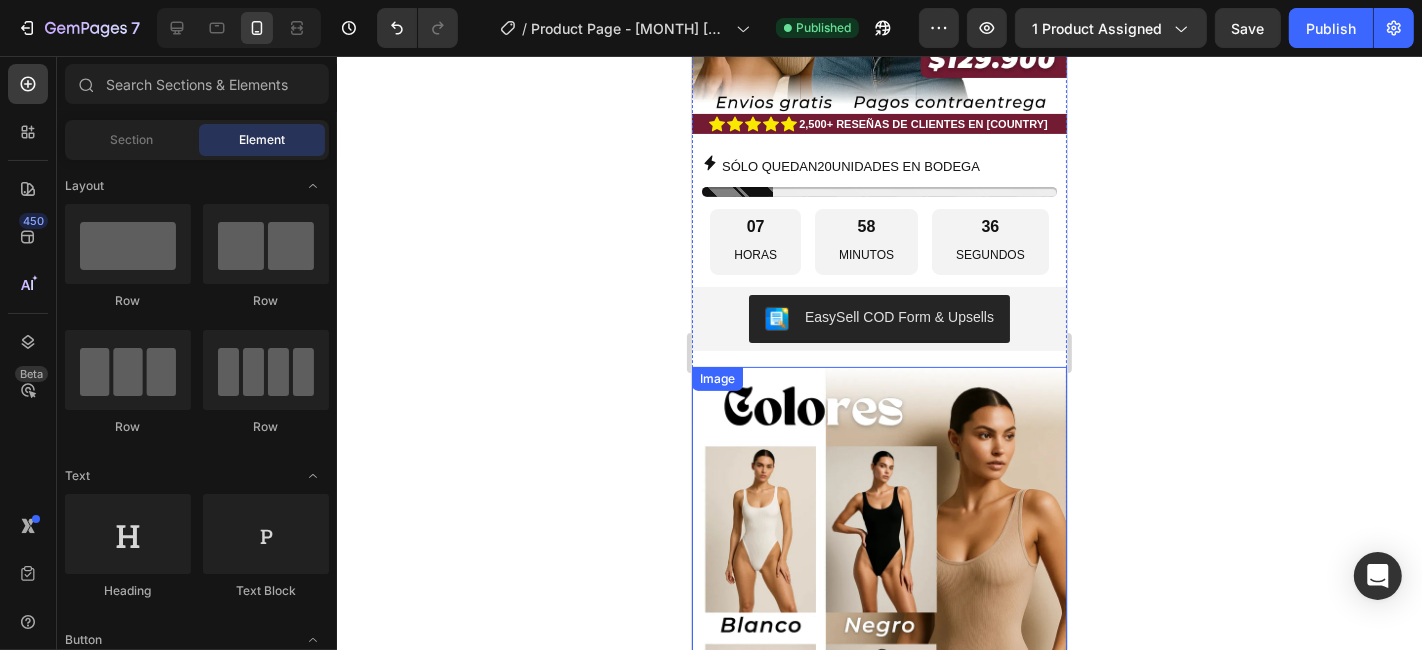 scroll, scrollTop: 444, scrollLeft: 0, axis: vertical 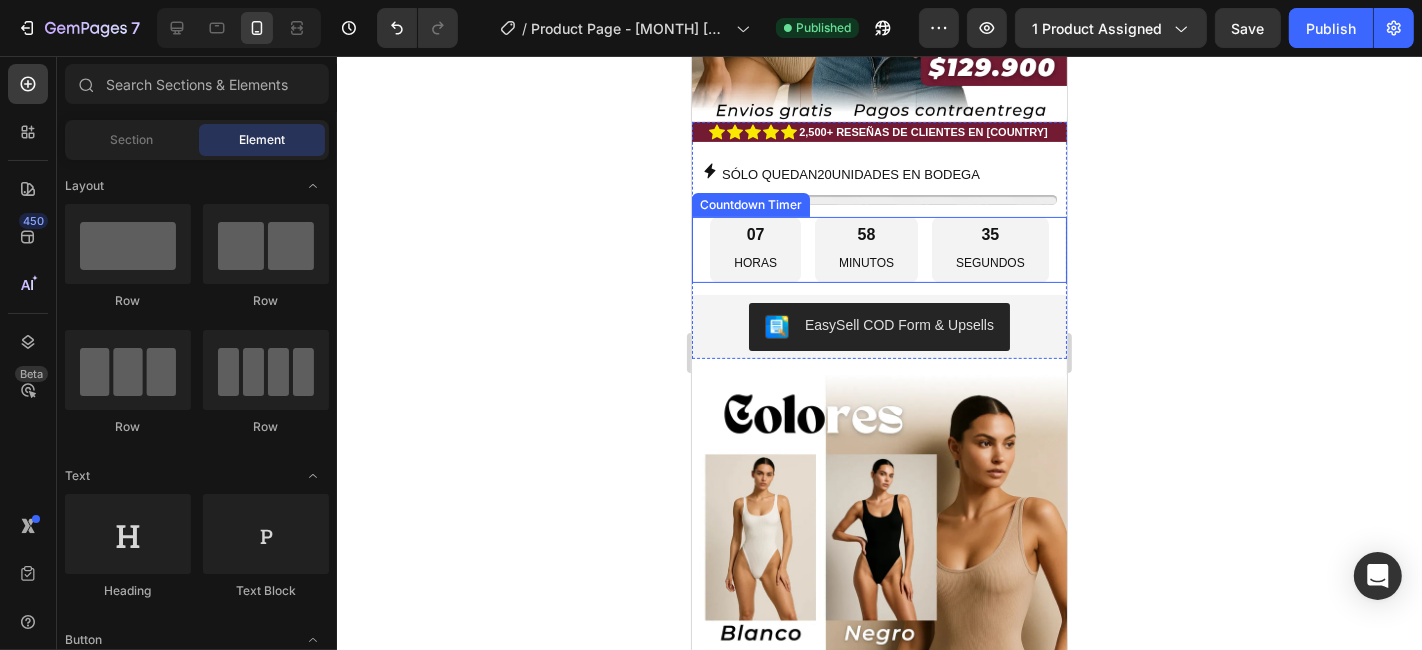 click on "35" at bounding box center (989, 234) 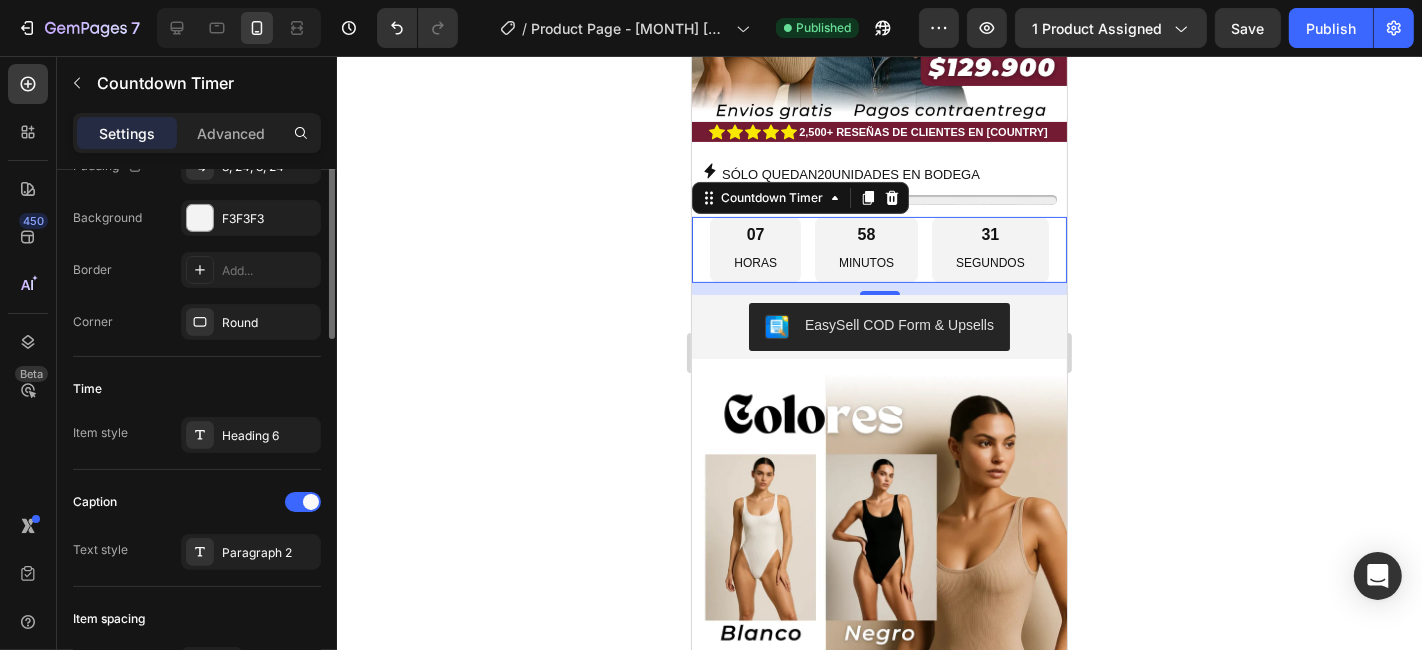 scroll, scrollTop: 333, scrollLeft: 0, axis: vertical 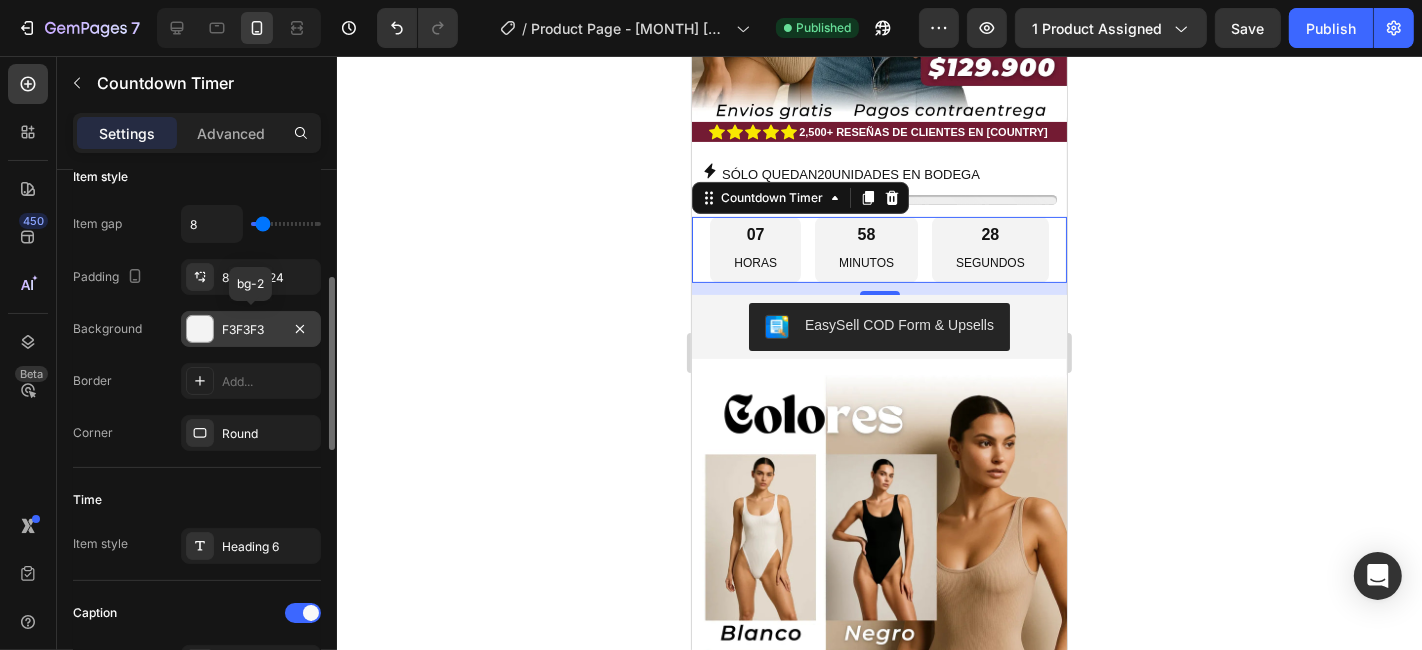 click at bounding box center (200, 329) 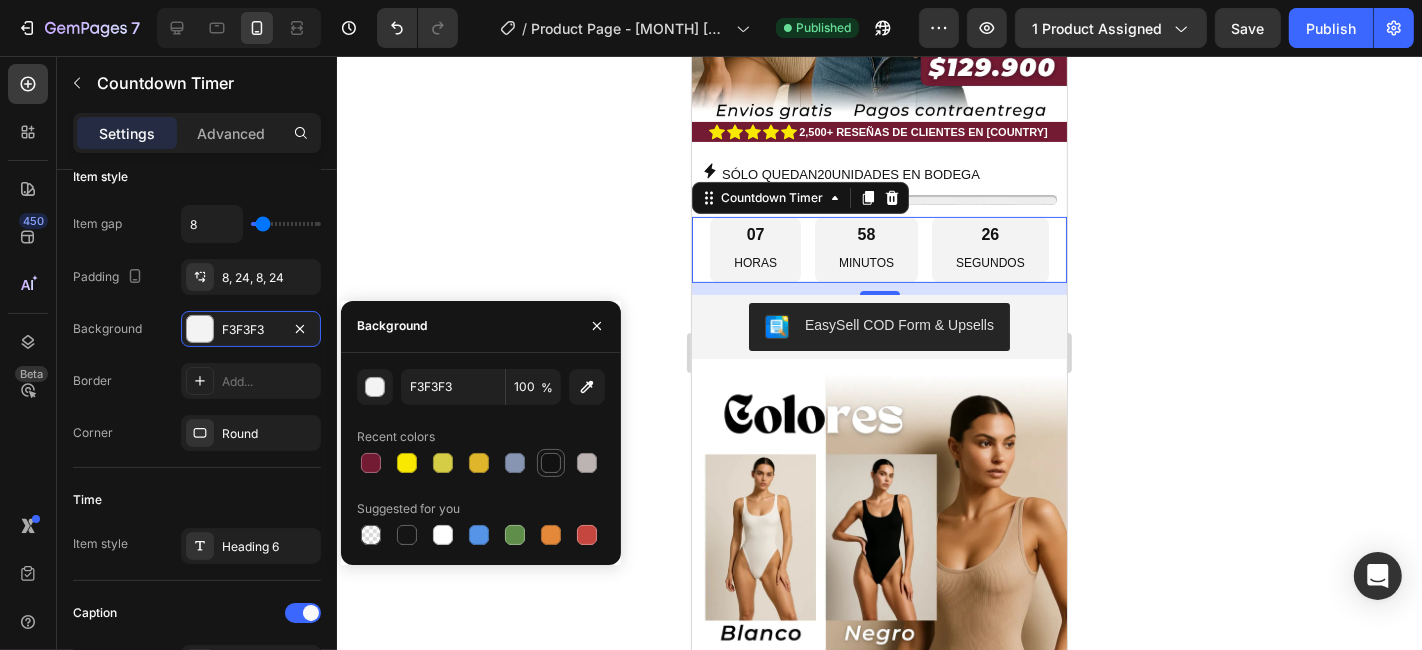 click at bounding box center [551, 463] 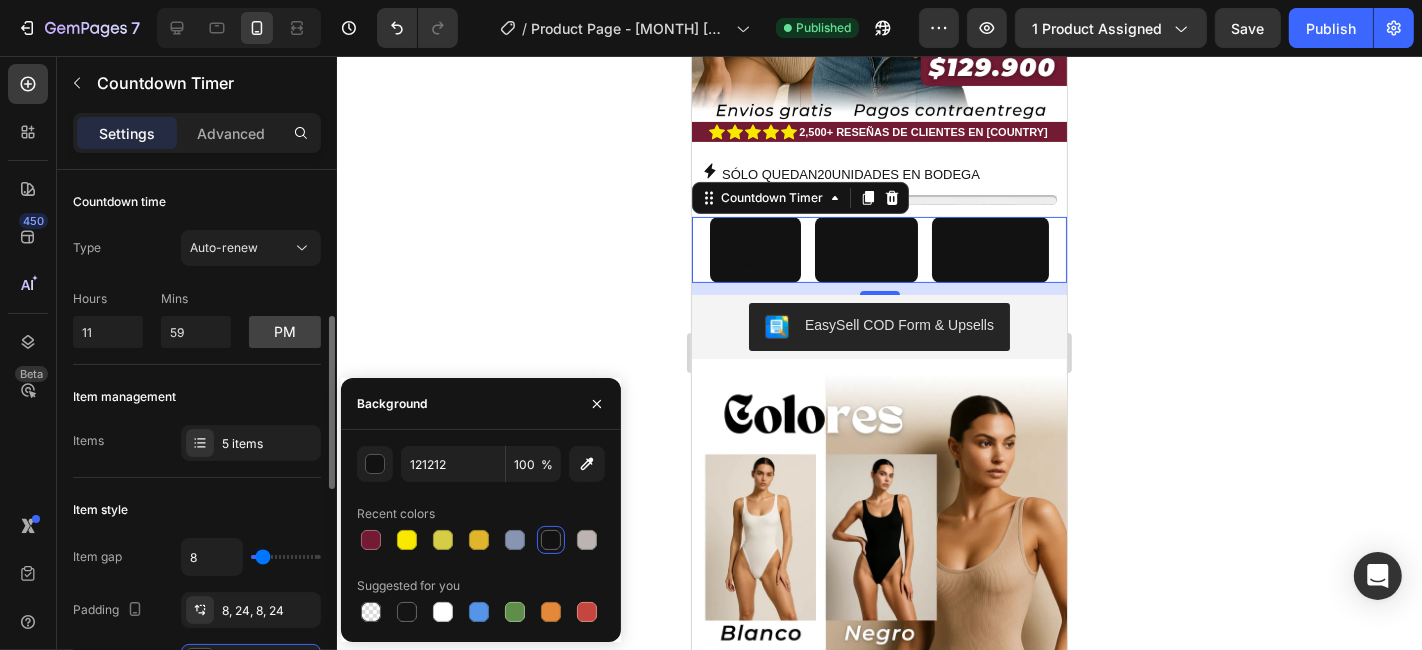 scroll, scrollTop: 111, scrollLeft: 0, axis: vertical 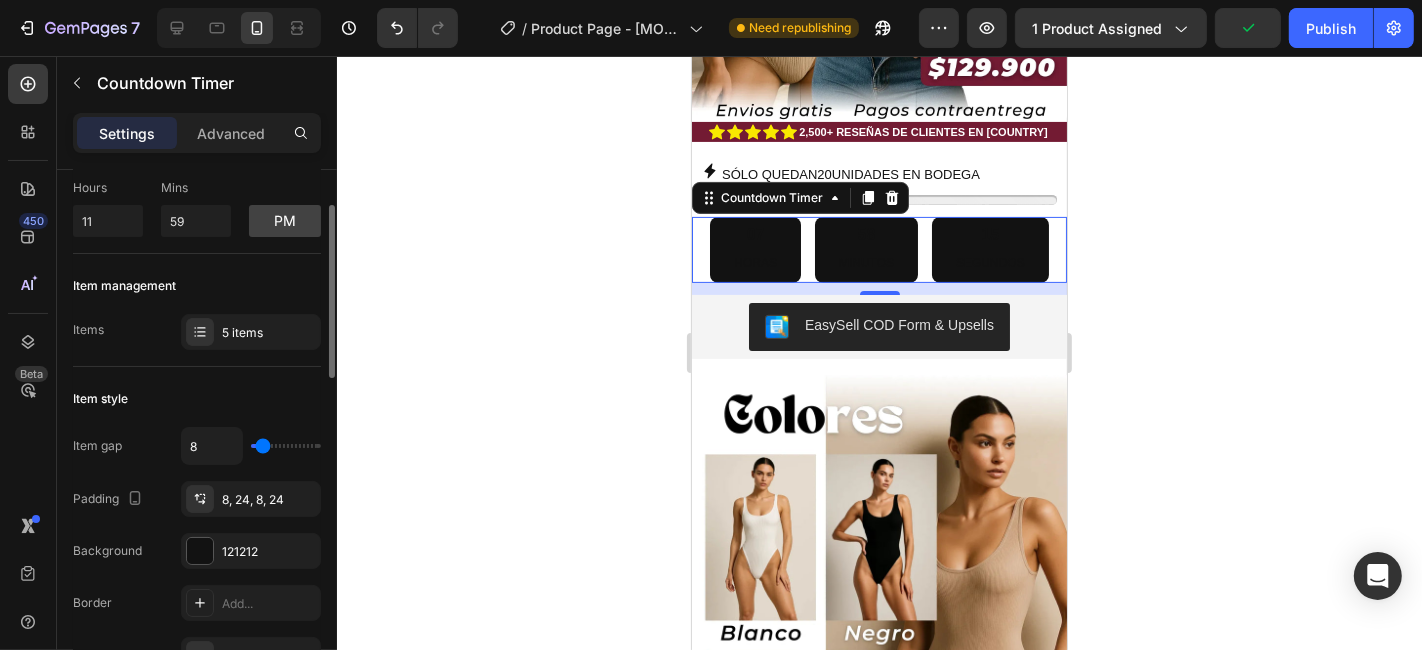 click on "Item style Item gap 8 Padding 8, 24, 8, 24 Background 121212 Border Add... Corner Round" 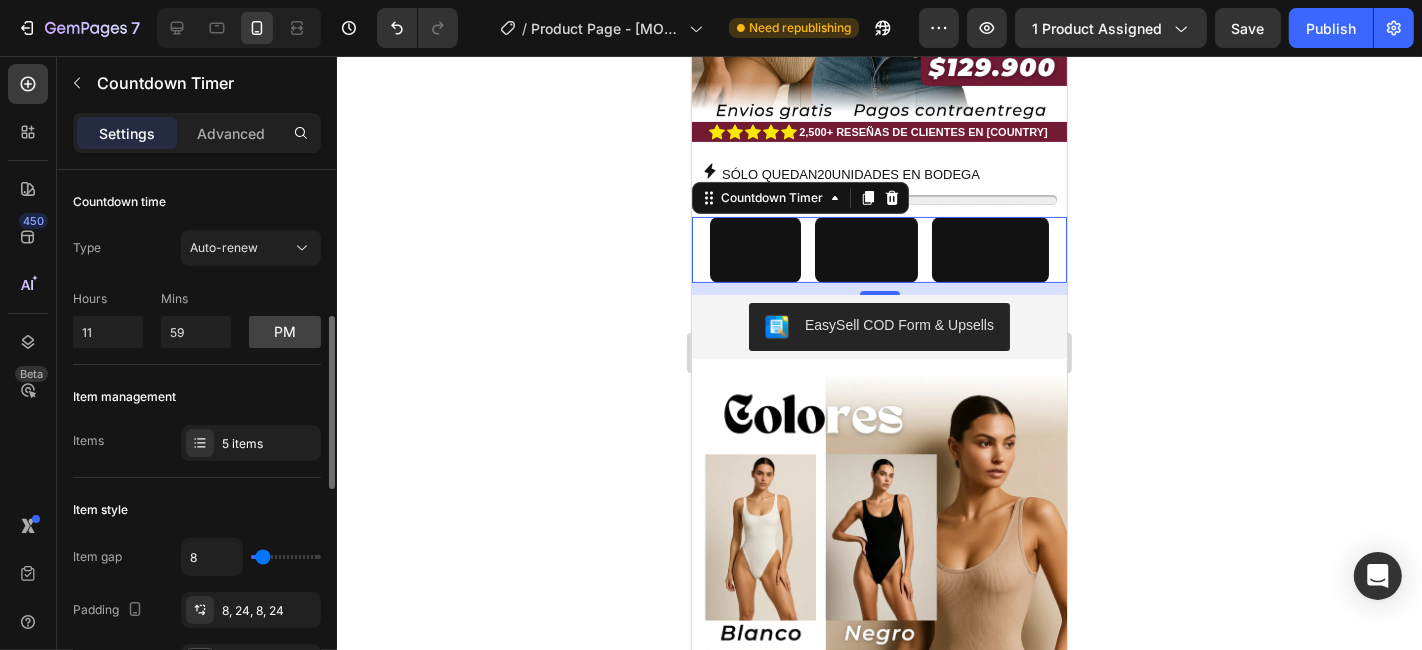 scroll, scrollTop: 111, scrollLeft: 0, axis: vertical 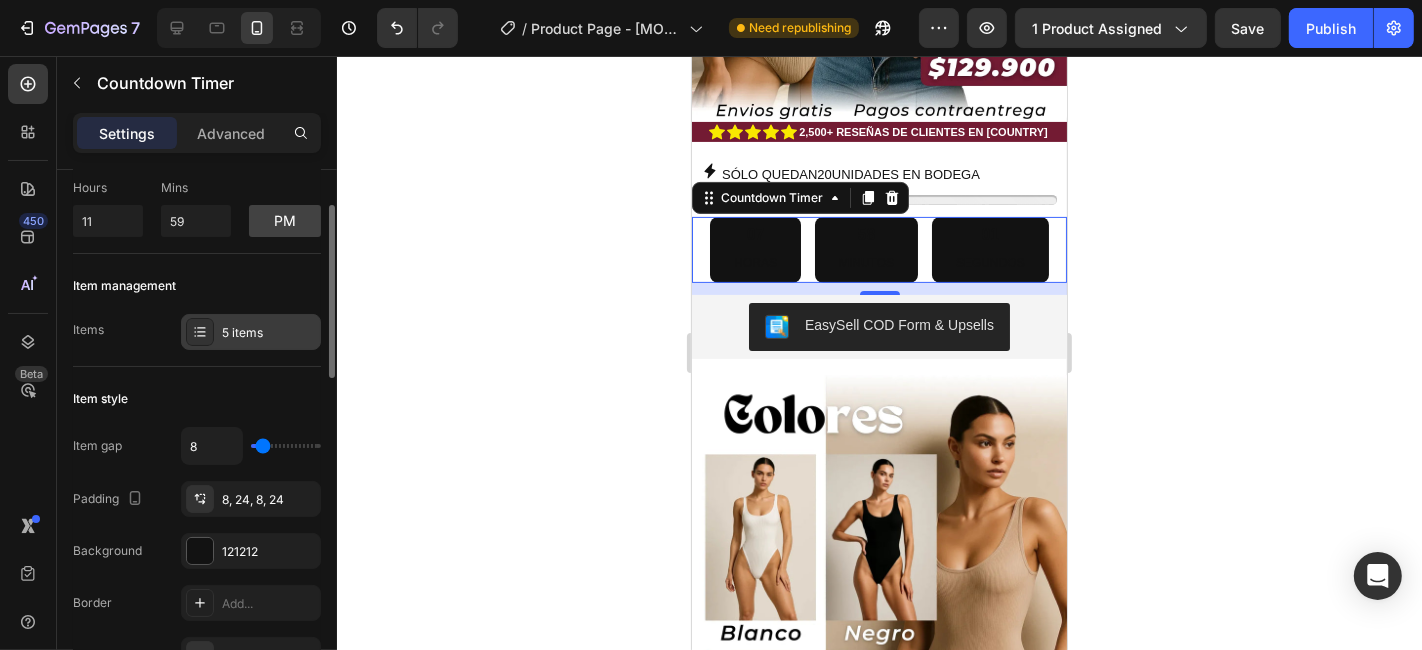 click at bounding box center [200, 332] 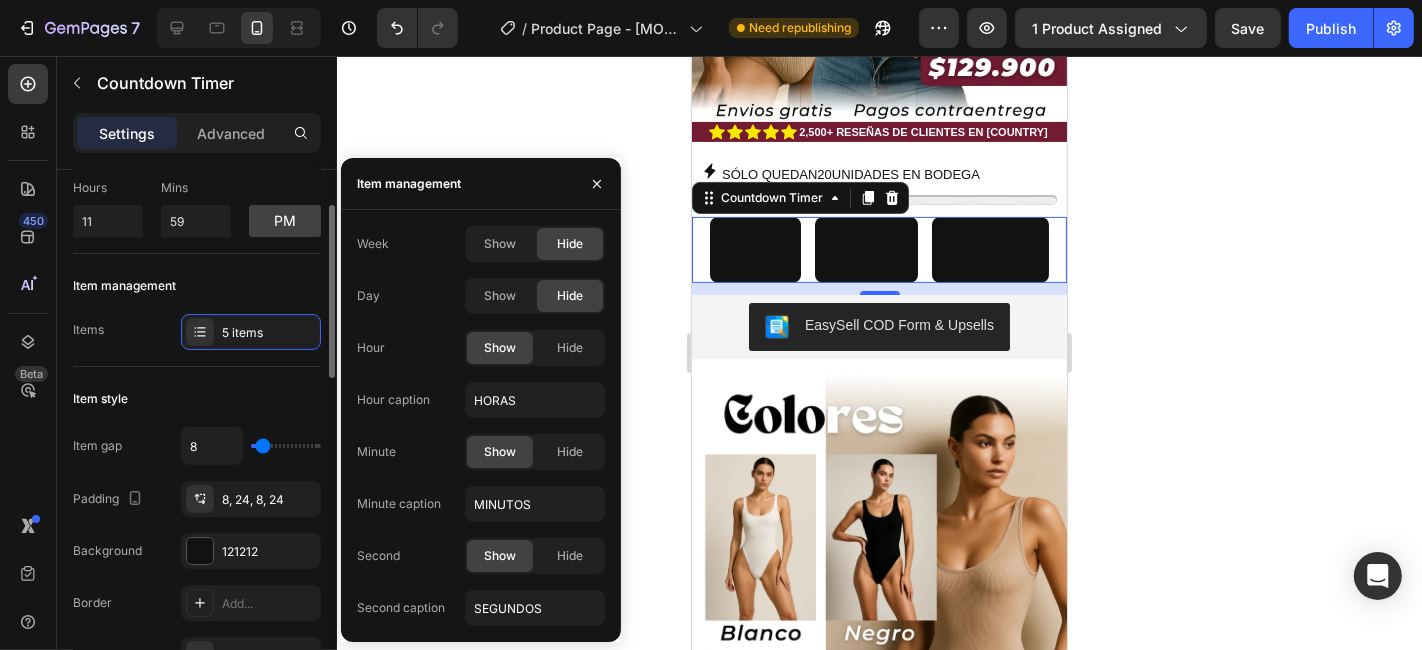 click on "Items 5 items" at bounding box center (197, 332) 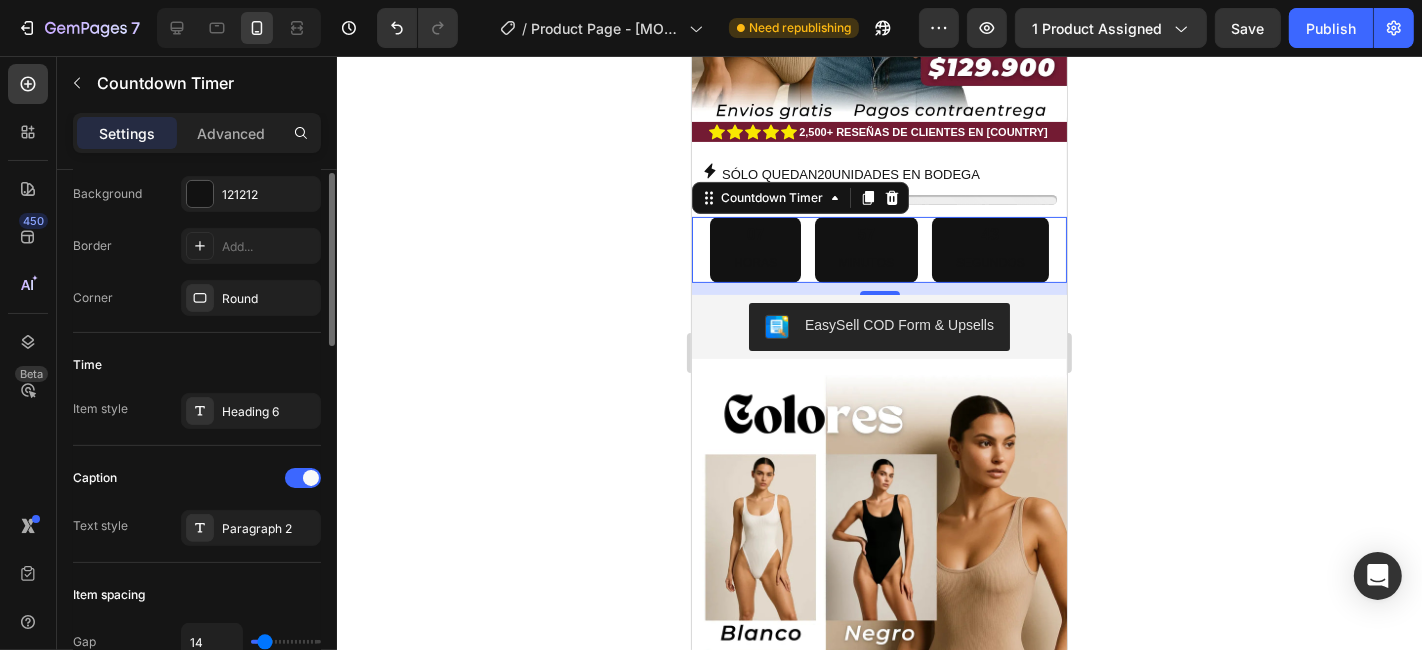 scroll, scrollTop: 357, scrollLeft: 0, axis: vertical 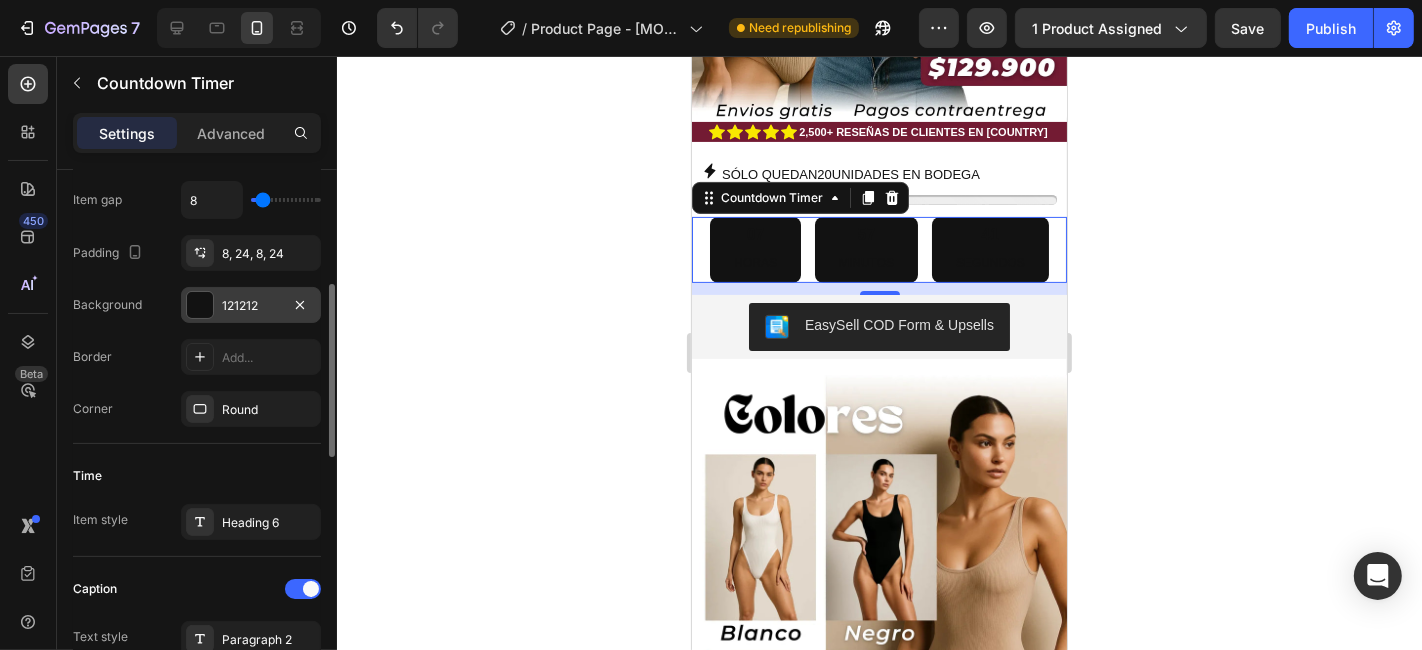 click at bounding box center [200, 305] 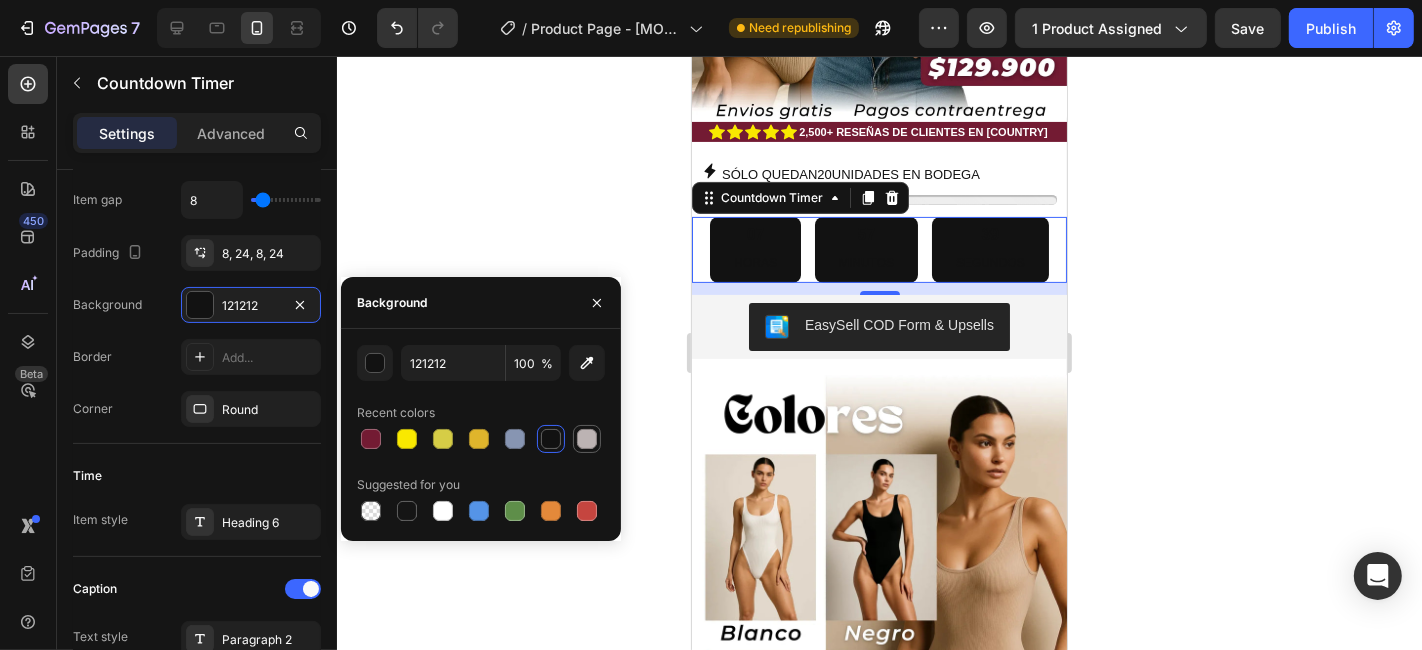 click at bounding box center [587, 439] 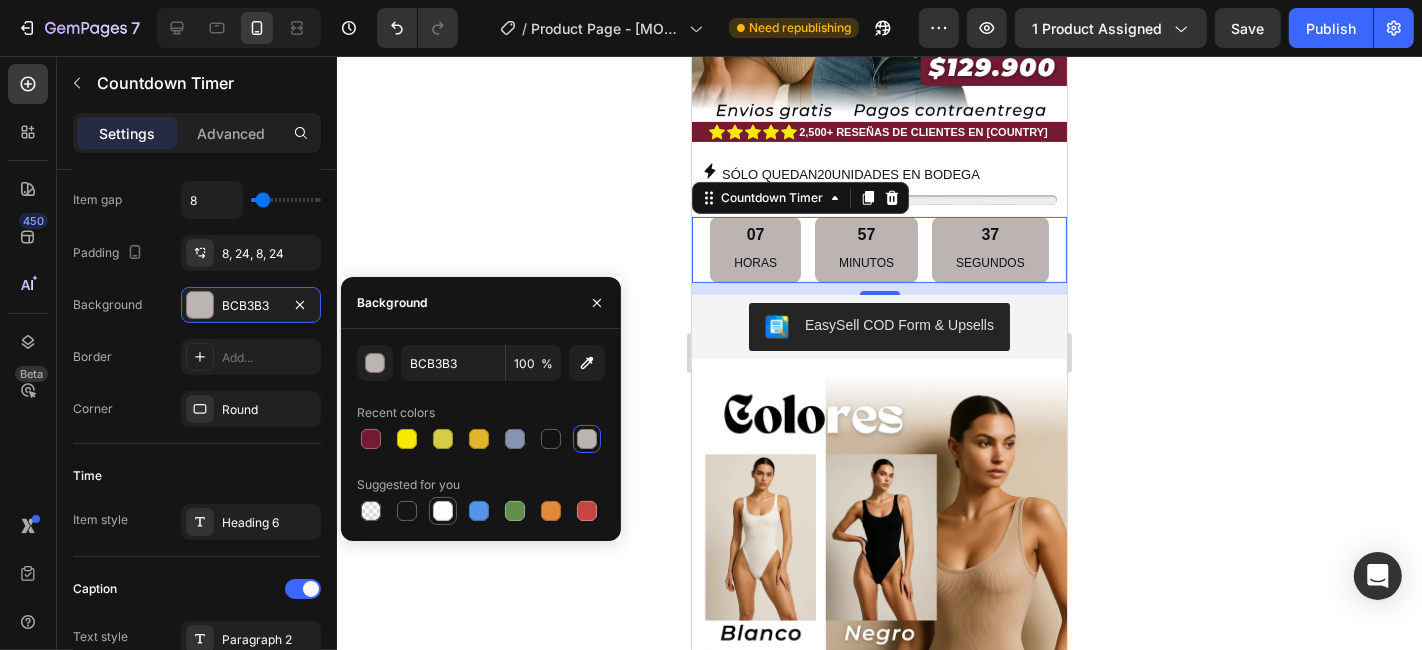 click at bounding box center [443, 511] 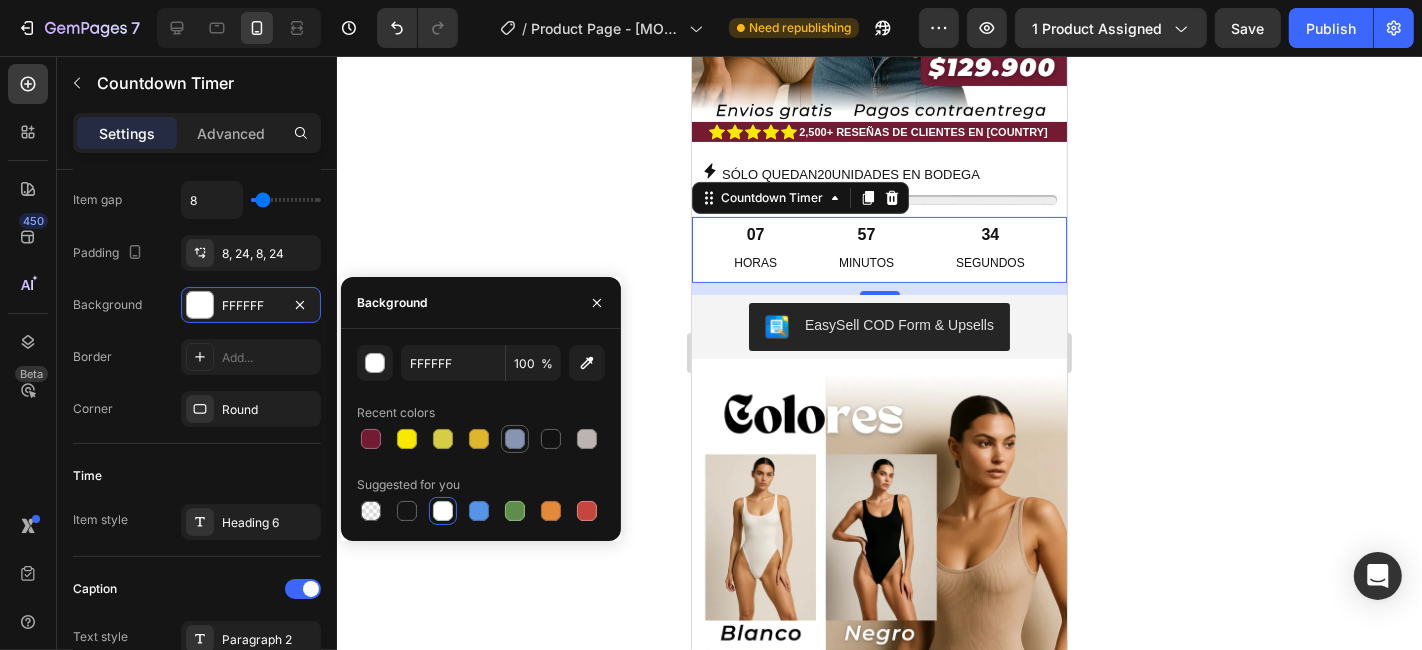 click at bounding box center (515, 439) 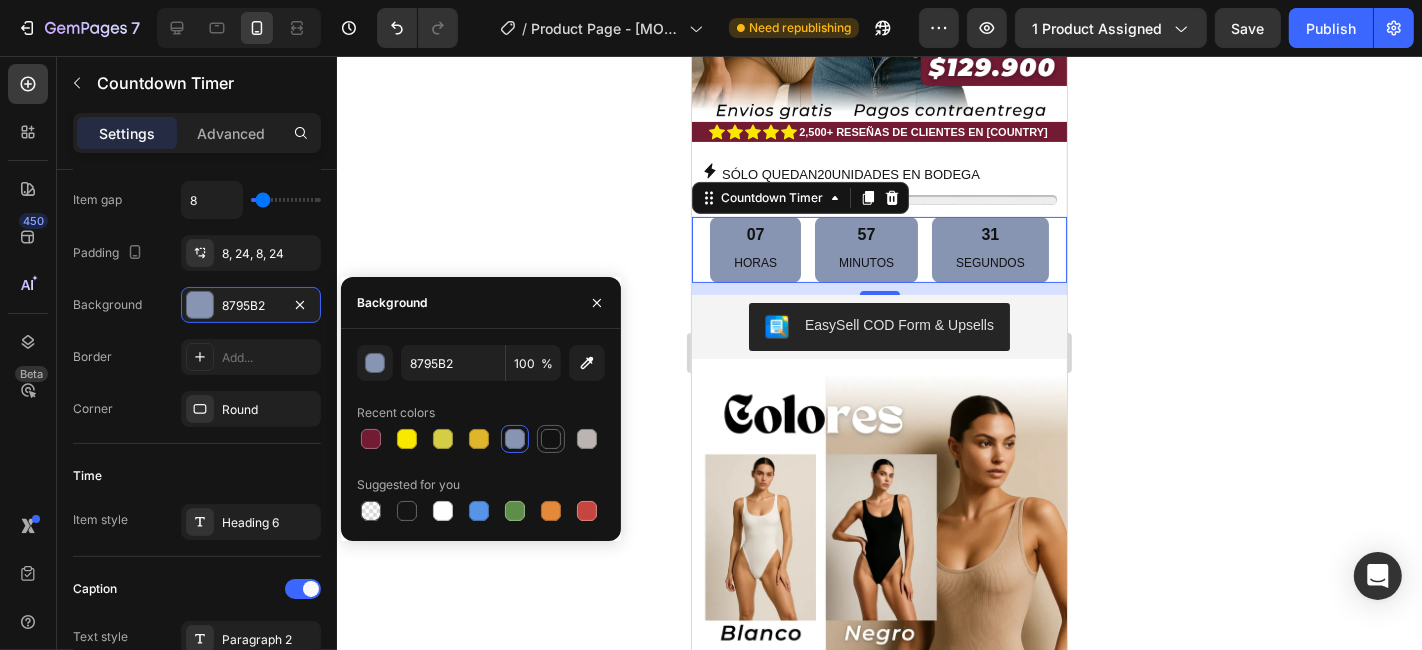 click at bounding box center [551, 439] 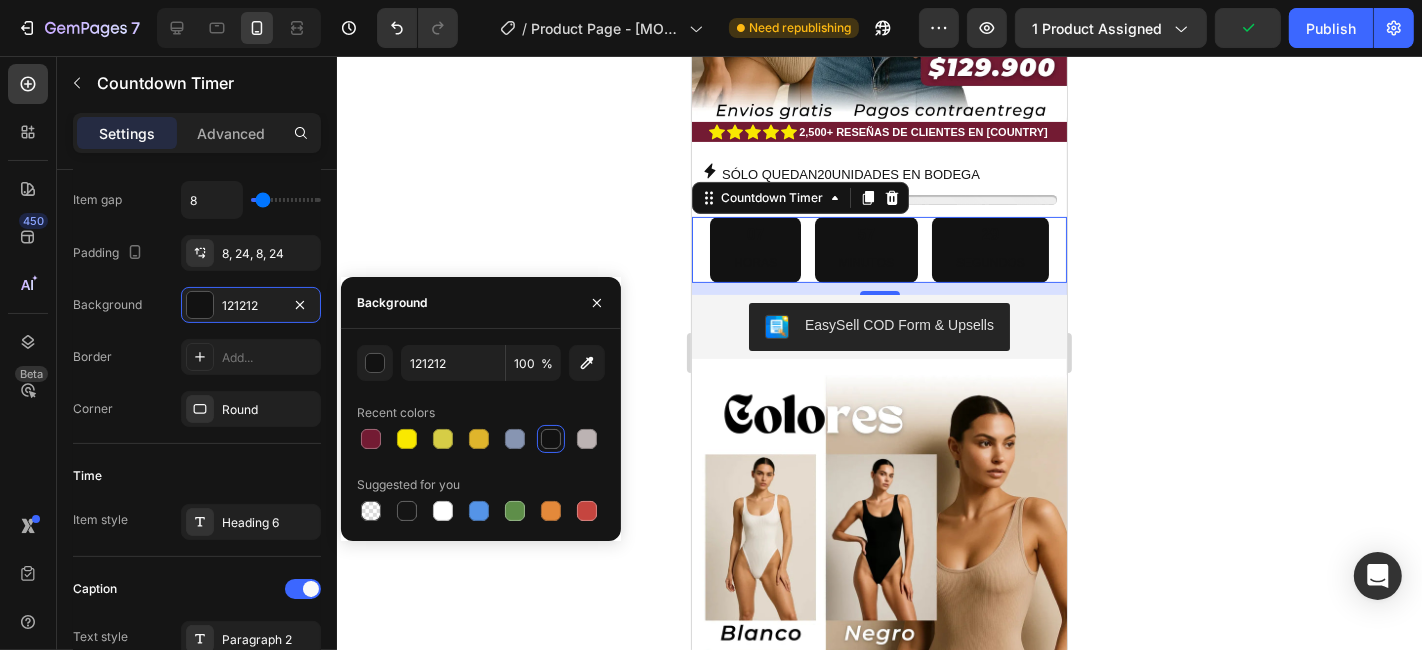 click on "07 HORAS" at bounding box center [754, 249] 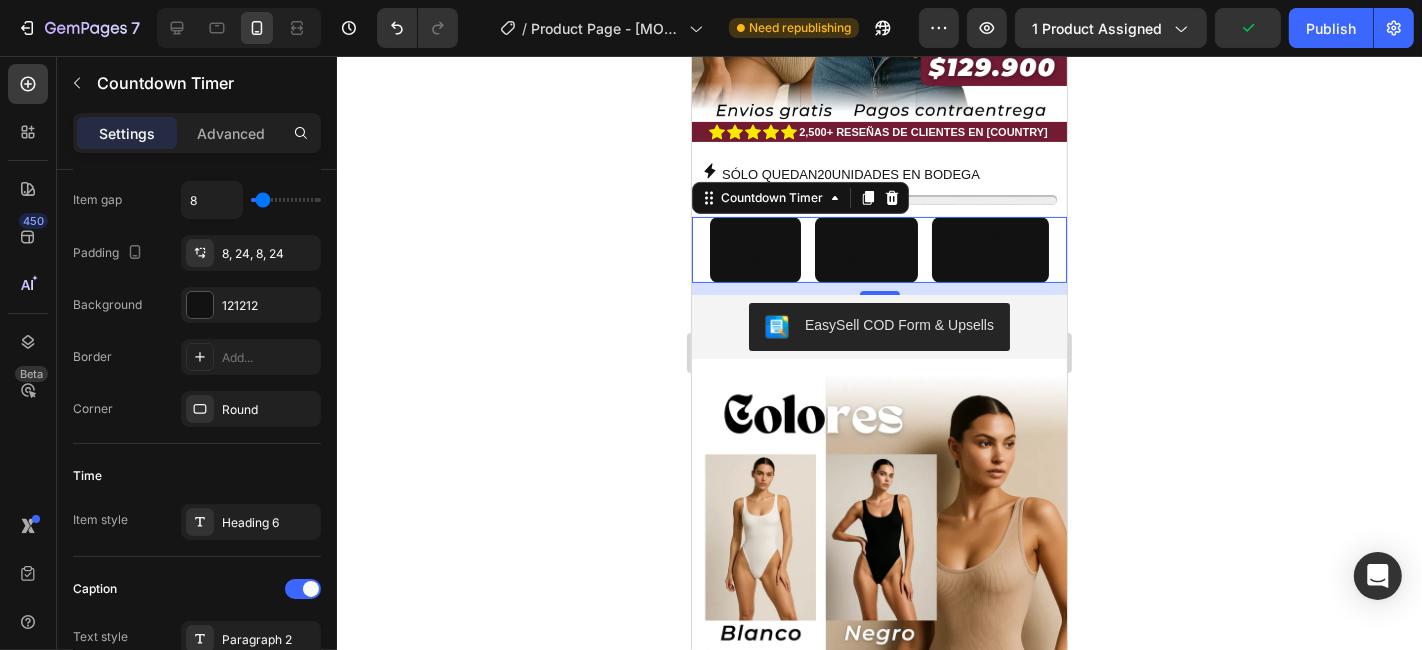 click on "HORAS" at bounding box center (754, 263) 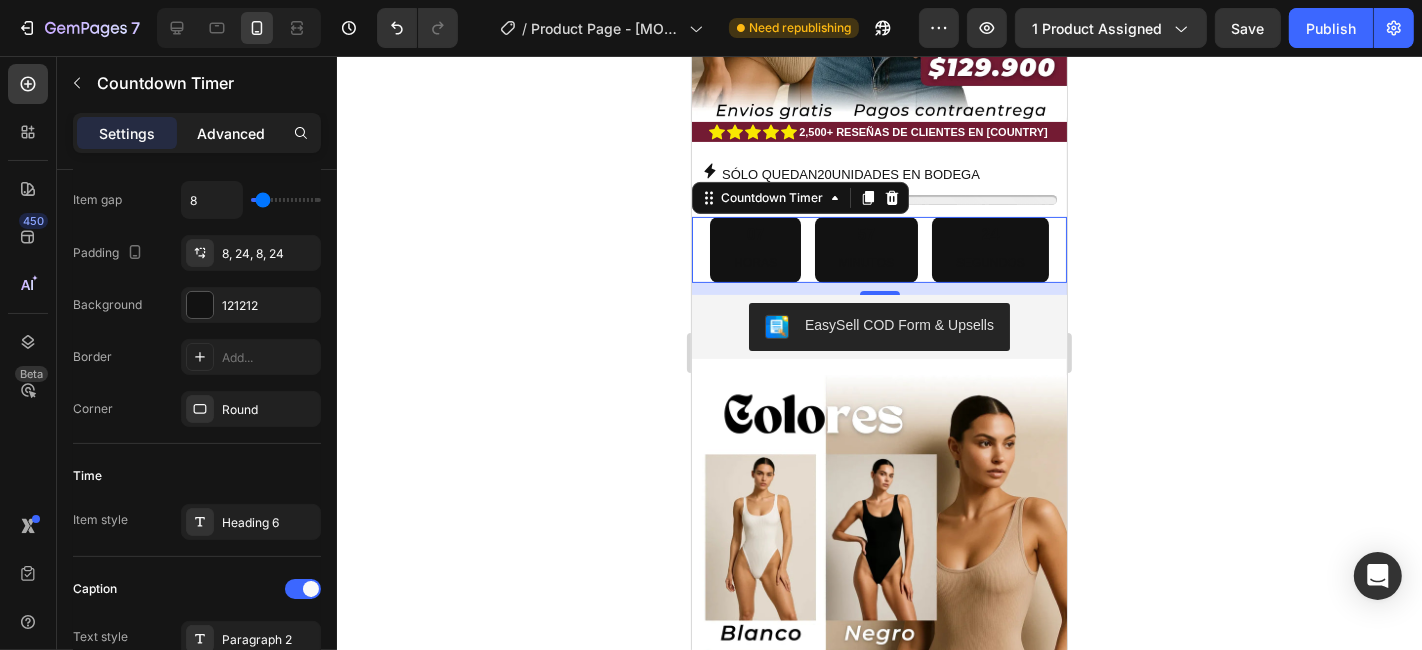 click on "Advanced" at bounding box center (231, 133) 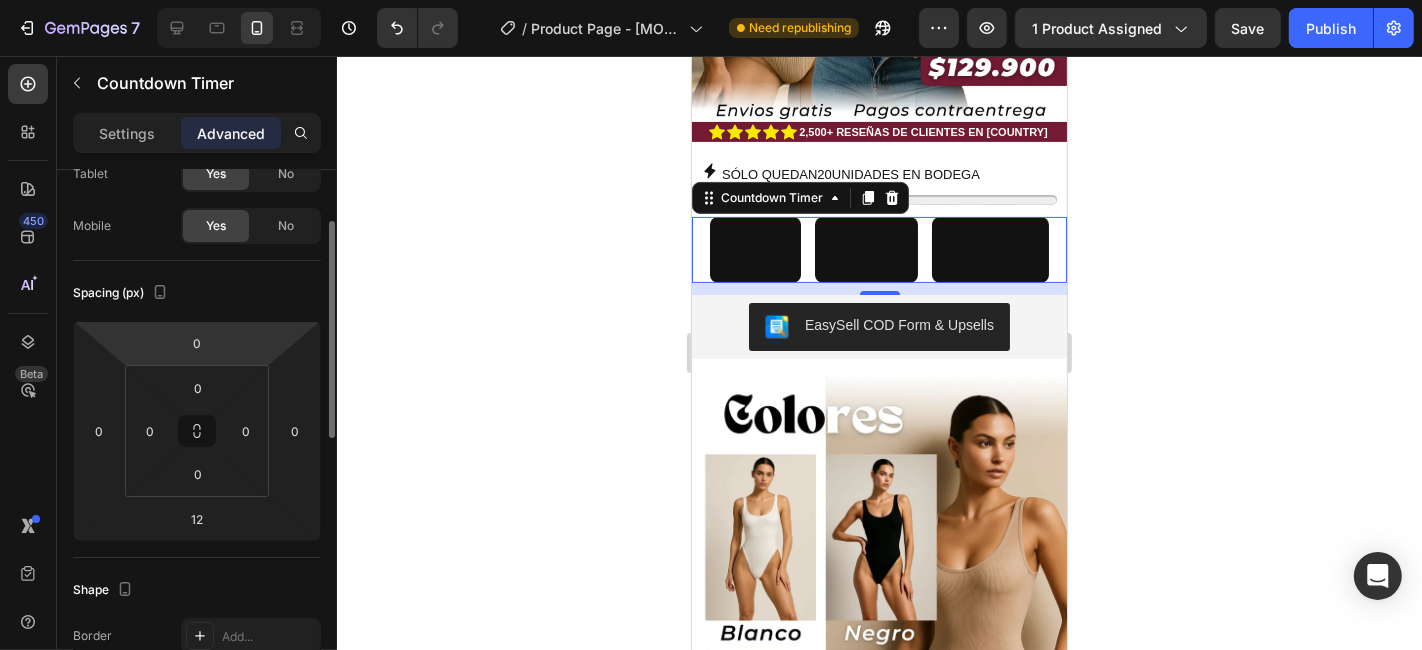scroll, scrollTop: 0, scrollLeft: 0, axis: both 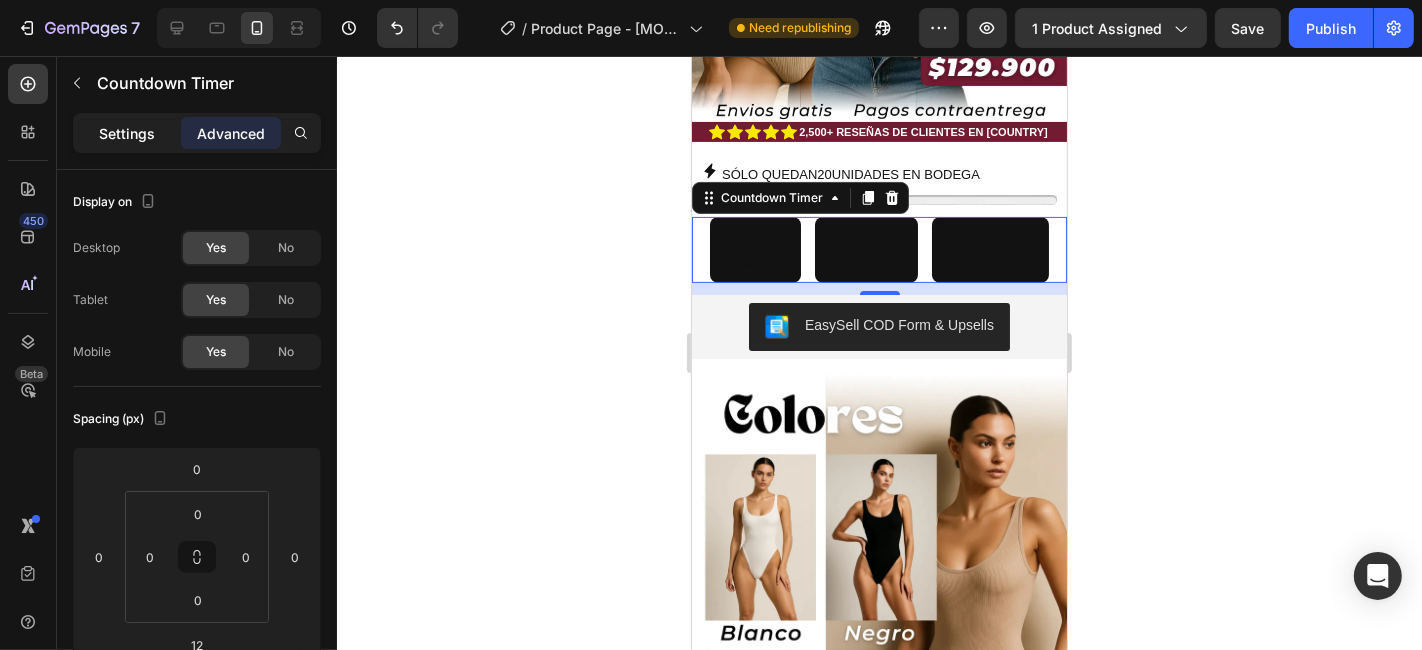click on "Settings" at bounding box center (127, 133) 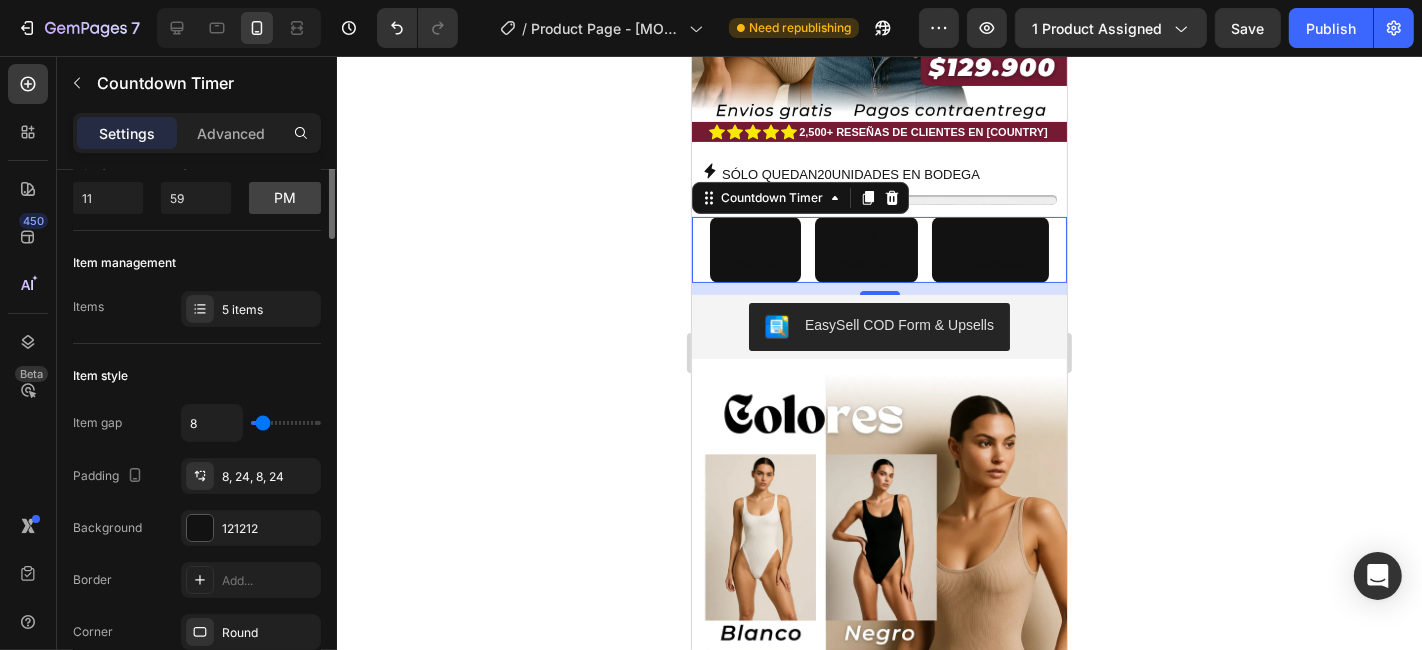 scroll, scrollTop: 0, scrollLeft: 0, axis: both 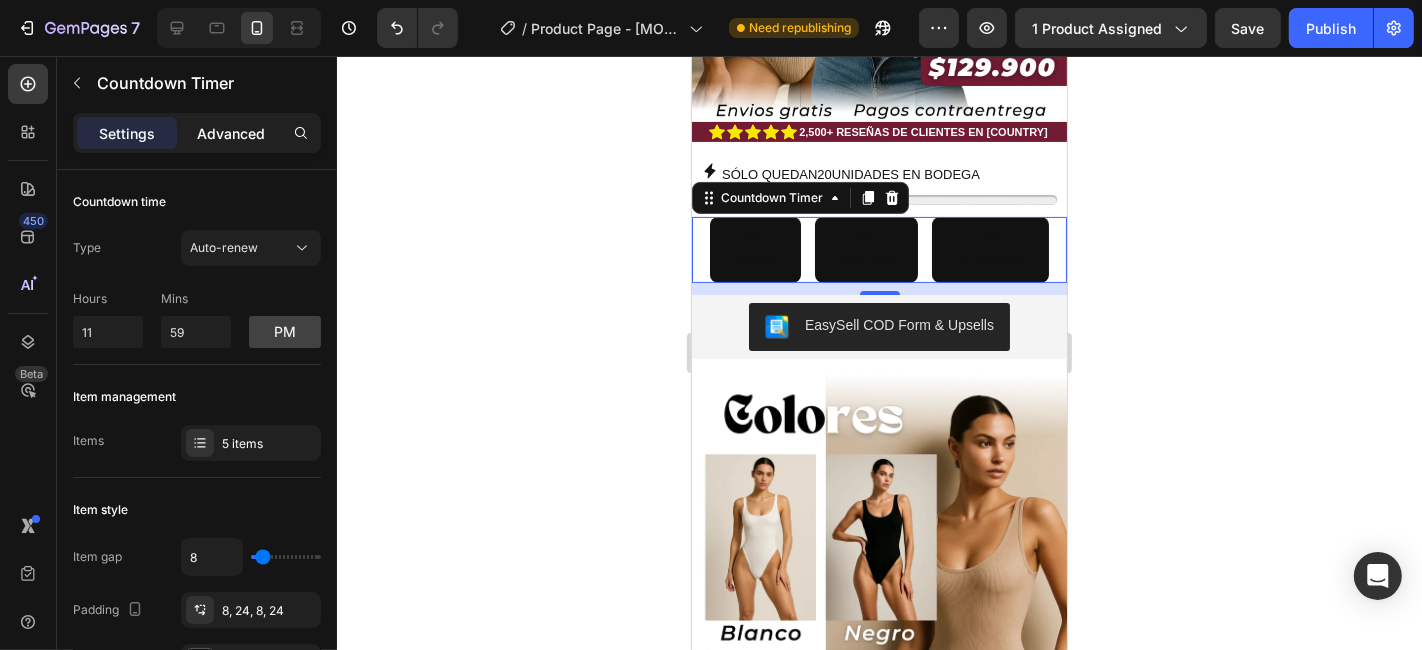 click on "Advanced" at bounding box center [231, 133] 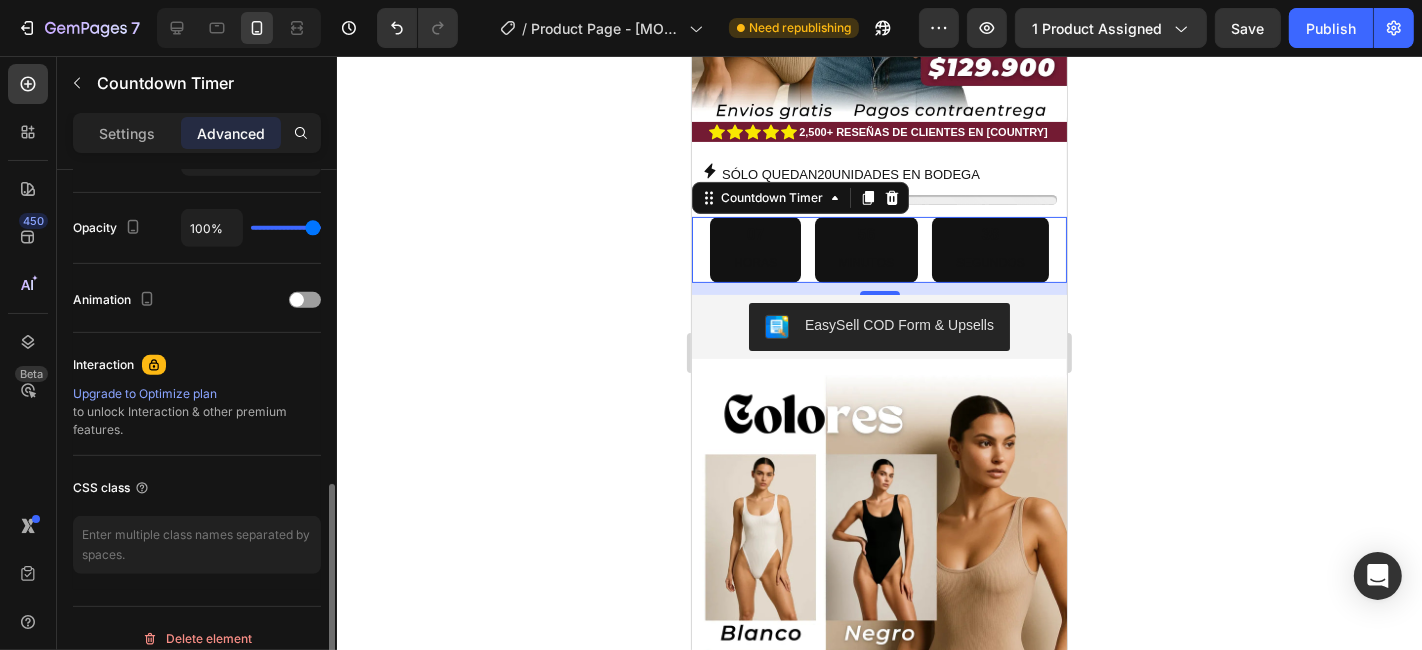 scroll, scrollTop: 793, scrollLeft: 0, axis: vertical 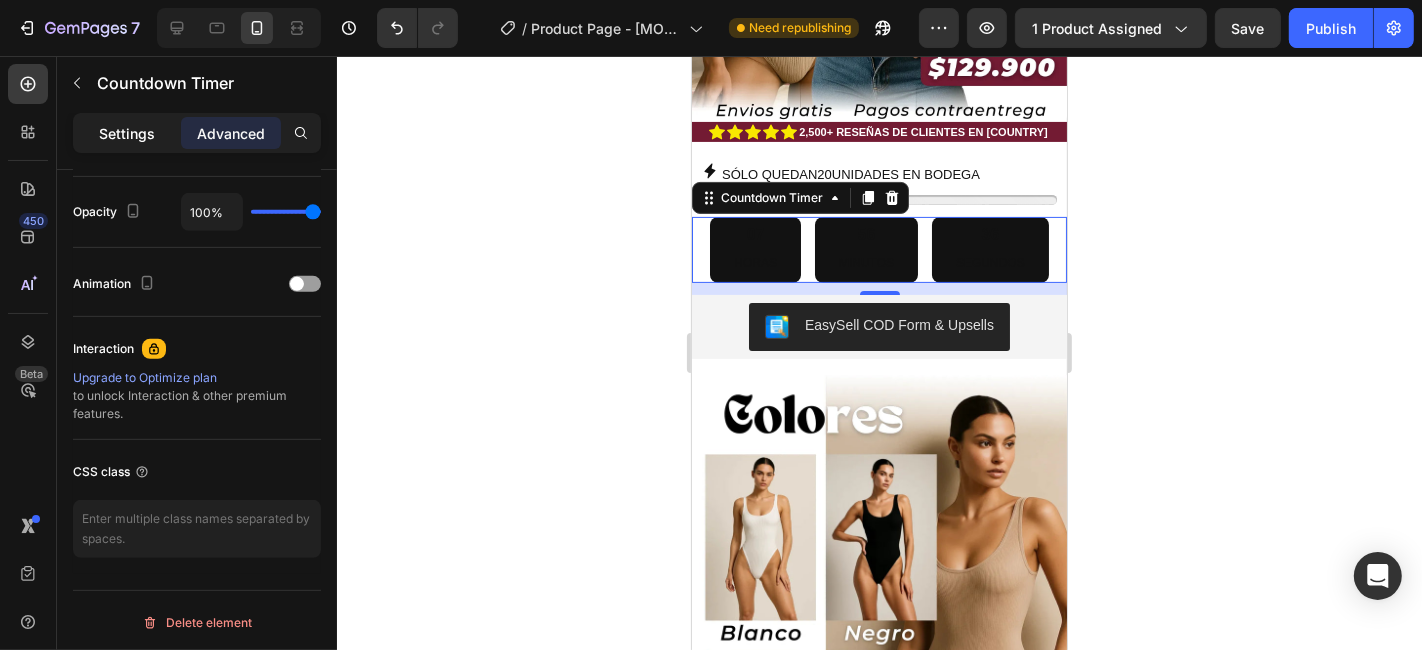 click on "Settings" at bounding box center [127, 133] 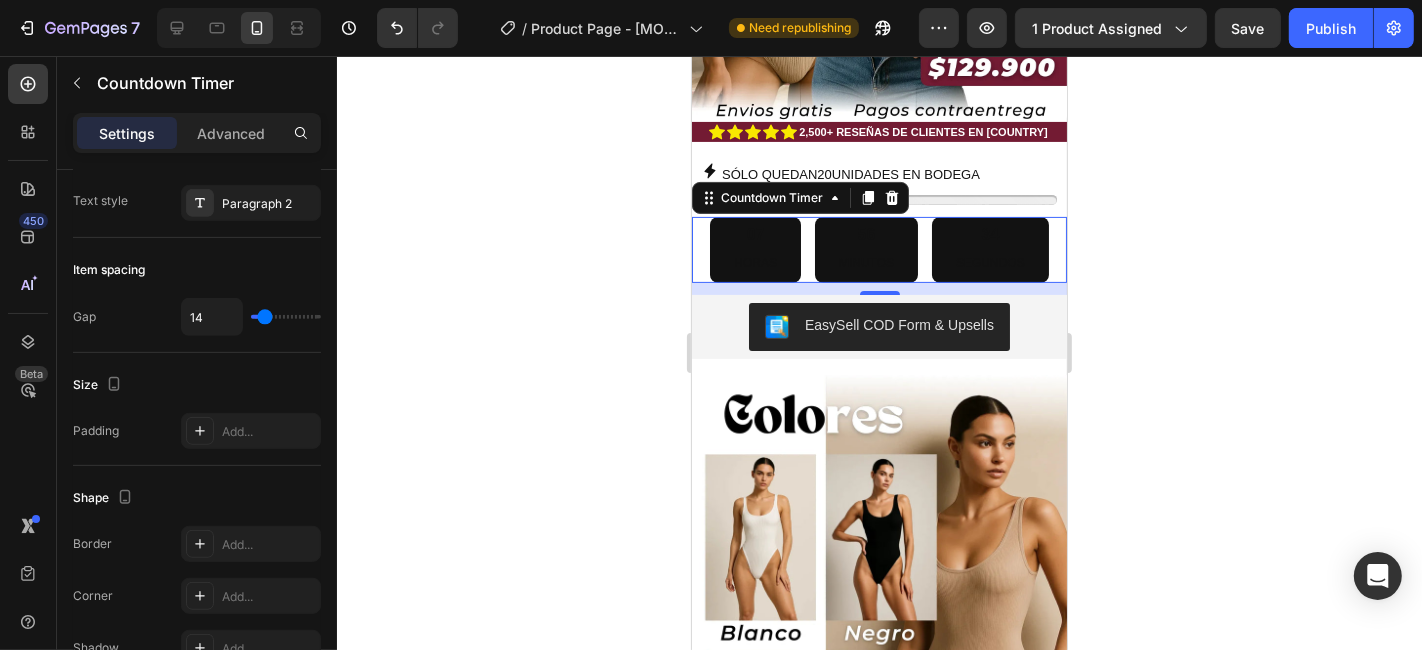 click on "HORAS" at bounding box center [754, 263] 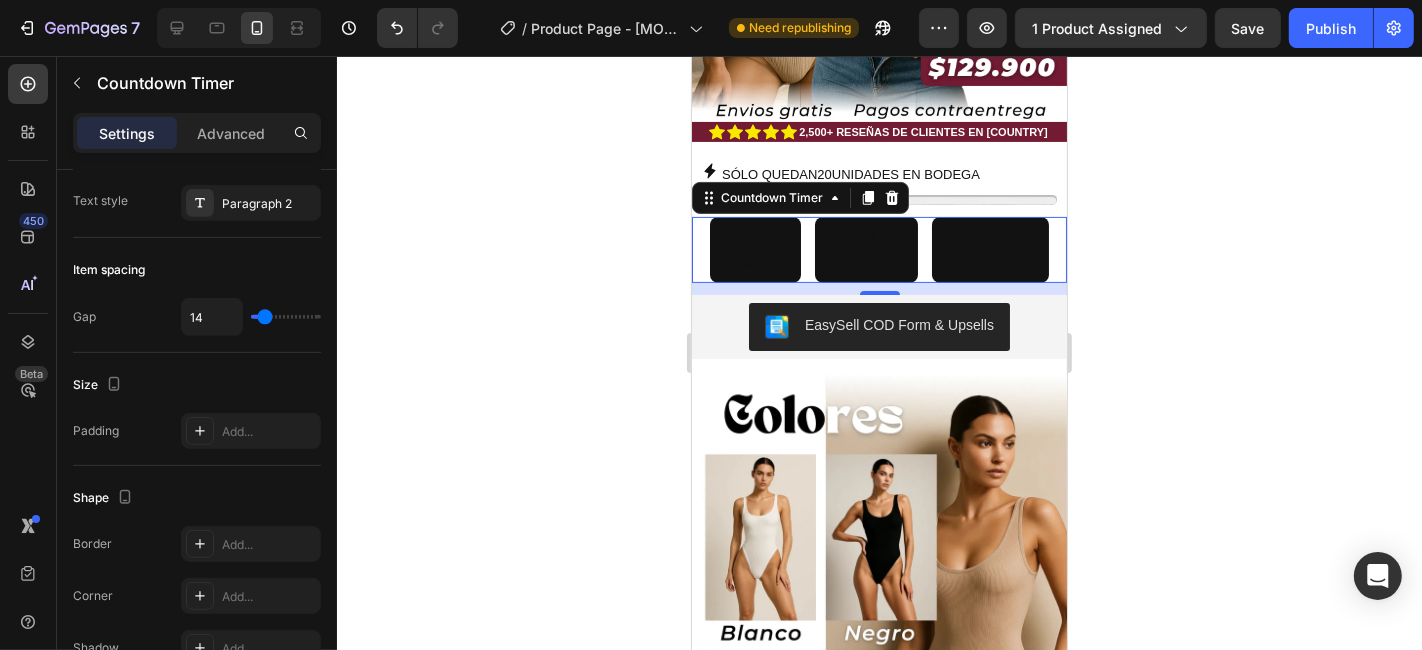 click on "07 HORAS" at bounding box center [754, 249] 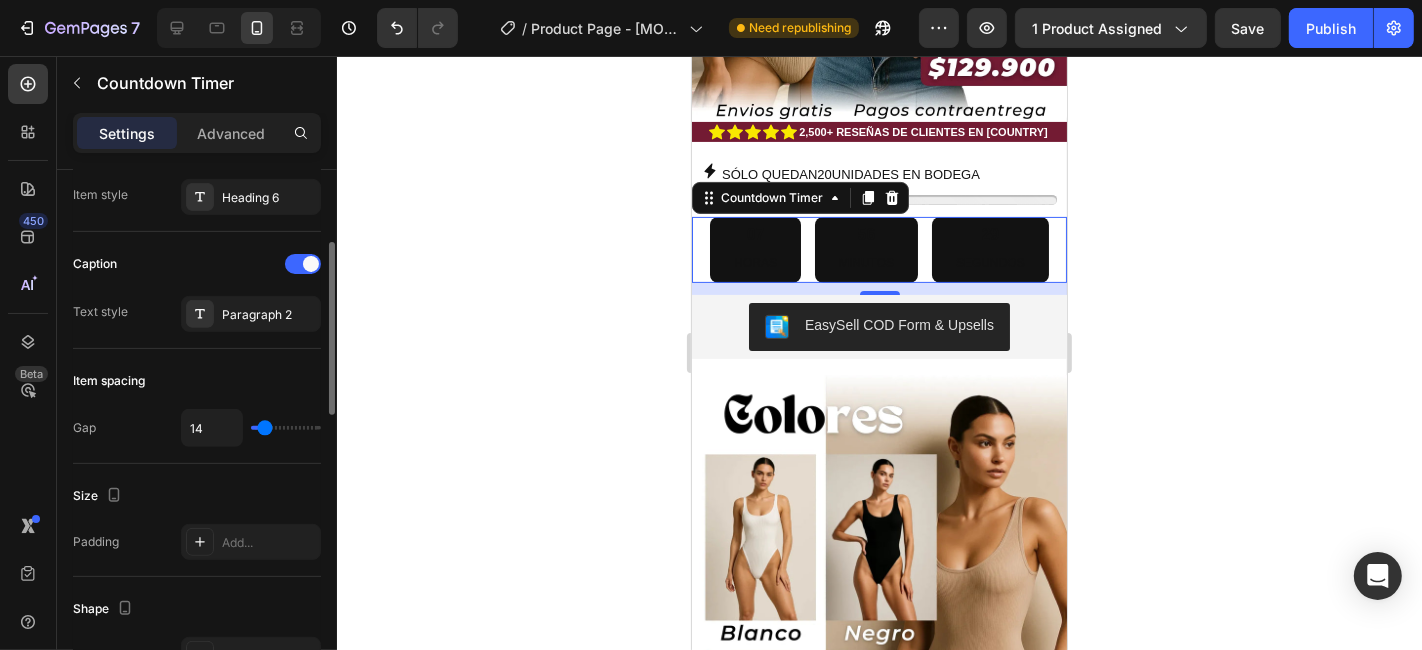scroll, scrollTop: 460, scrollLeft: 0, axis: vertical 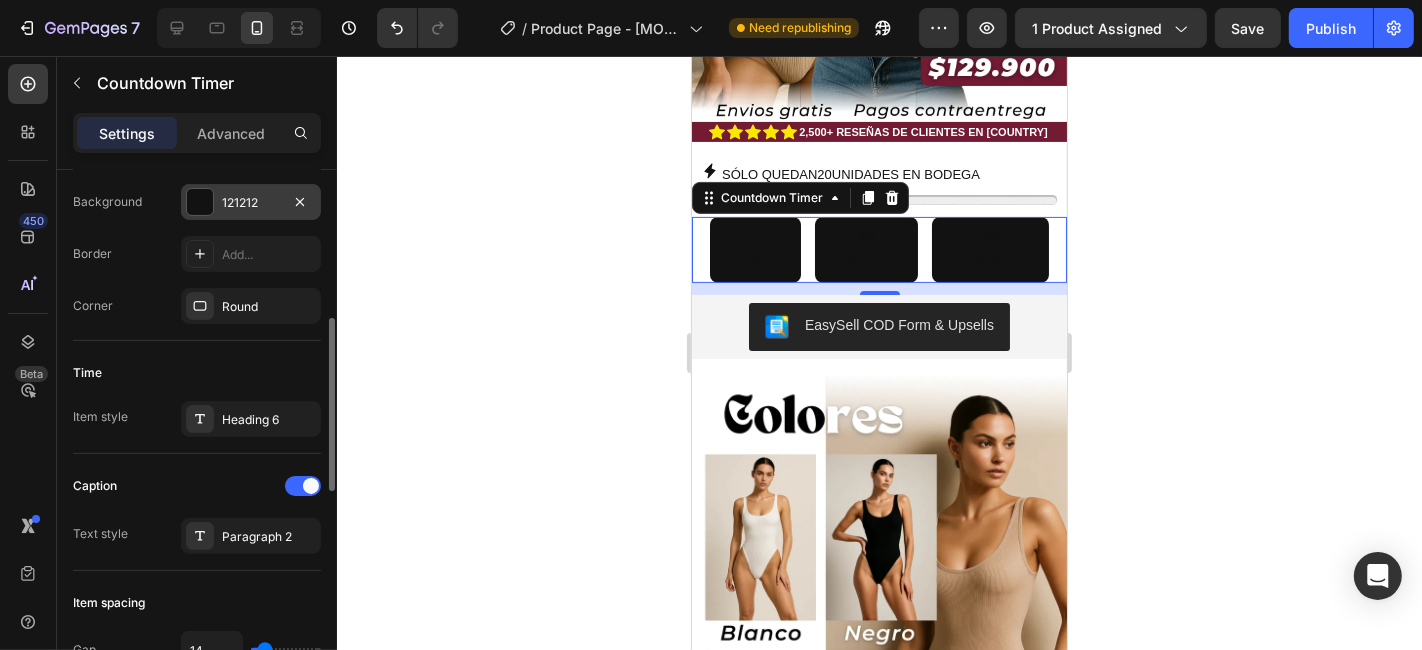 click at bounding box center [200, 202] 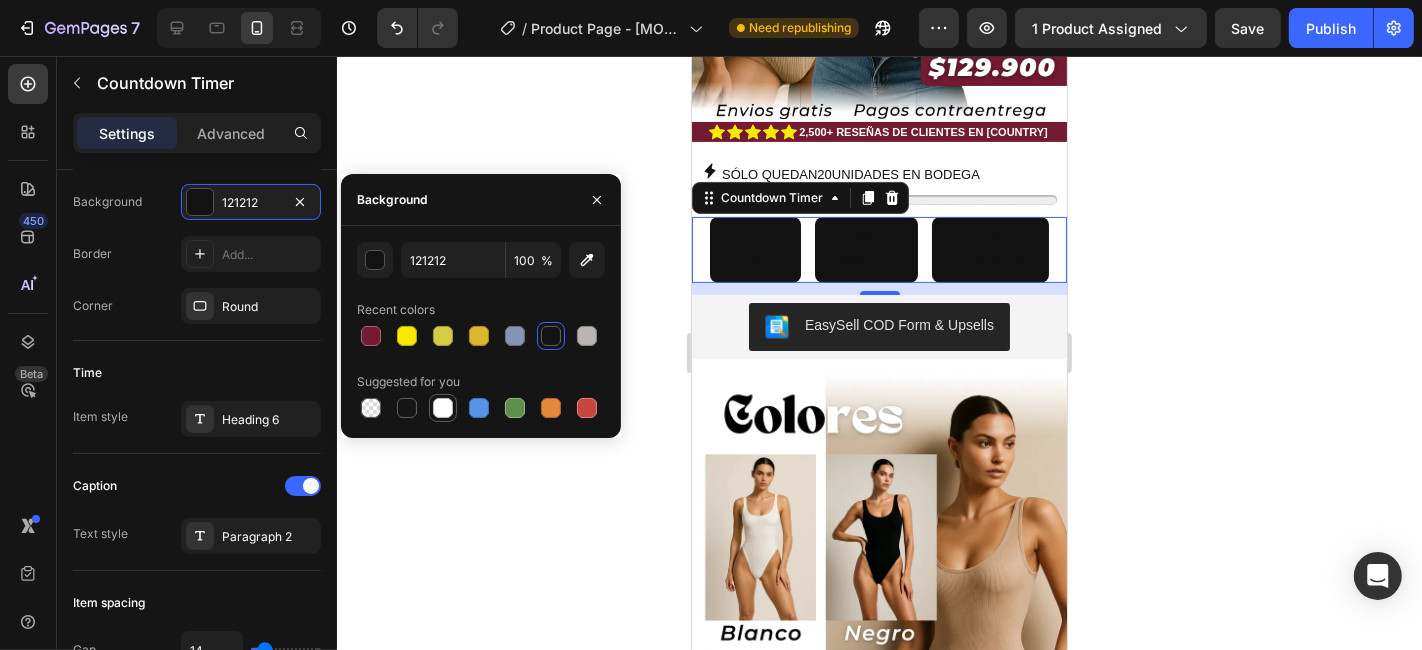 click at bounding box center (443, 408) 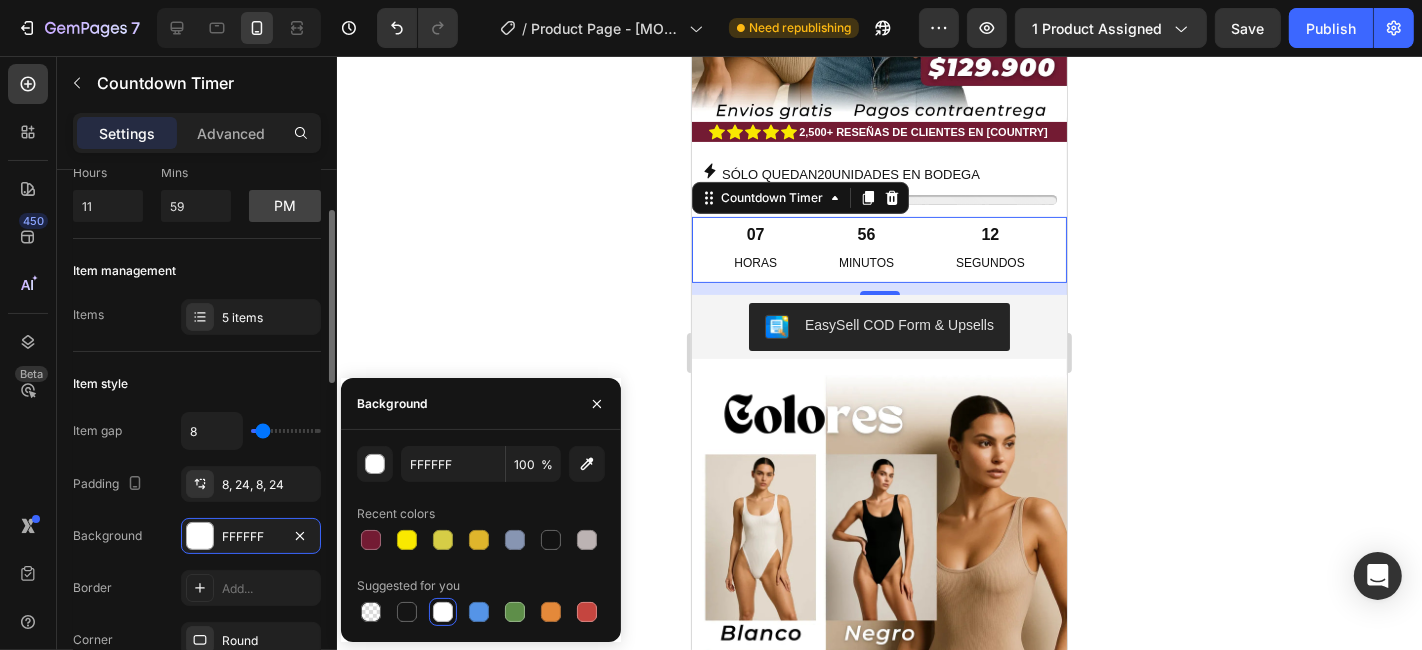 scroll, scrollTop: 237, scrollLeft: 0, axis: vertical 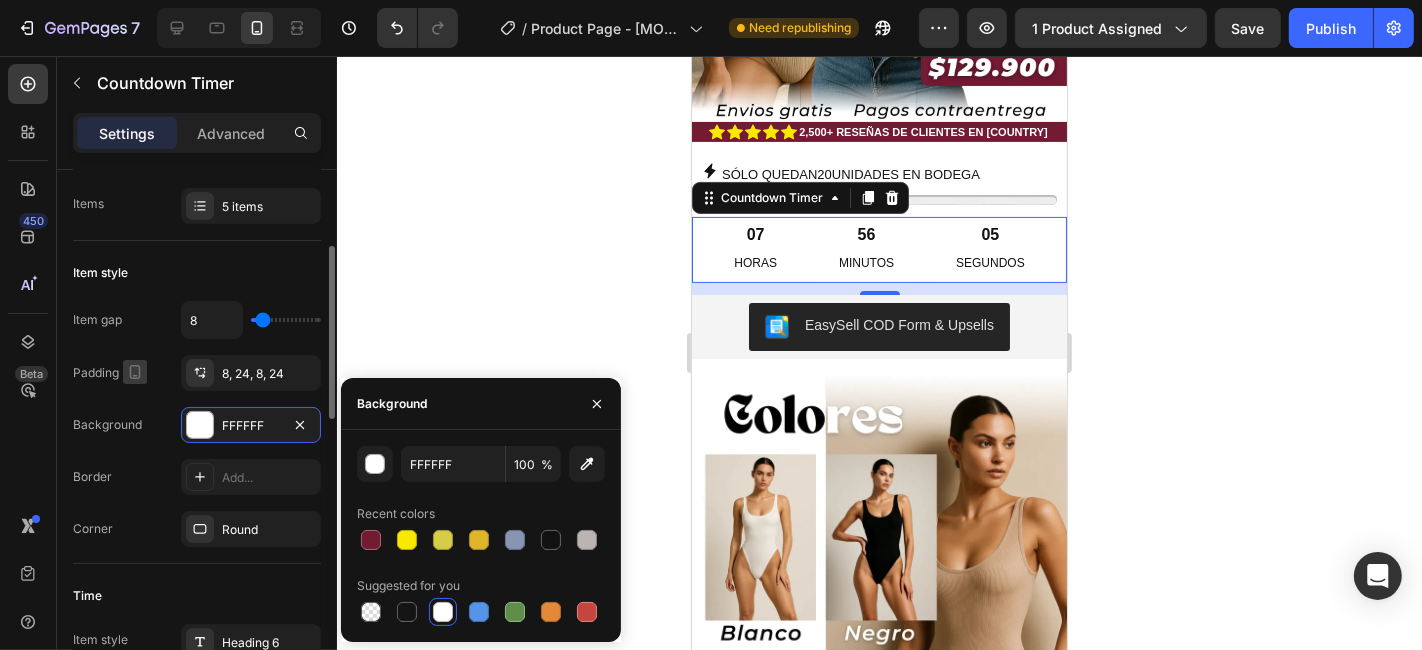 click 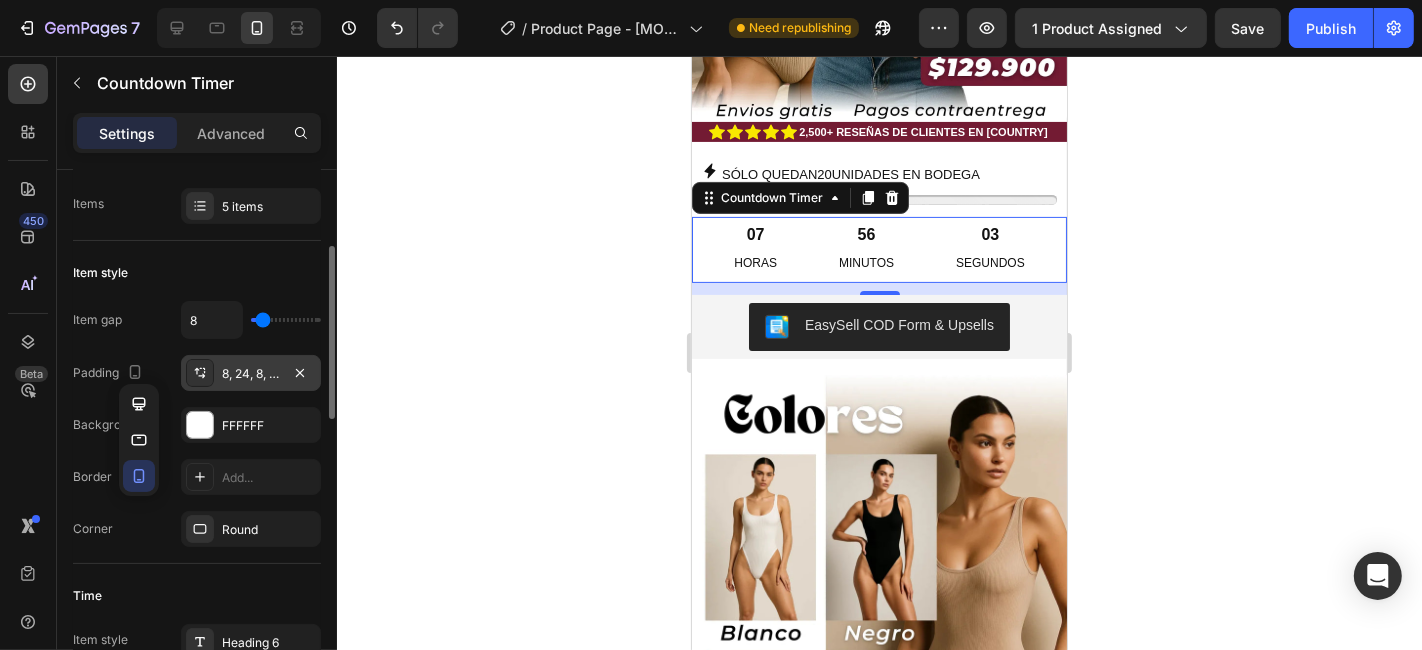 click 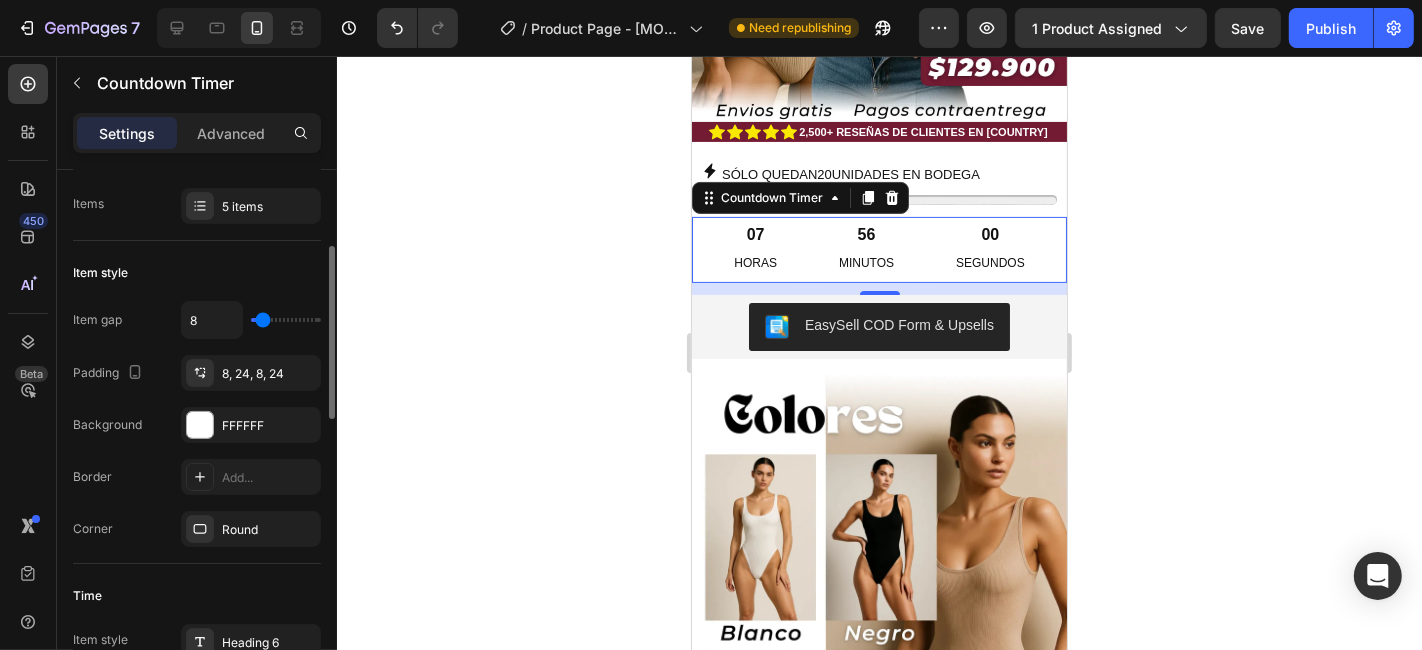 click on "Item gap 8 Padding 8, 24, 8, 24 Background FFFFFF Border Add... Corner Round" at bounding box center (197, 424) 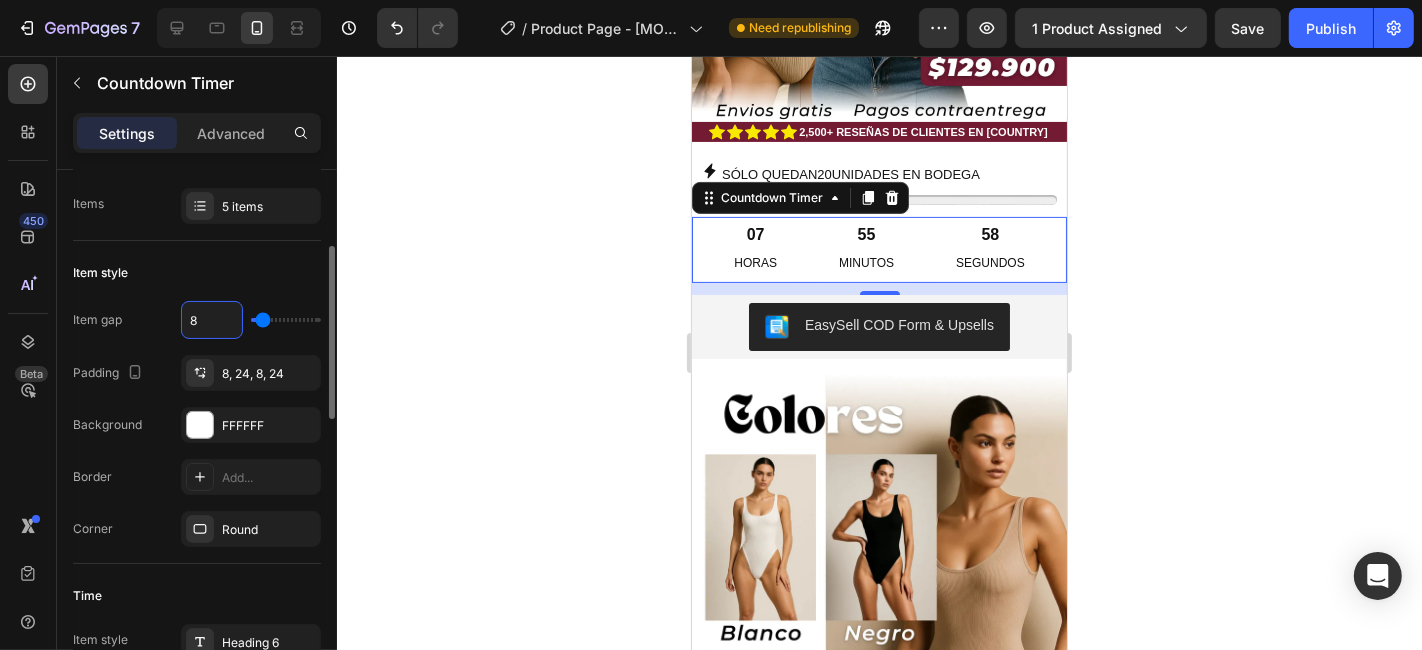 click on "8" at bounding box center [212, 320] 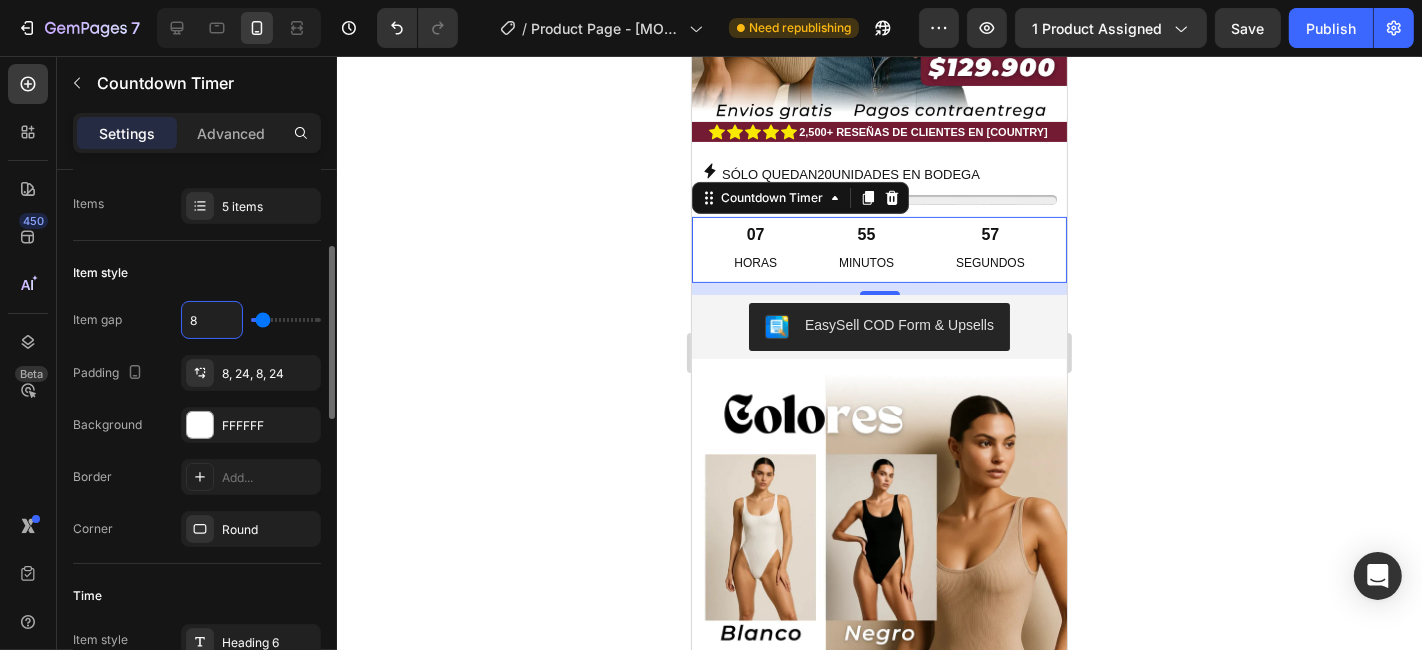 click on "Item gap 8 Padding 8, 24, 8, 24 Background FFFFFF Border Add... Corner Round" at bounding box center (197, 424) 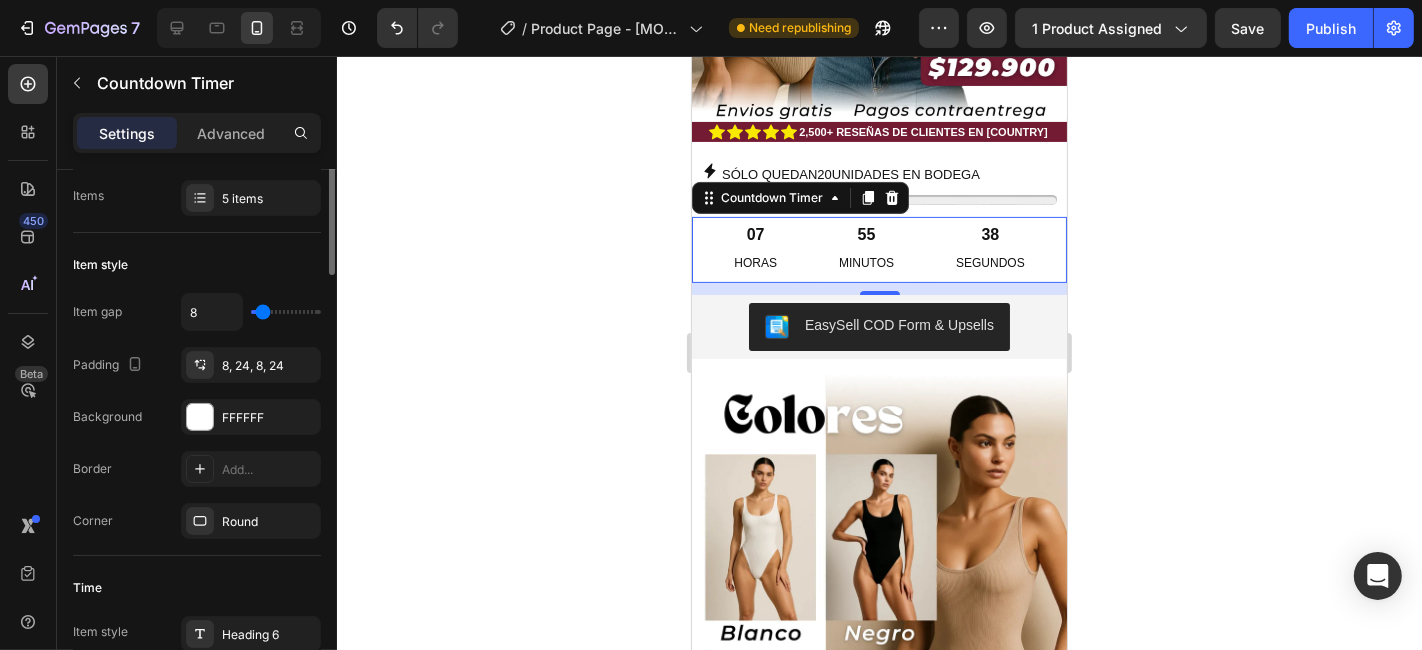 scroll, scrollTop: 134, scrollLeft: 0, axis: vertical 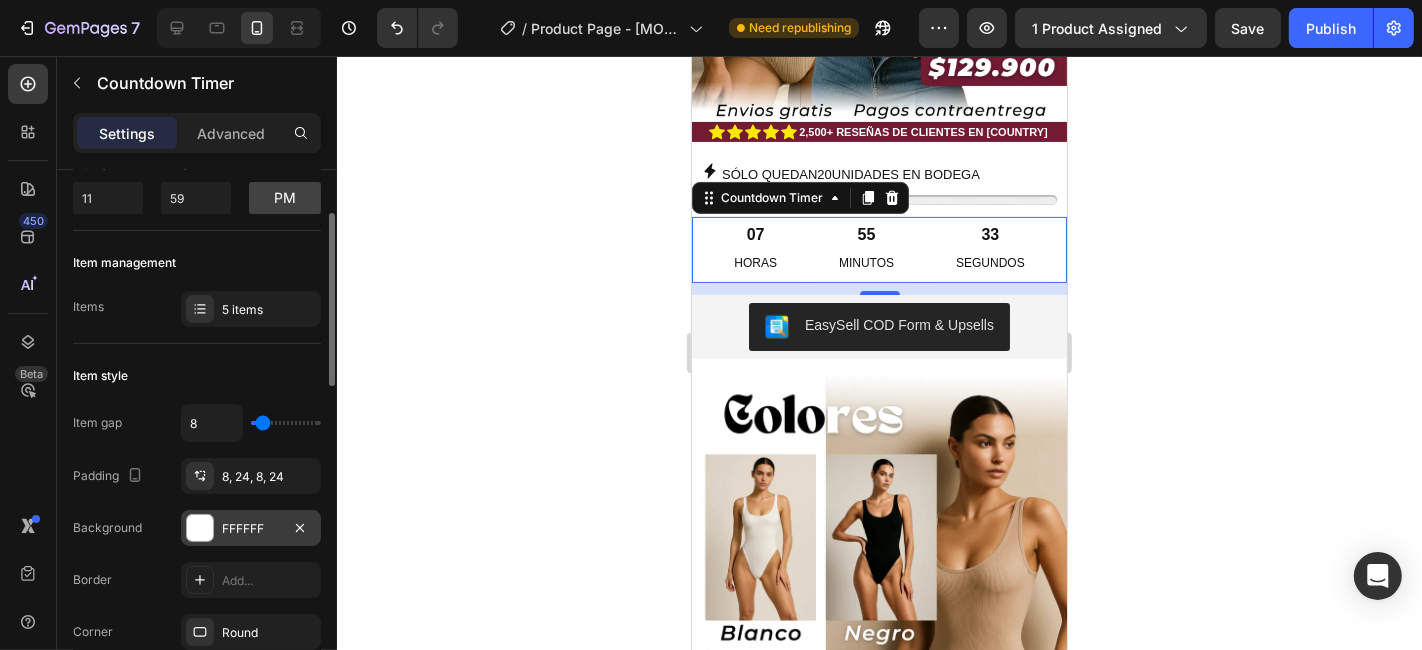 click at bounding box center [200, 528] 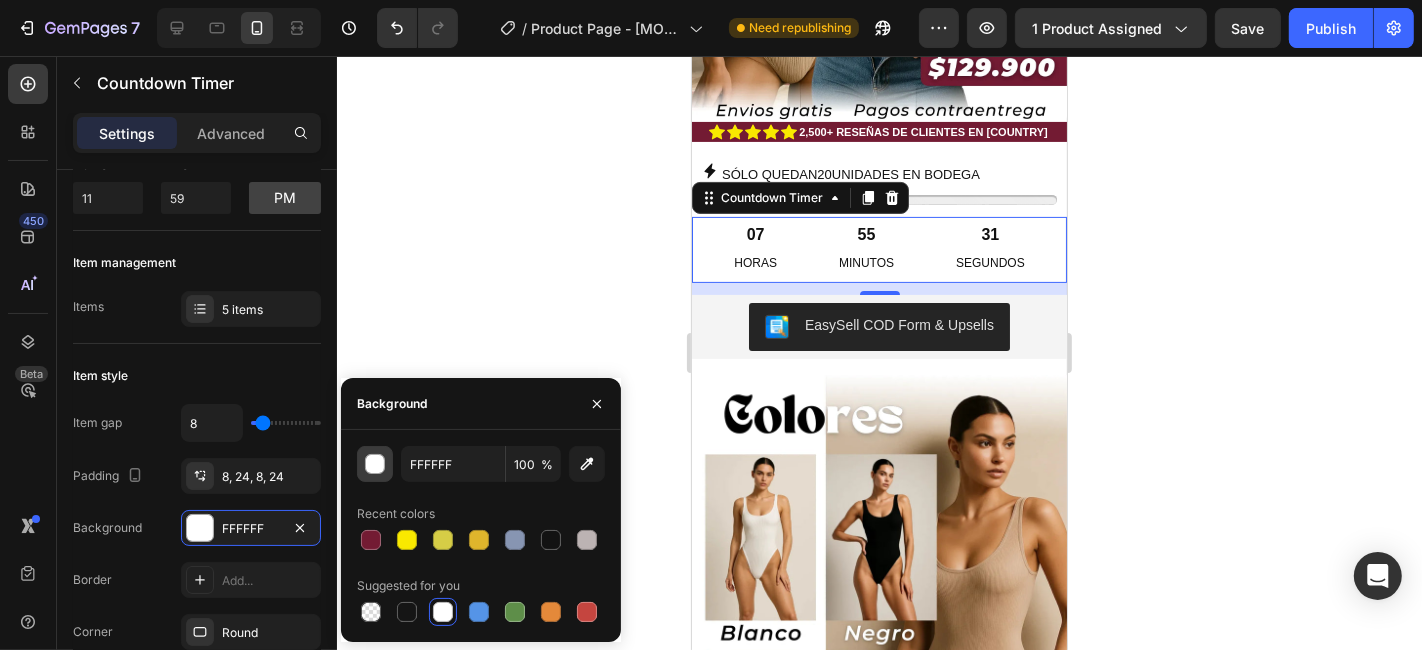 click at bounding box center (376, 465) 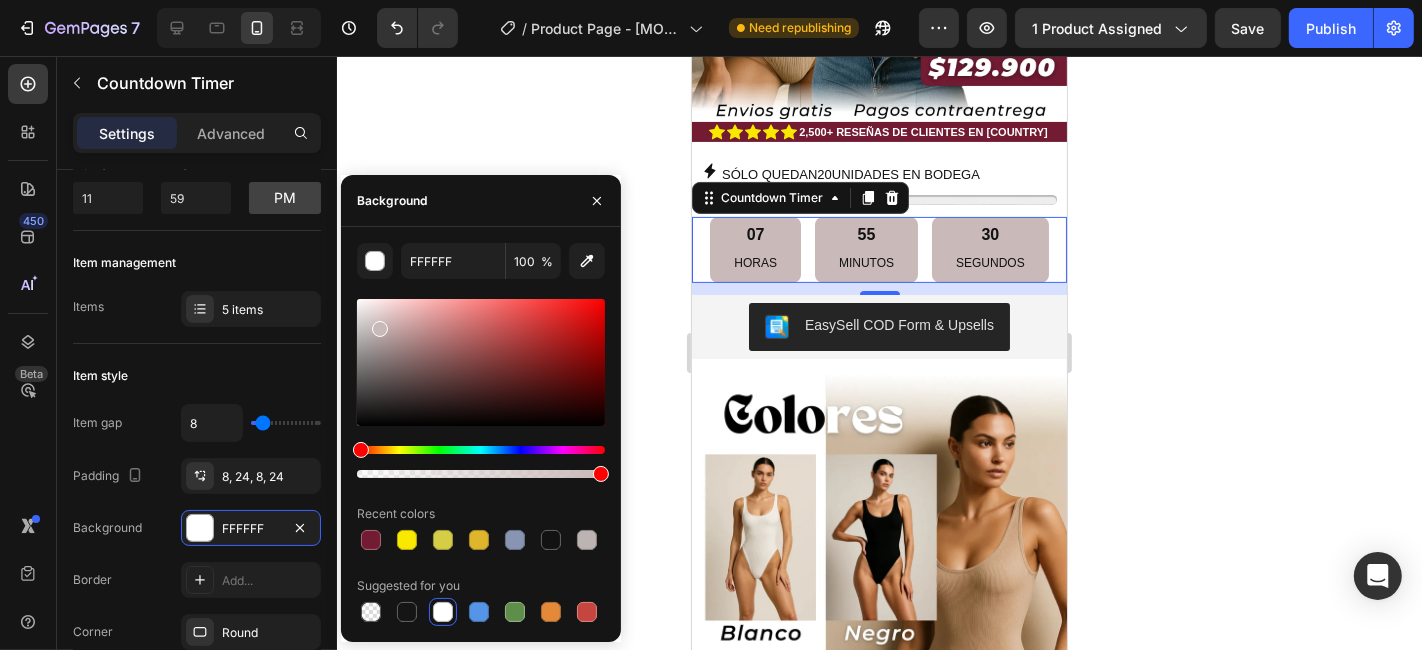 click at bounding box center (481, 362) 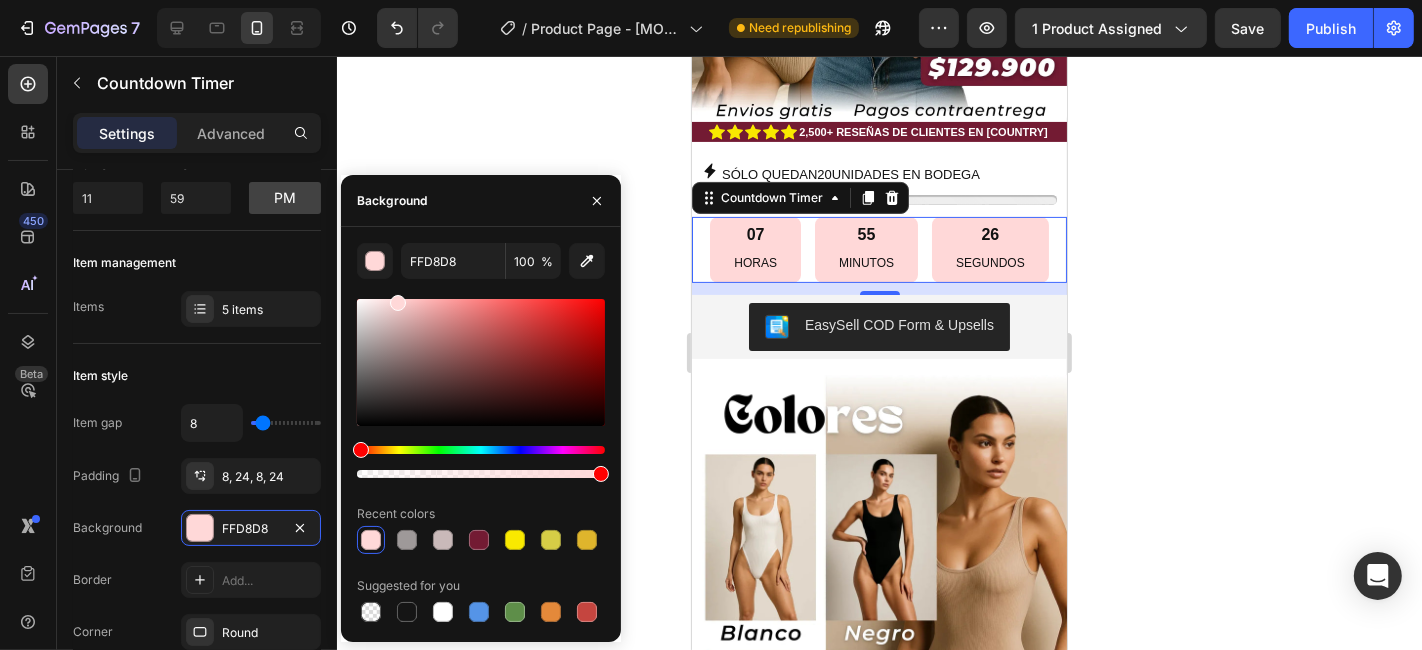 drag, startPoint x: 377, startPoint y: 326, endPoint x: 396, endPoint y: 297, distance: 34.669872 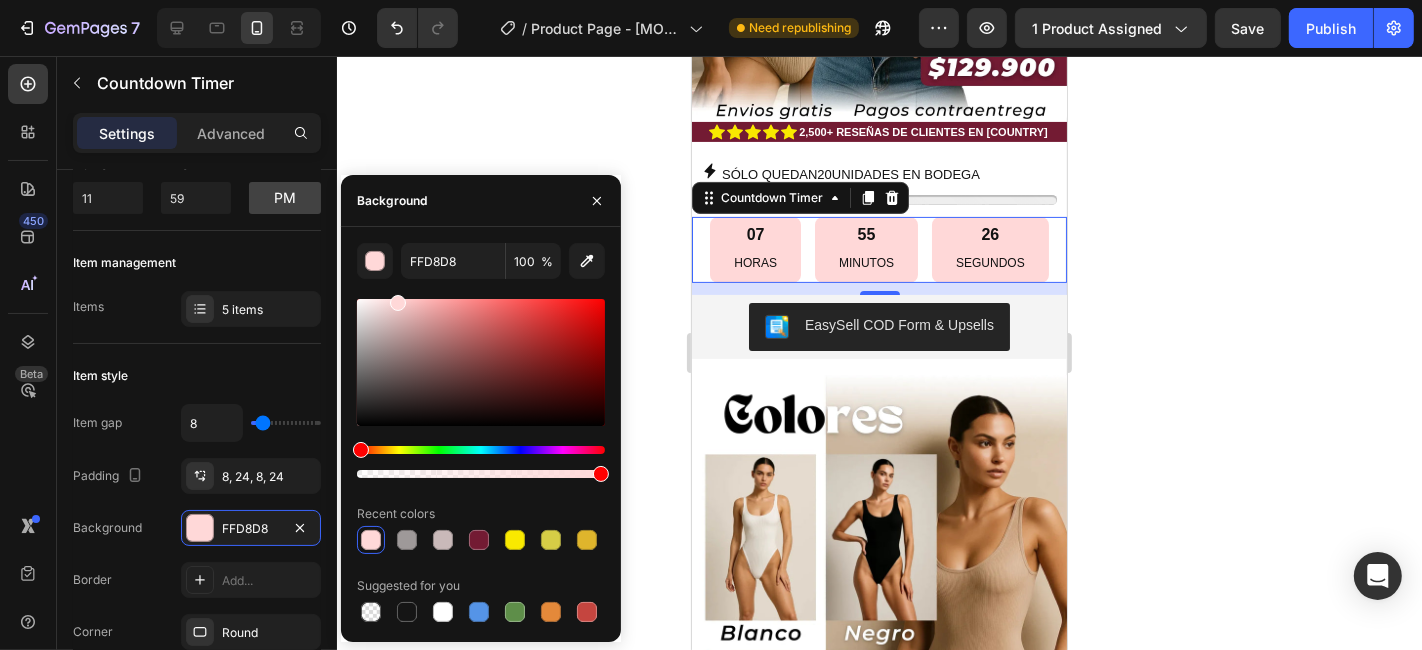 click at bounding box center (398, 303) 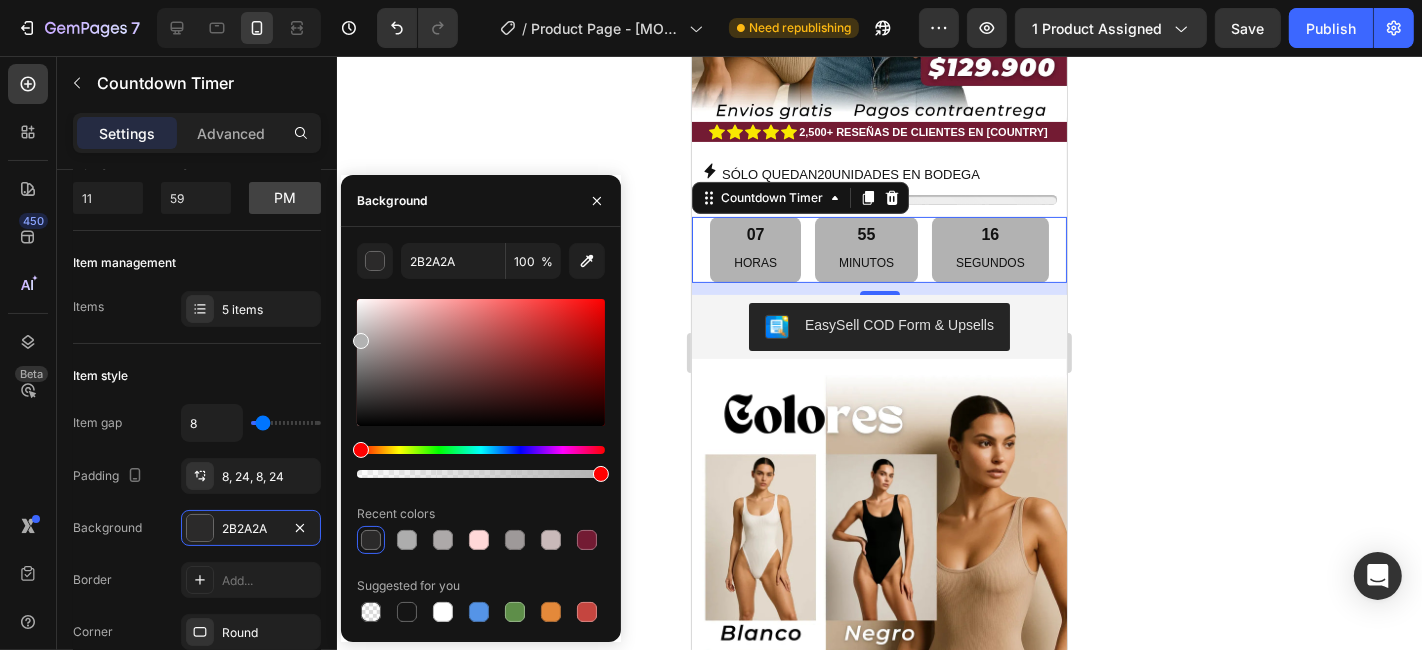 type on "B2B2B2" 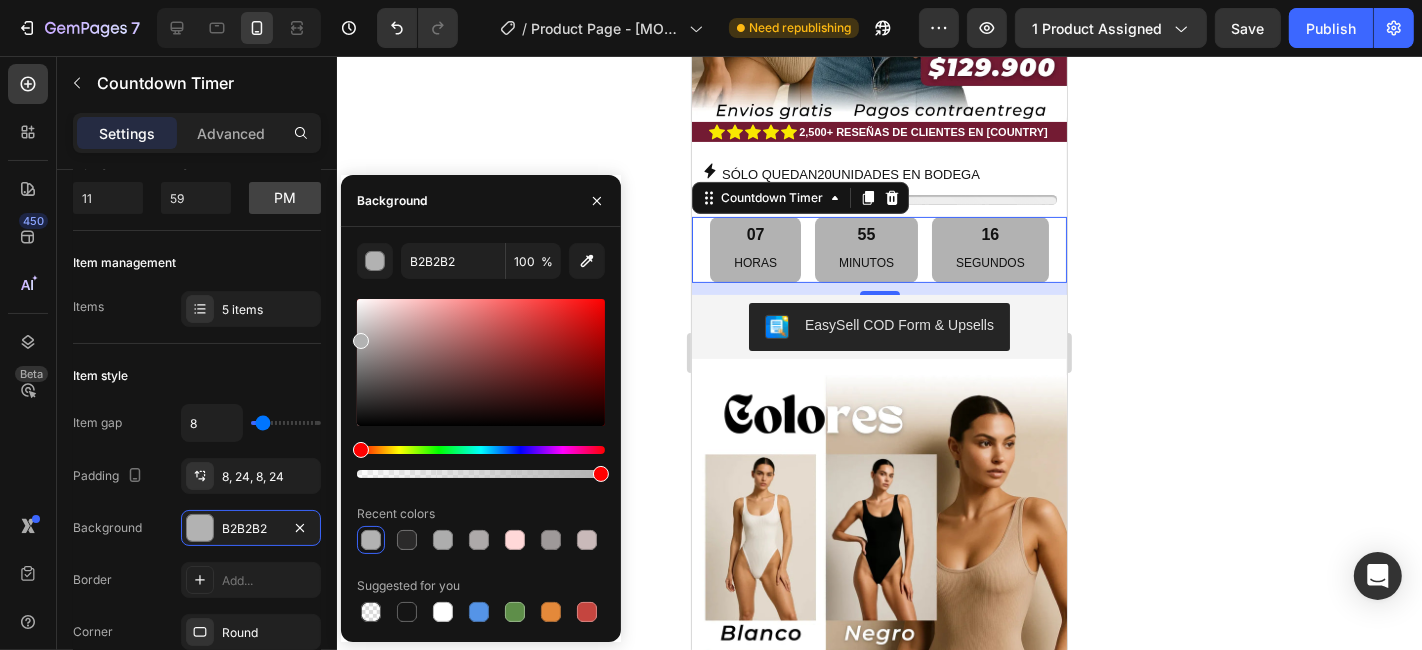drag, startPoint x: 394, startPoint y: 315, endPoint x: 355, endPoint y: 337, distance: 44.777225 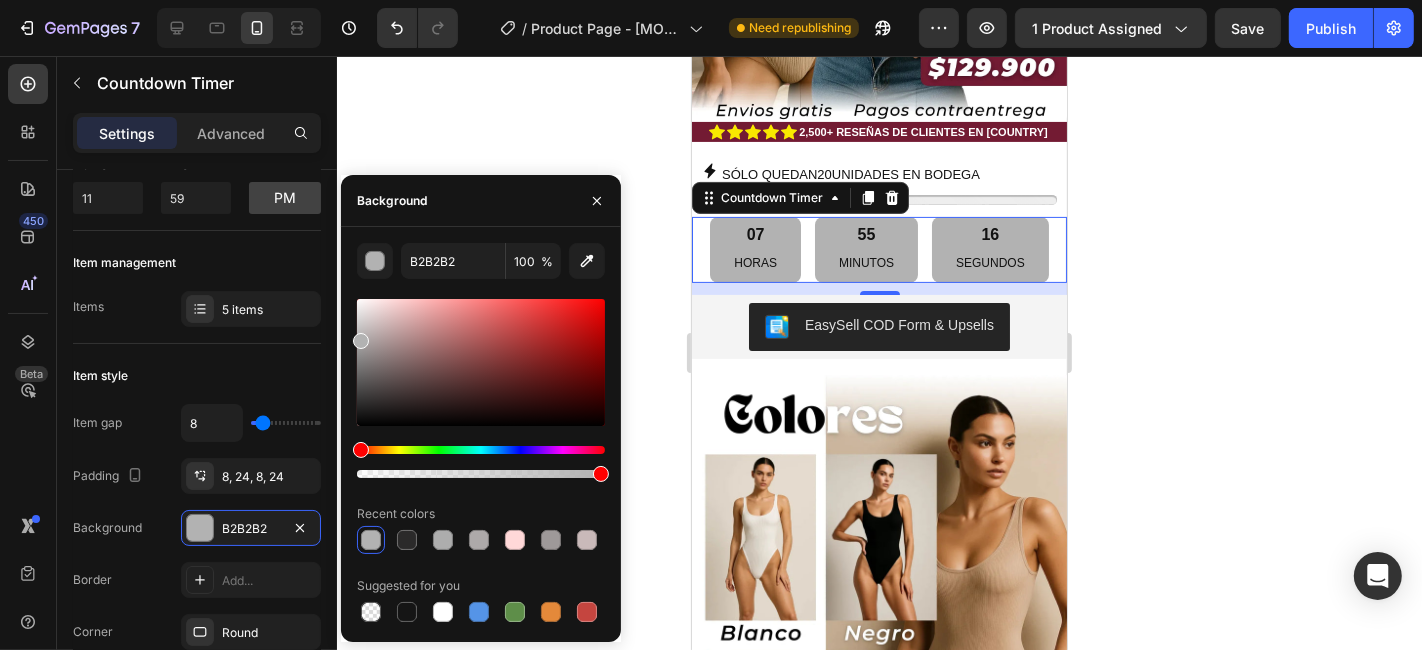 click at bounding box center [481, 362] 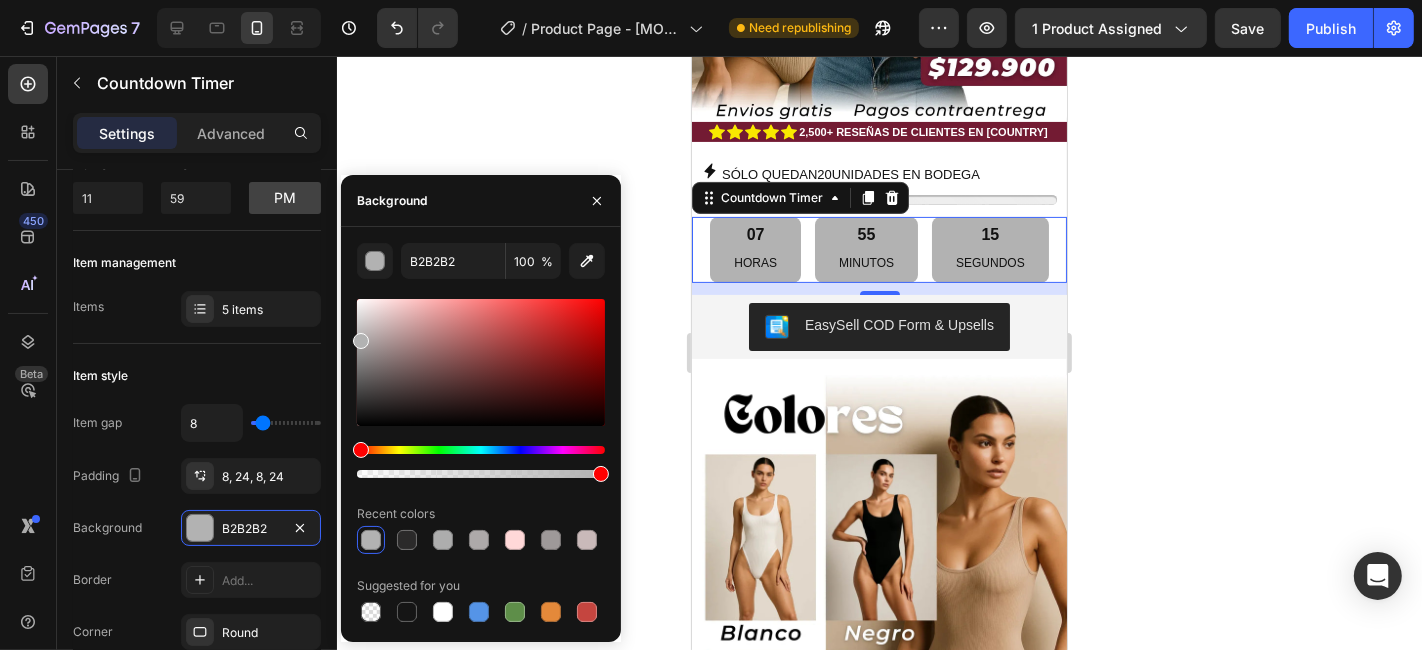 click 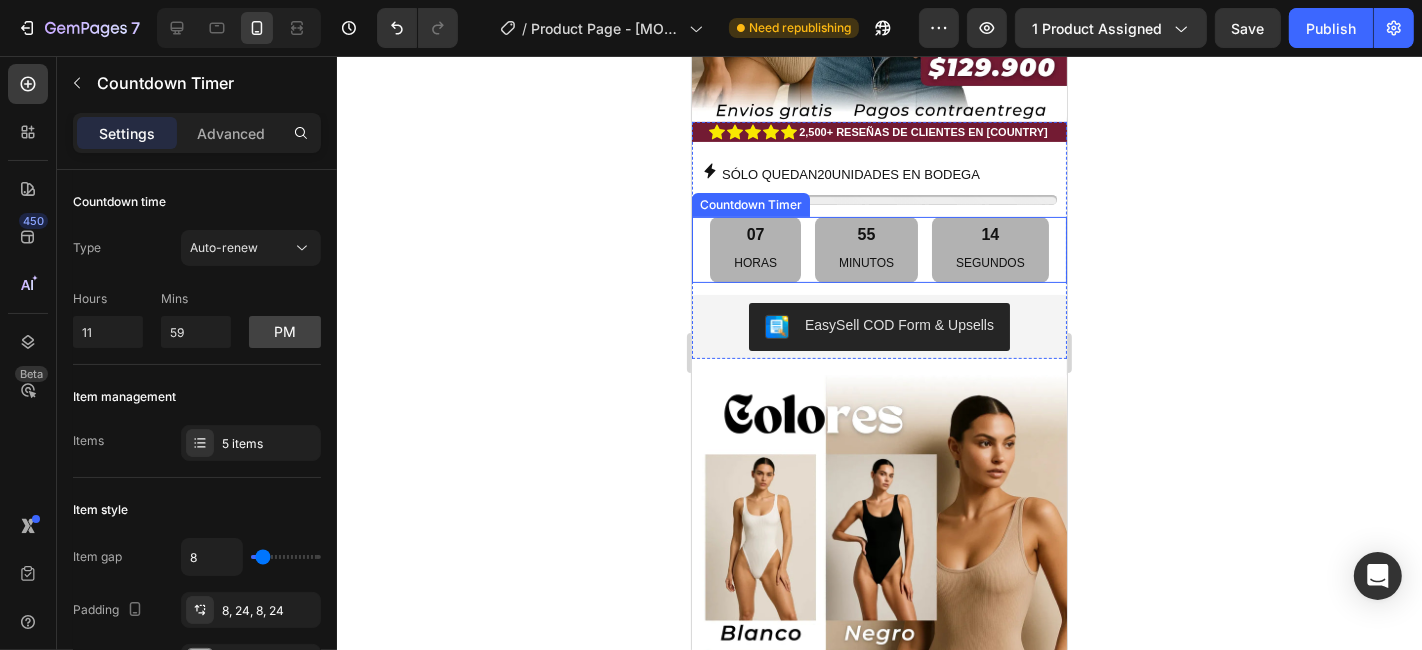 click on "07" at bounding box center [754, 234] 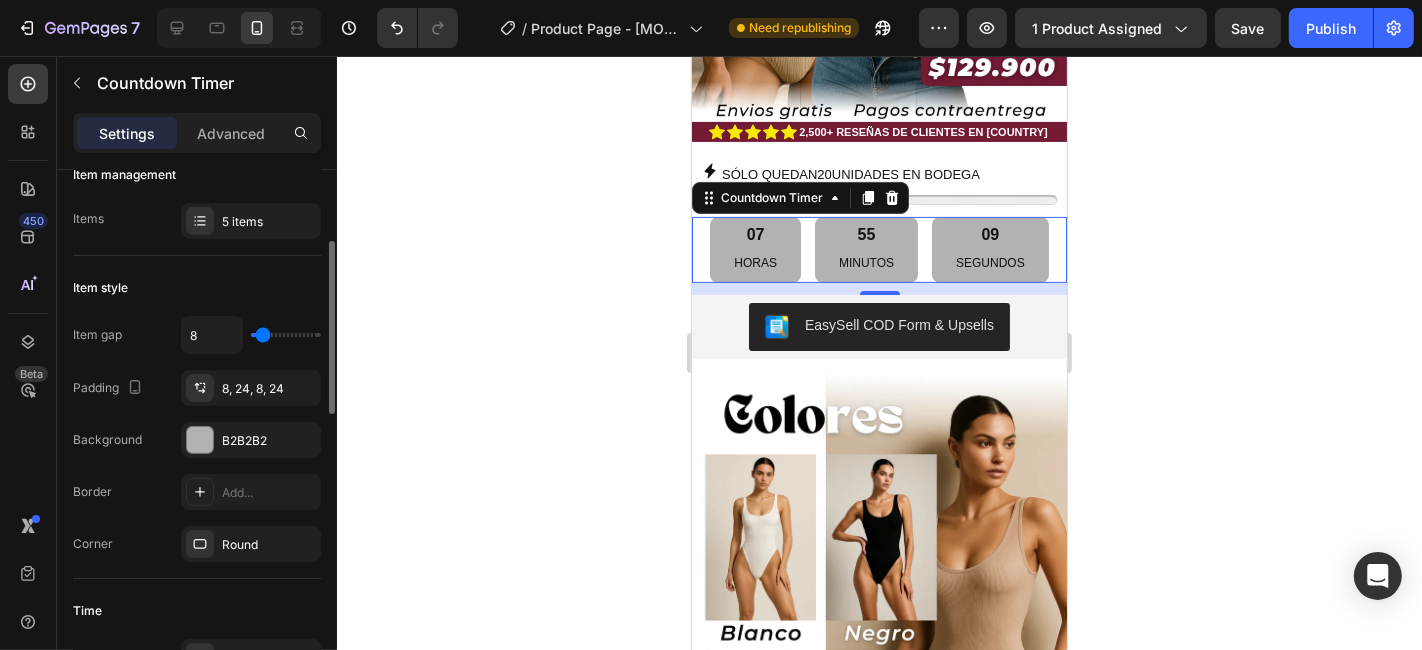 scroll, scrollTop: 444, scrollLeft: 0, axis: vertical 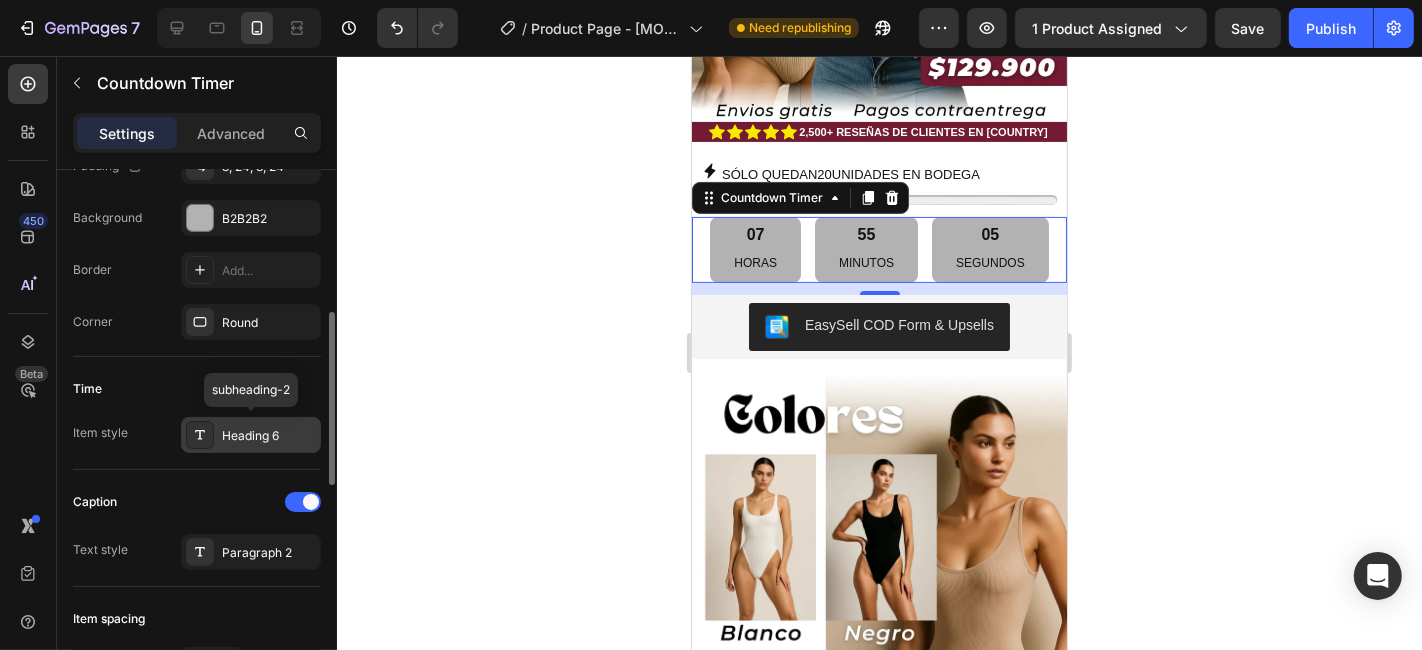 click on "Heading 6" at bounding box center [269, 436] 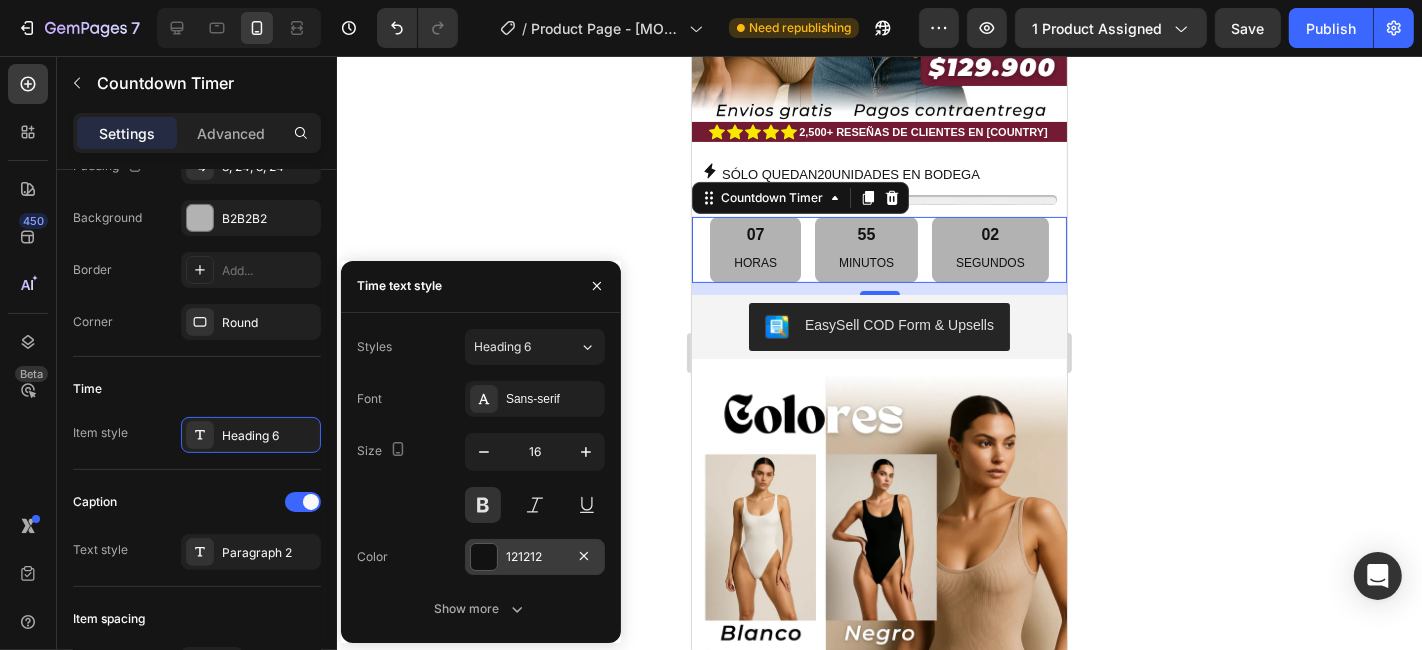 click at bounding box center [484, 557] 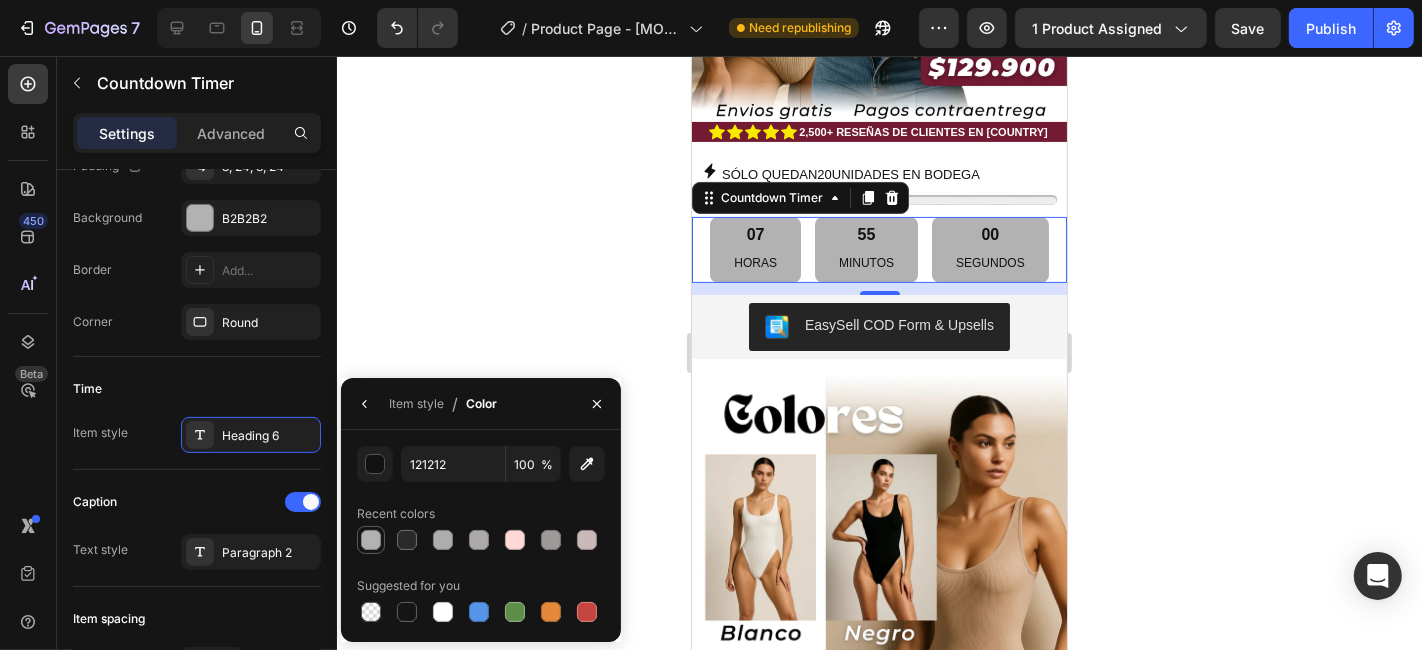 click at bounding box center [371, 540] 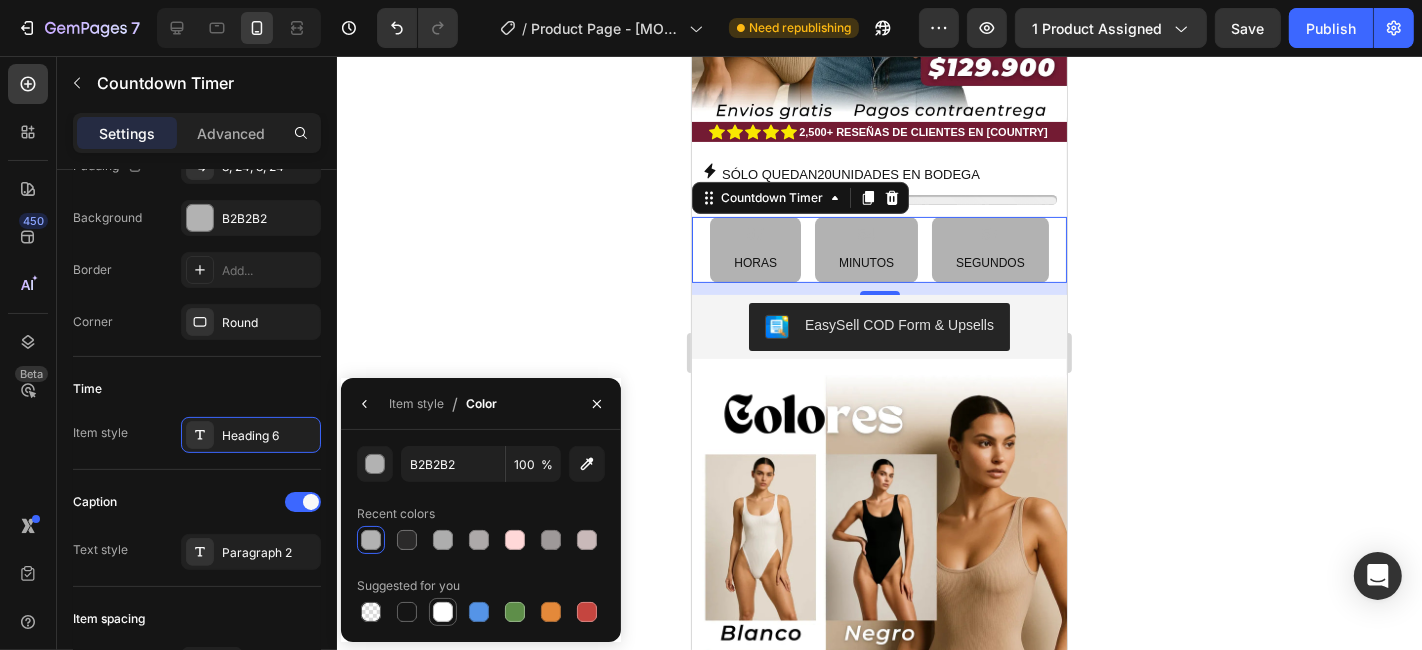 click at bounding box center [443, 612] 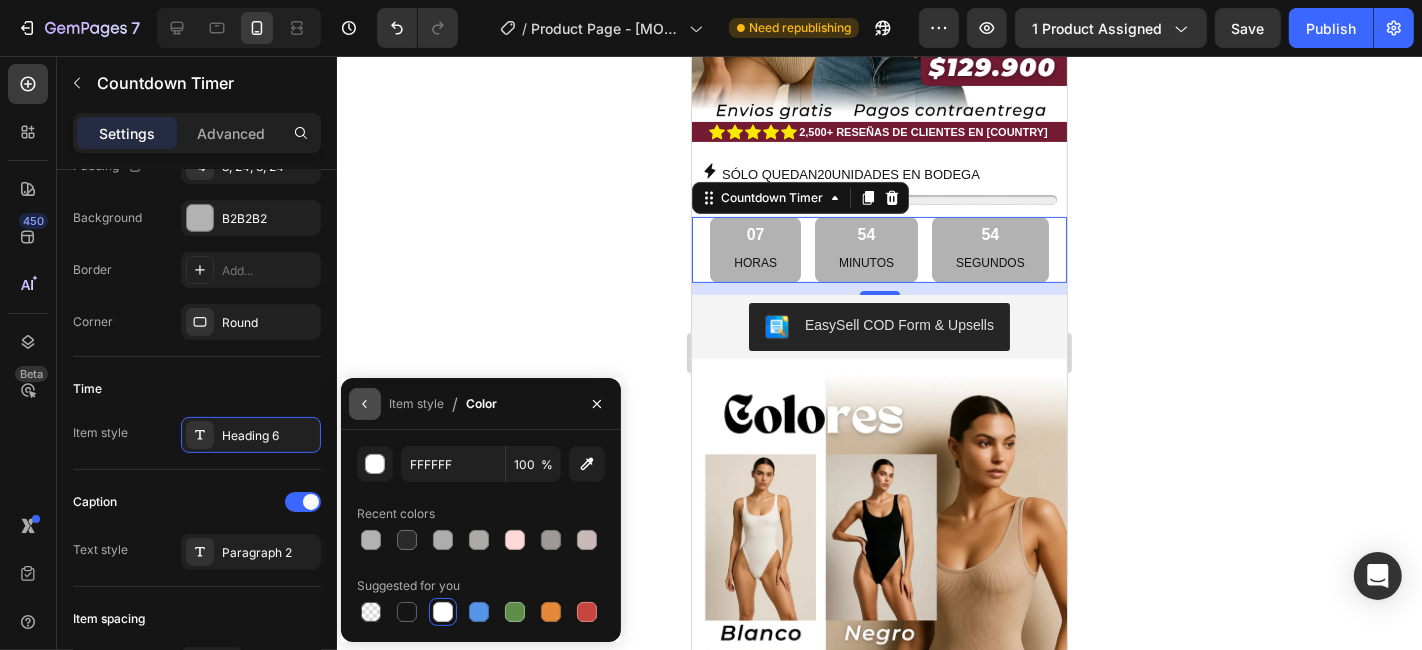 click 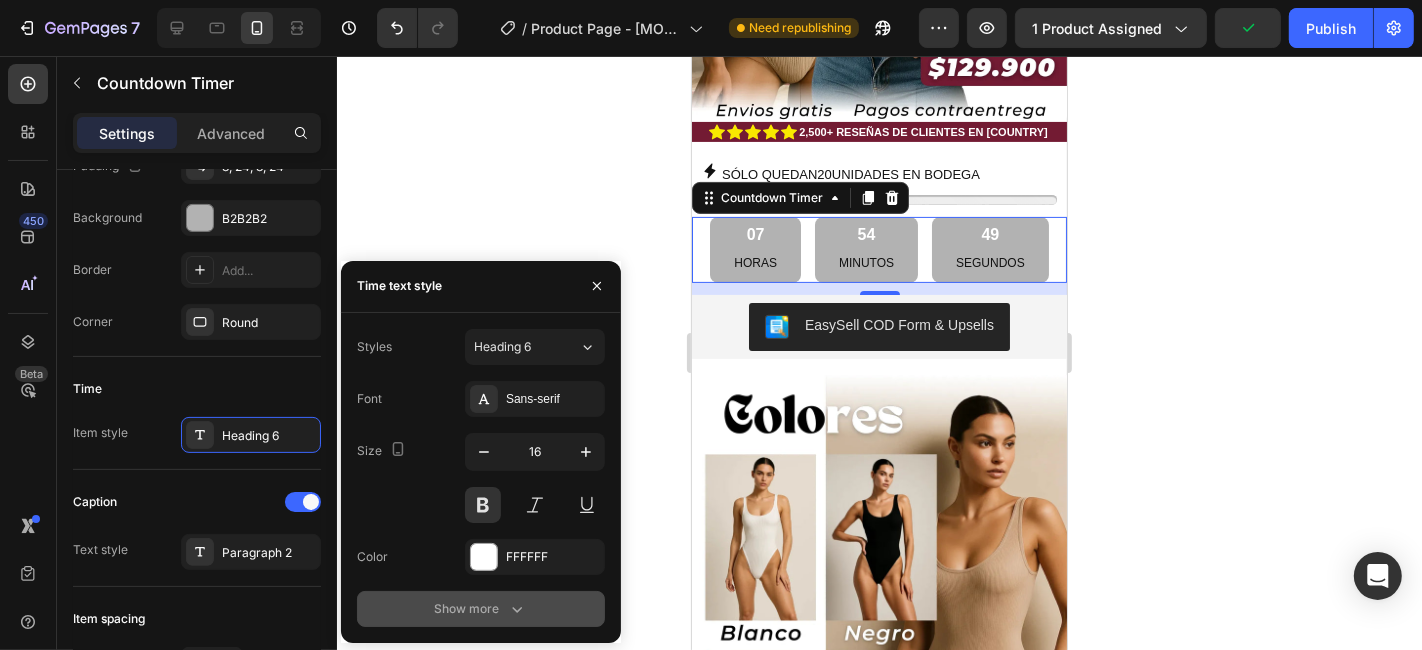 click on "Show more" at bounding box center (480, 609) 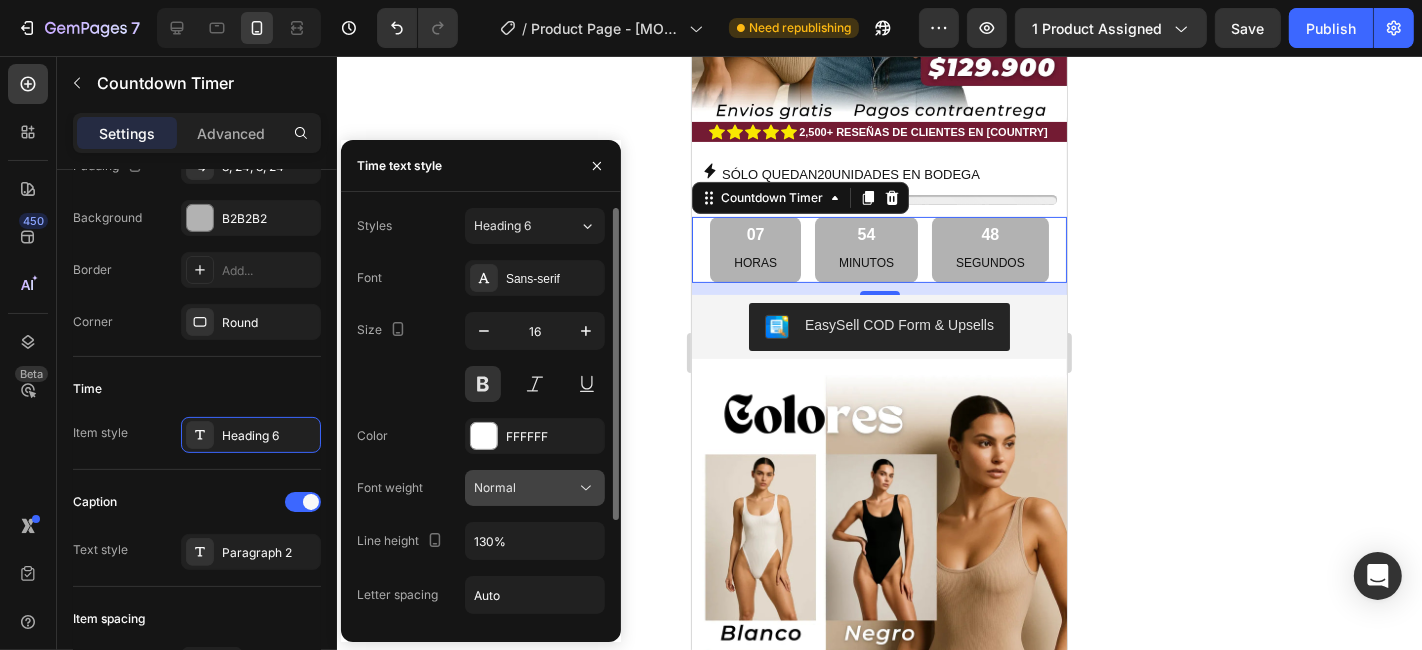 scroll, scrollTop: 141, scrollLeft: 0, axis: vertical 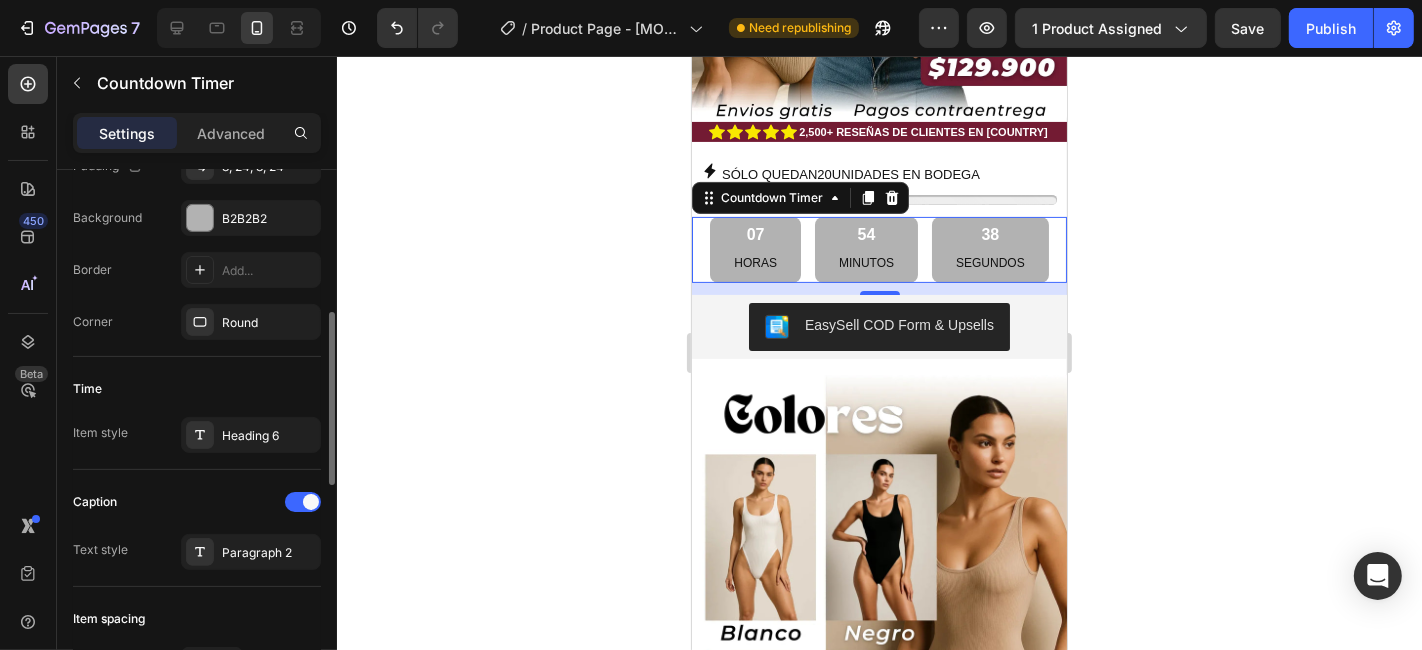 click on "Time" at bounding box center (197, 389) 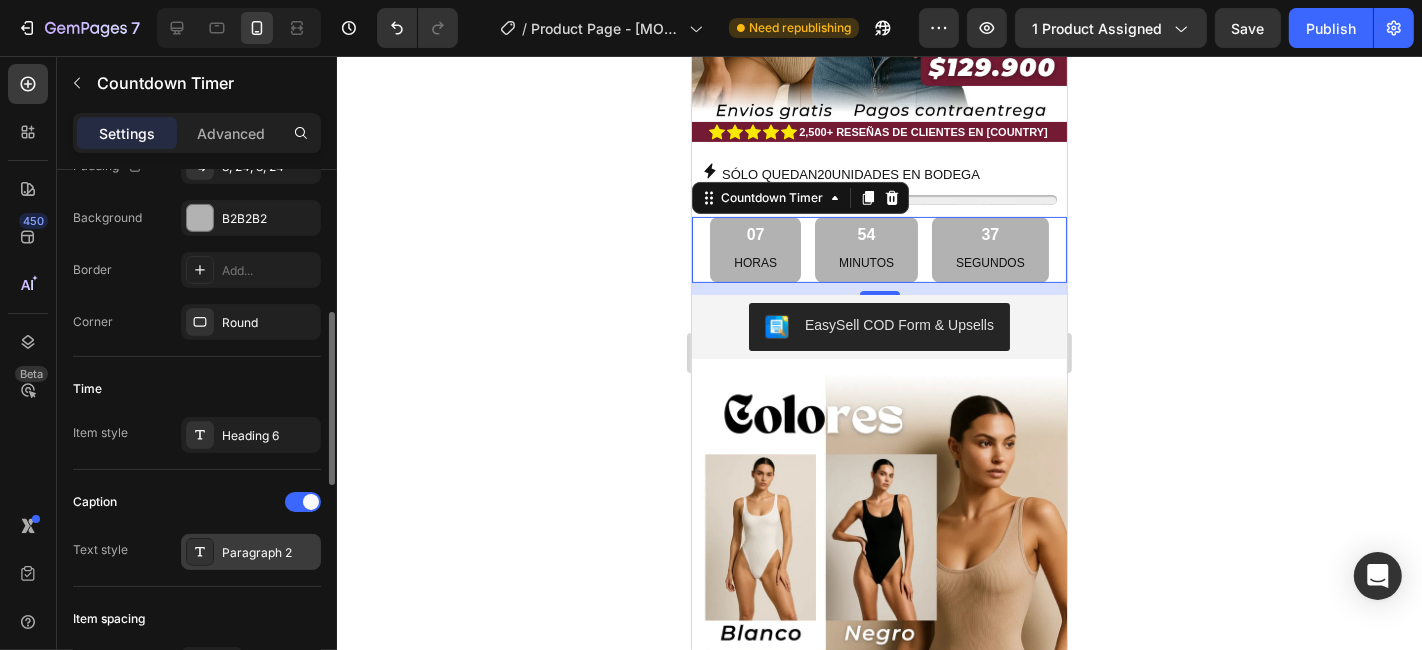 click on "Paragraph 2" at bounding box center (269, 553) 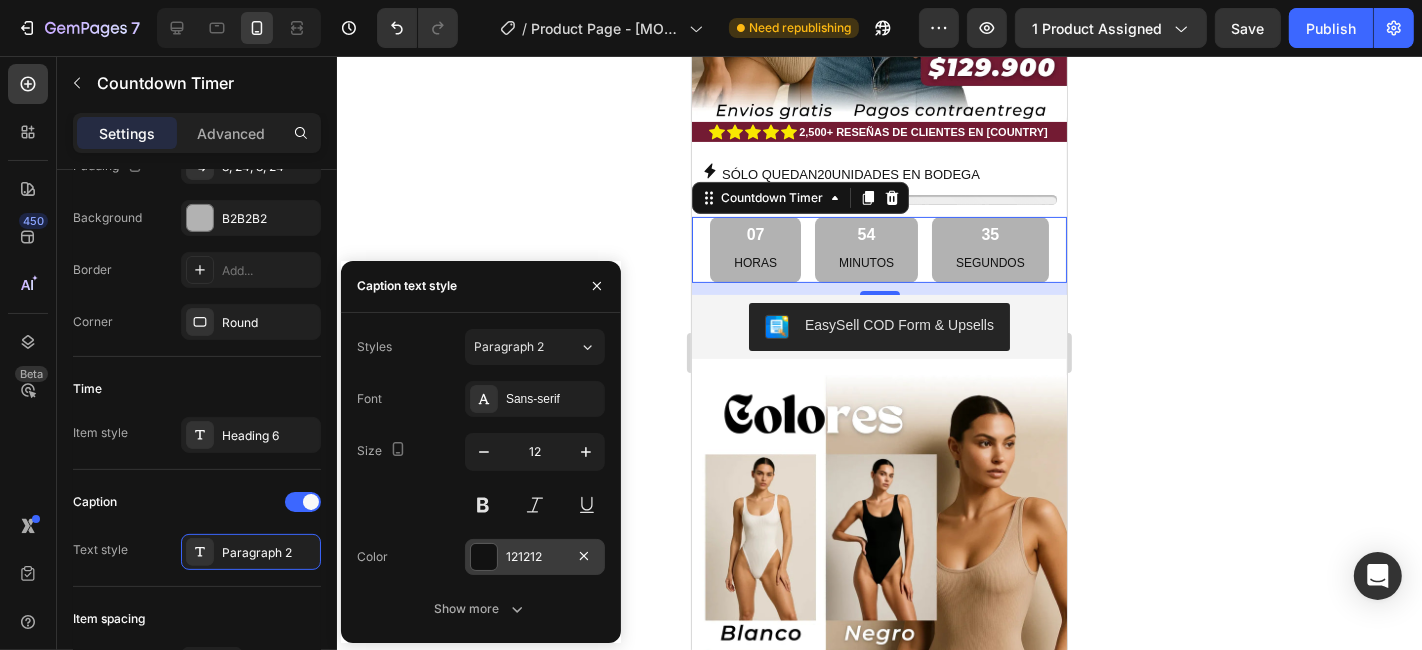 click at bounding box center (484, 557) 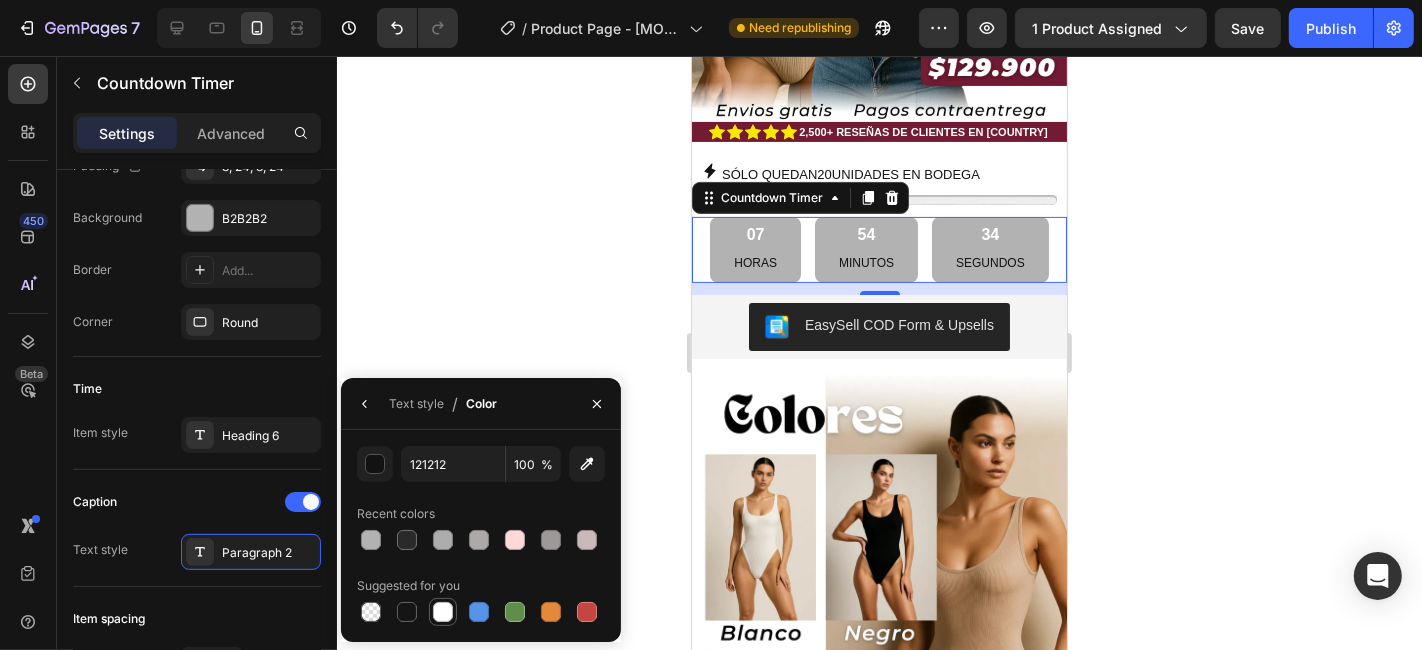 click at bounding box center [443, 612] 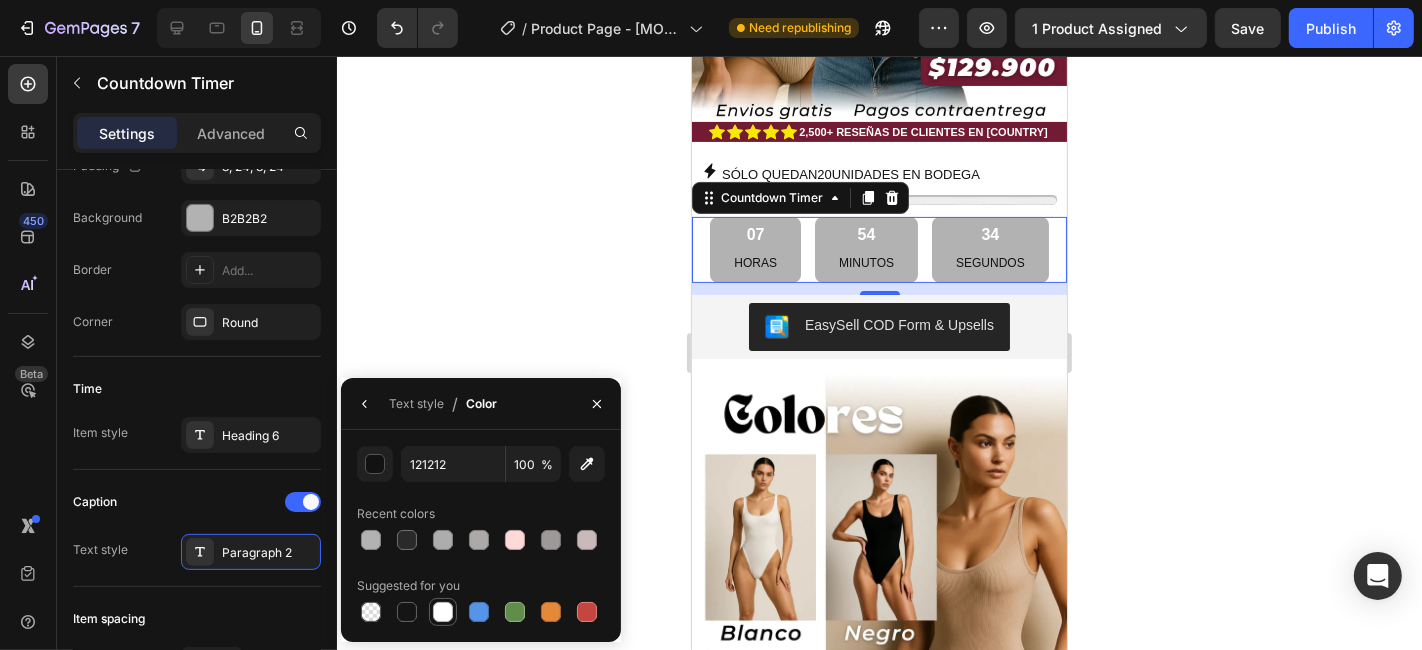 type on "FFFFFF" 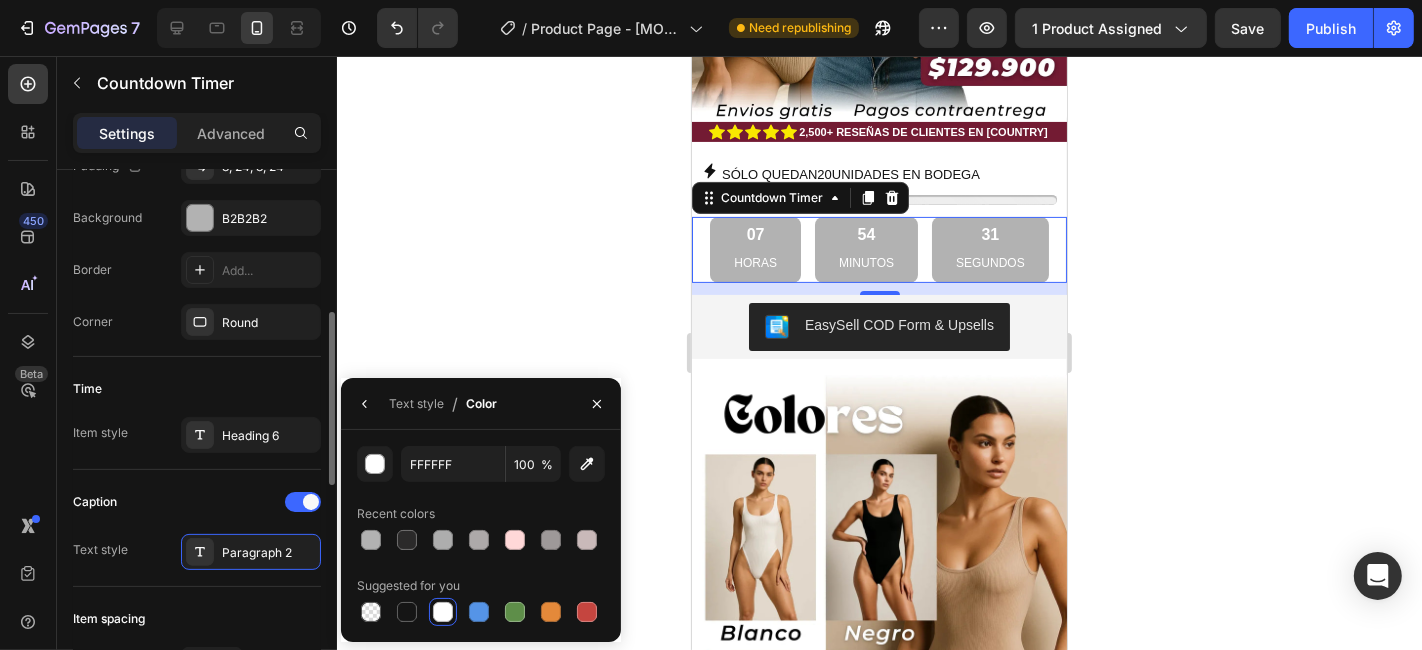 click on "Time" at bounding box center [197, 389] 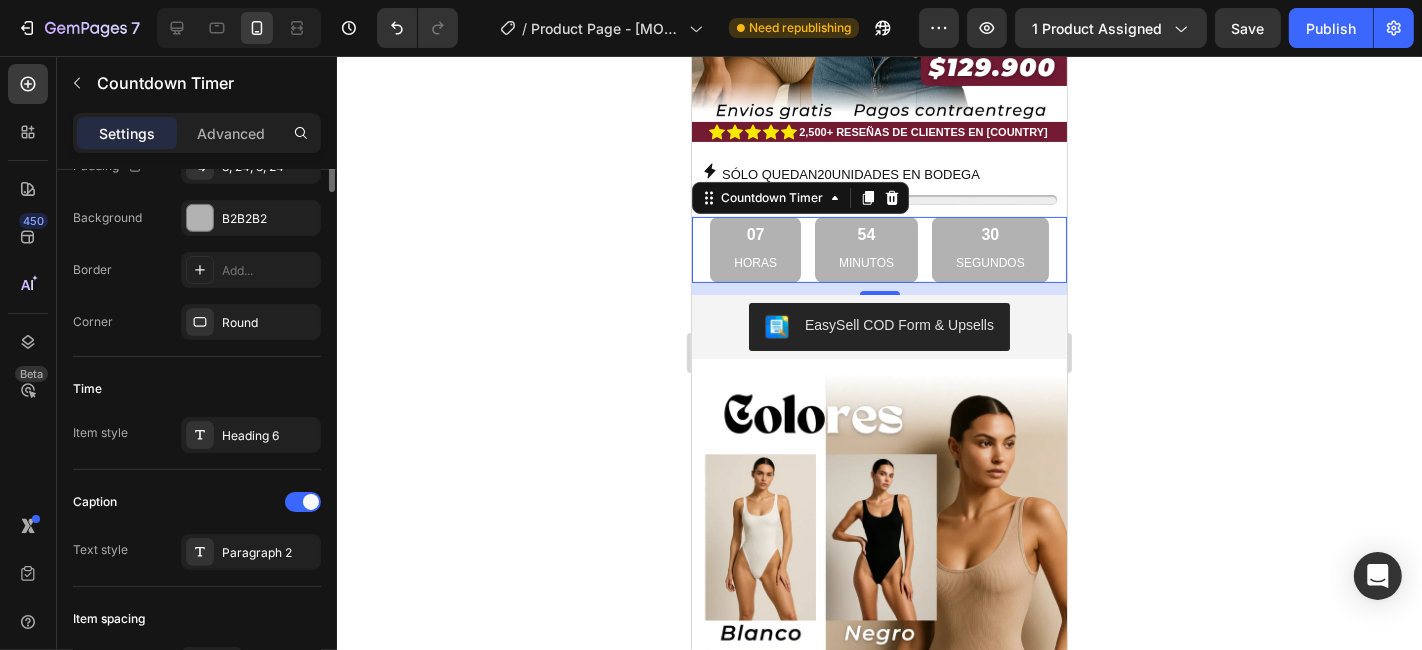 scroll, scrollTop: 222, scrollLeft: 0, axis: vertical 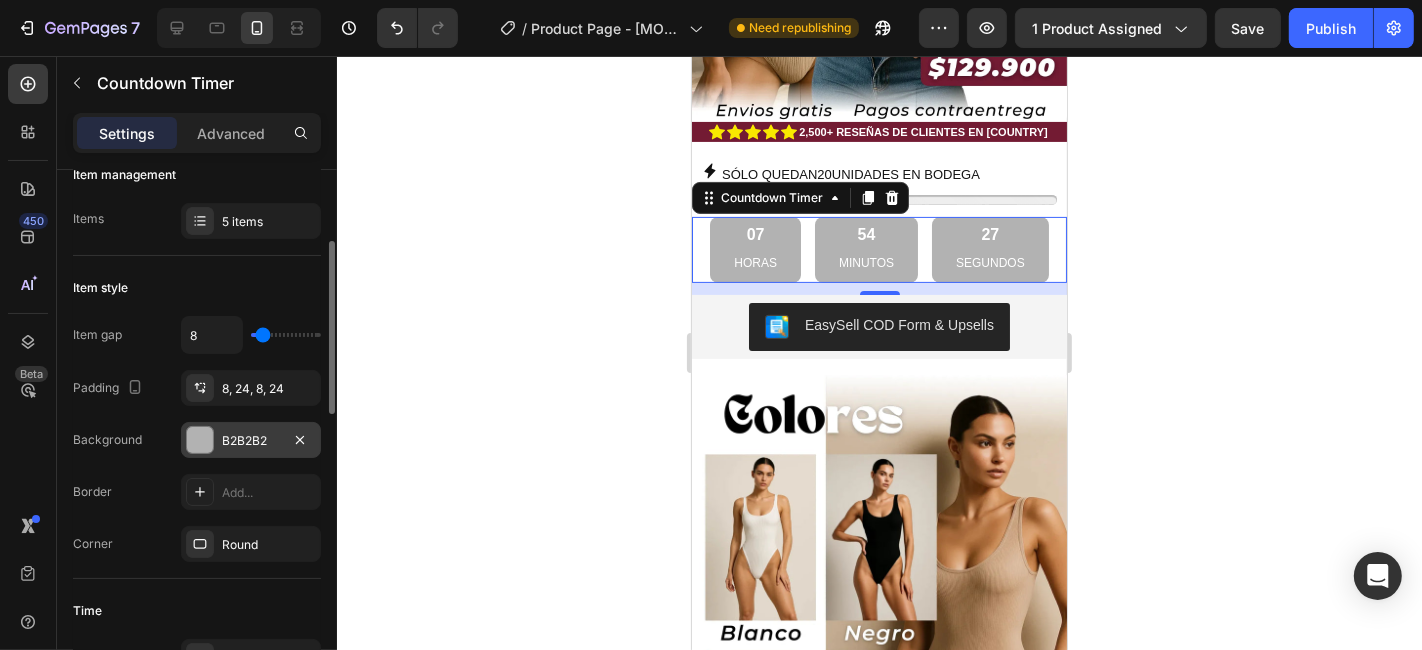 click at bounding box center [200, 440] 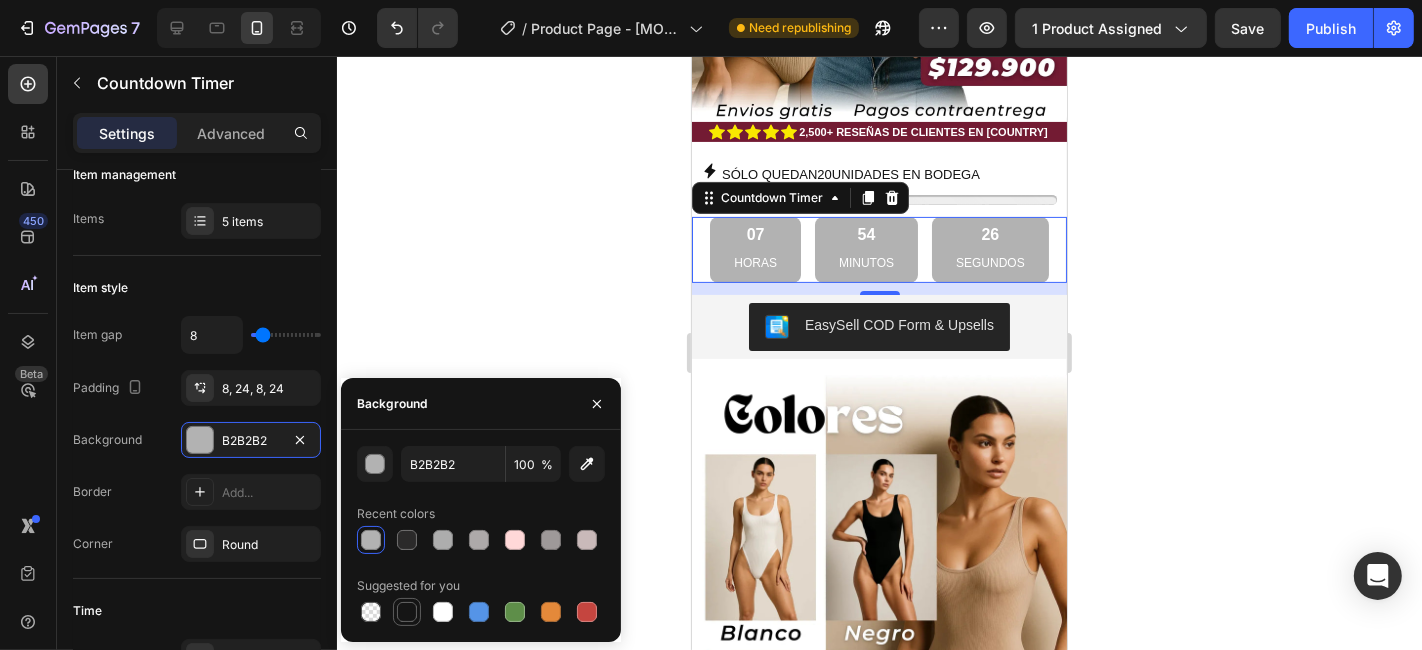 click at bounding box center [407, 612] 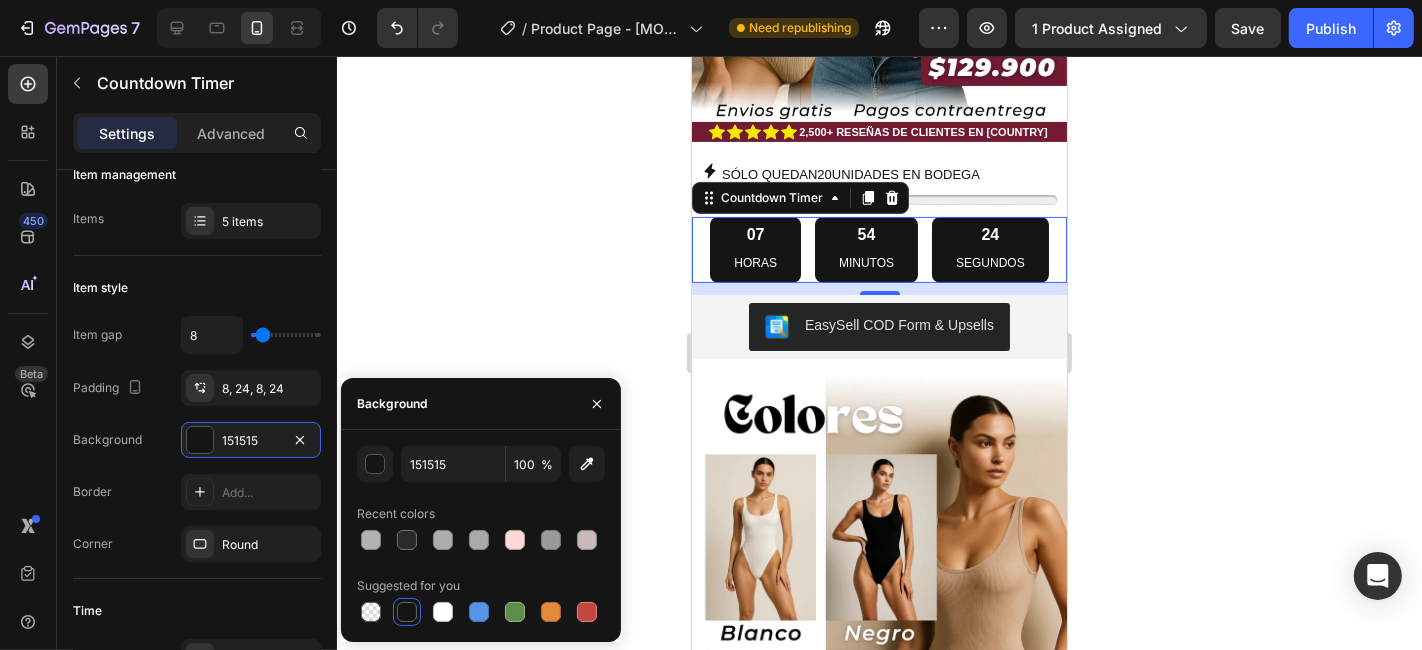 click 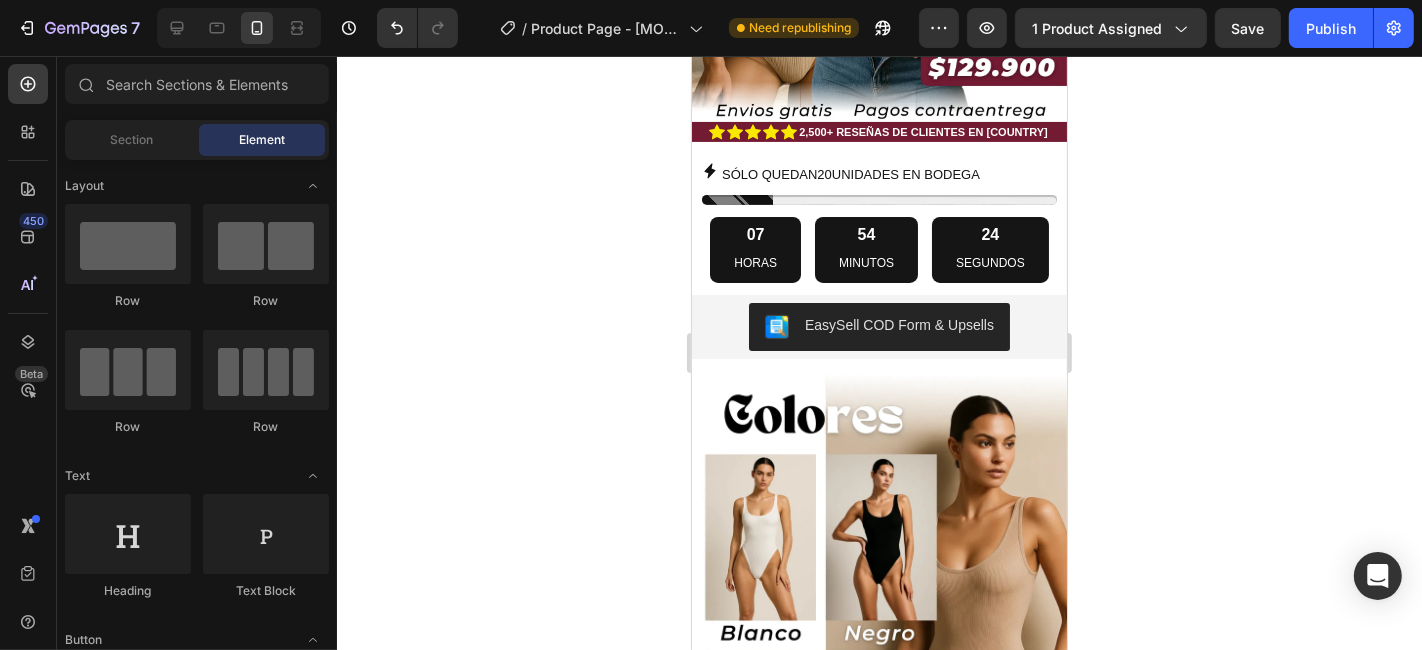 click 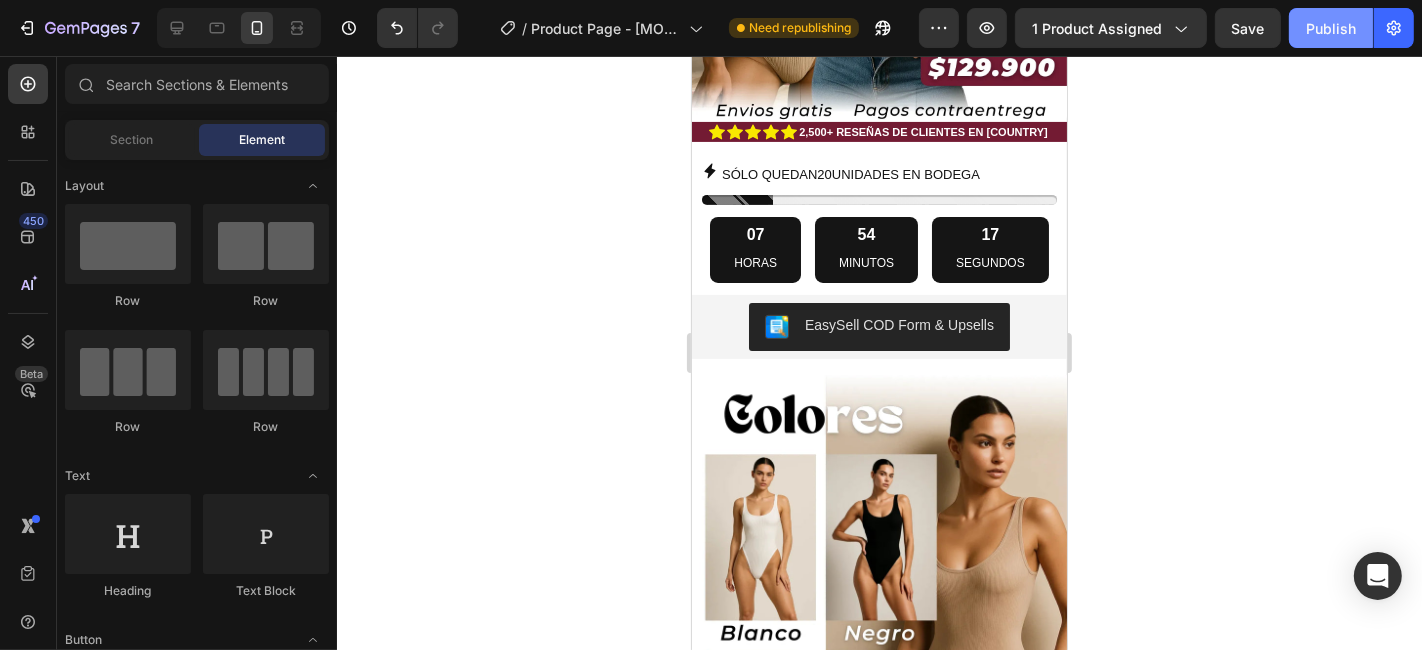 click on "Publish" at bounding box center (1331, 28) 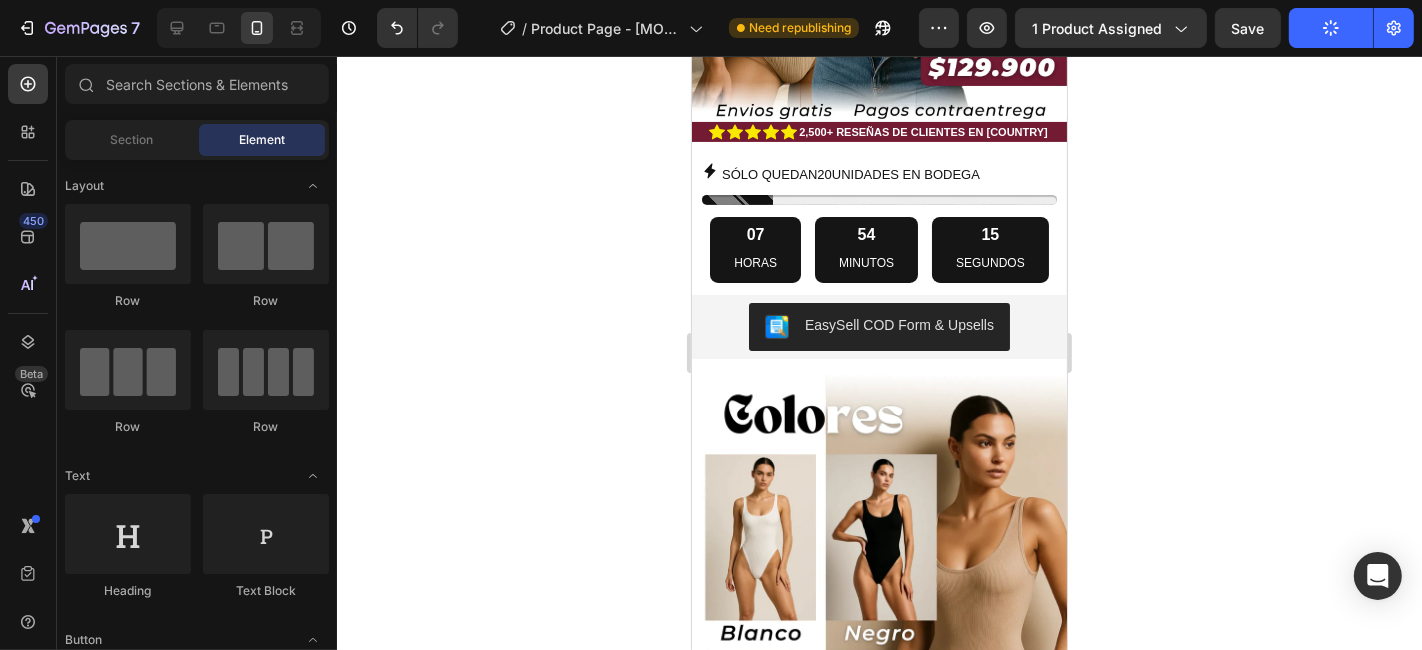 click 